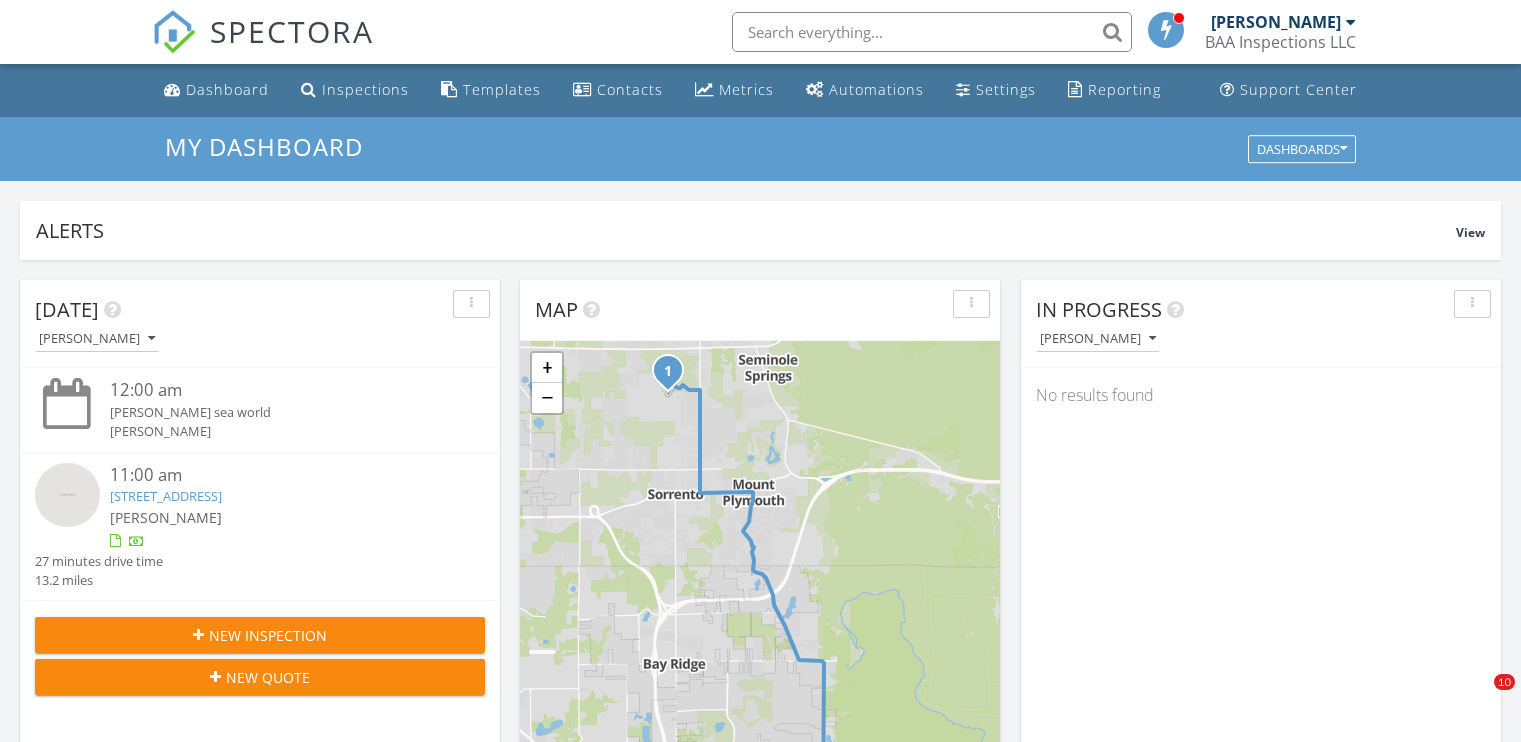 scroll, scrollTop: 45, scrollLeft: 0, axis: vertical 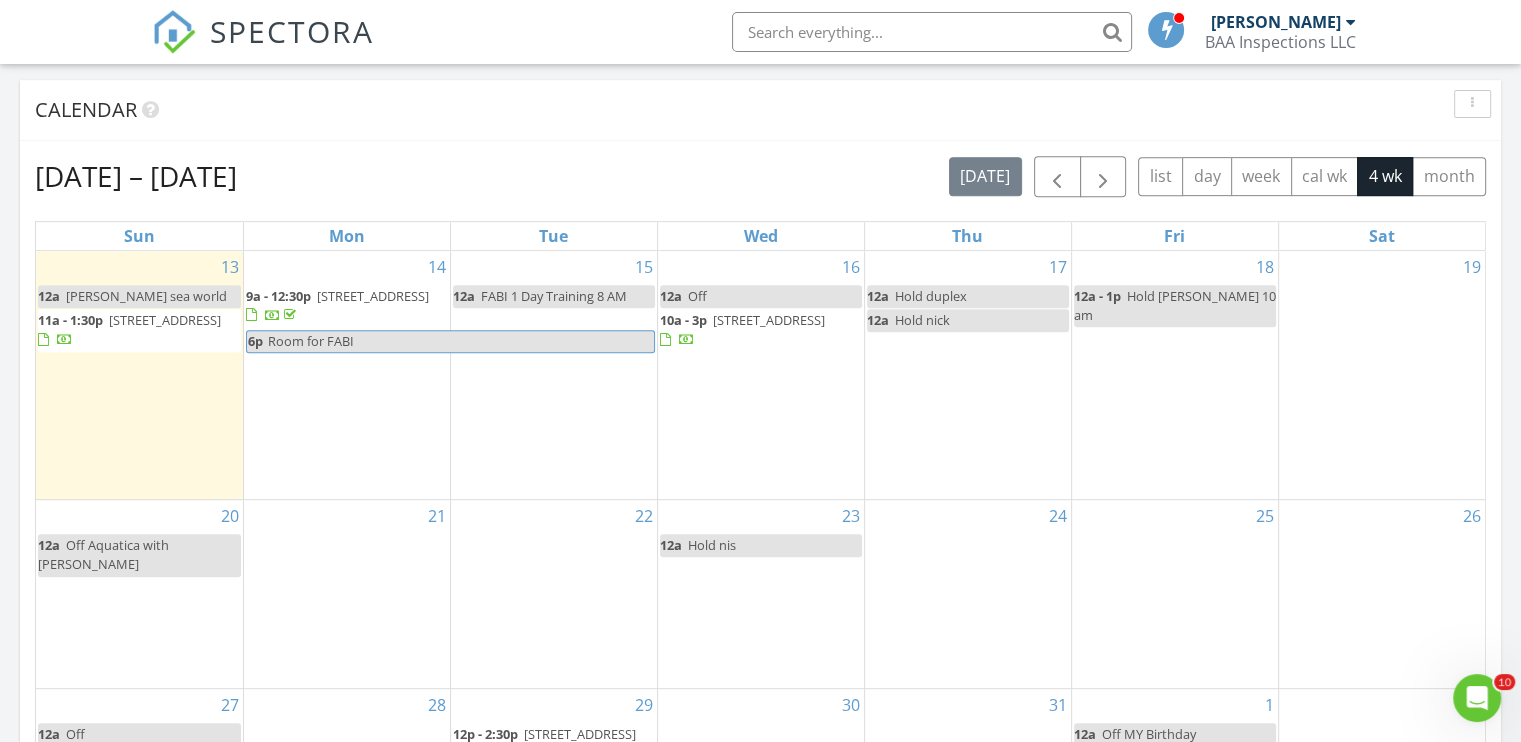 click on "17
12a
Hold duplex
12a
Hold nick" at bounding box center [968, 375] 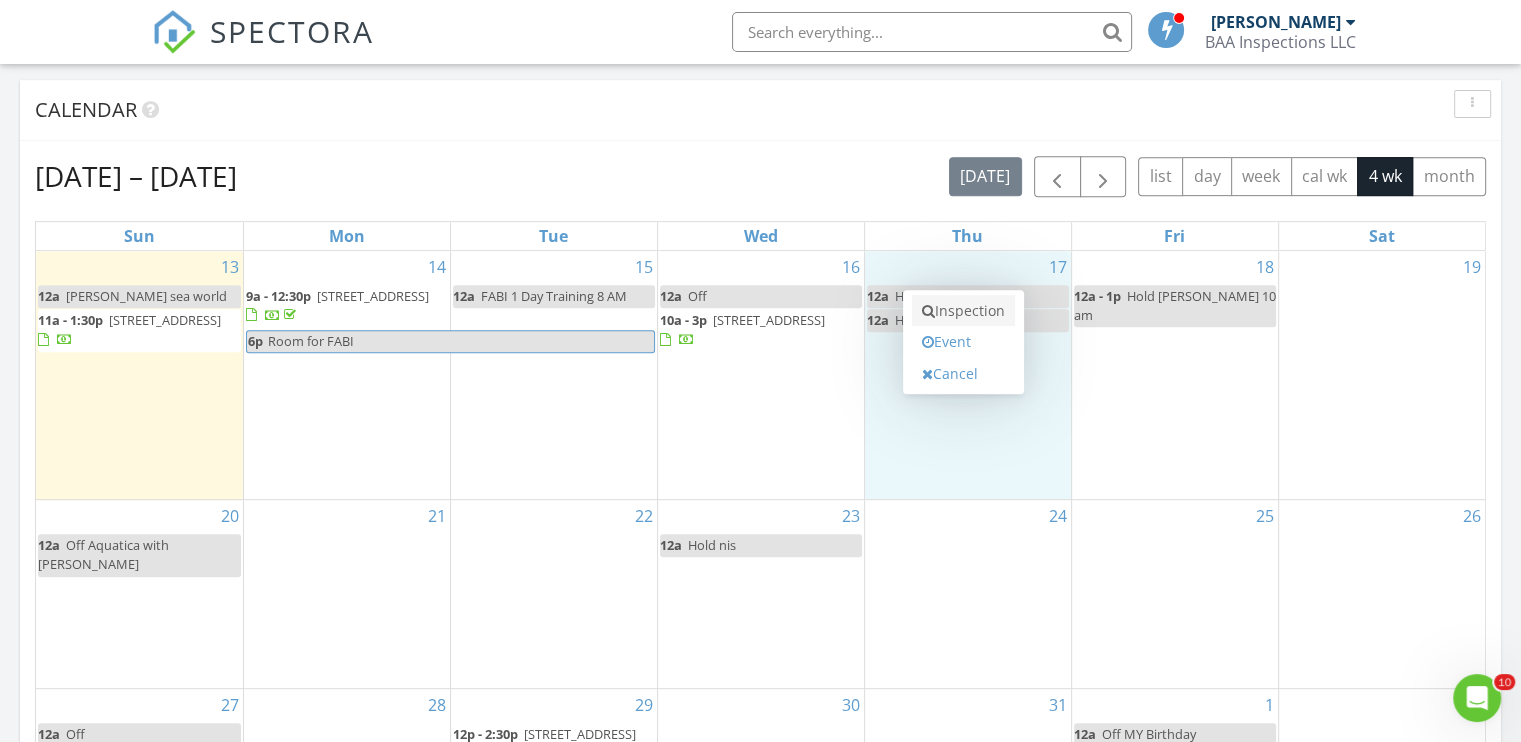 click on "Inspection" at bounding box center (963, 311) 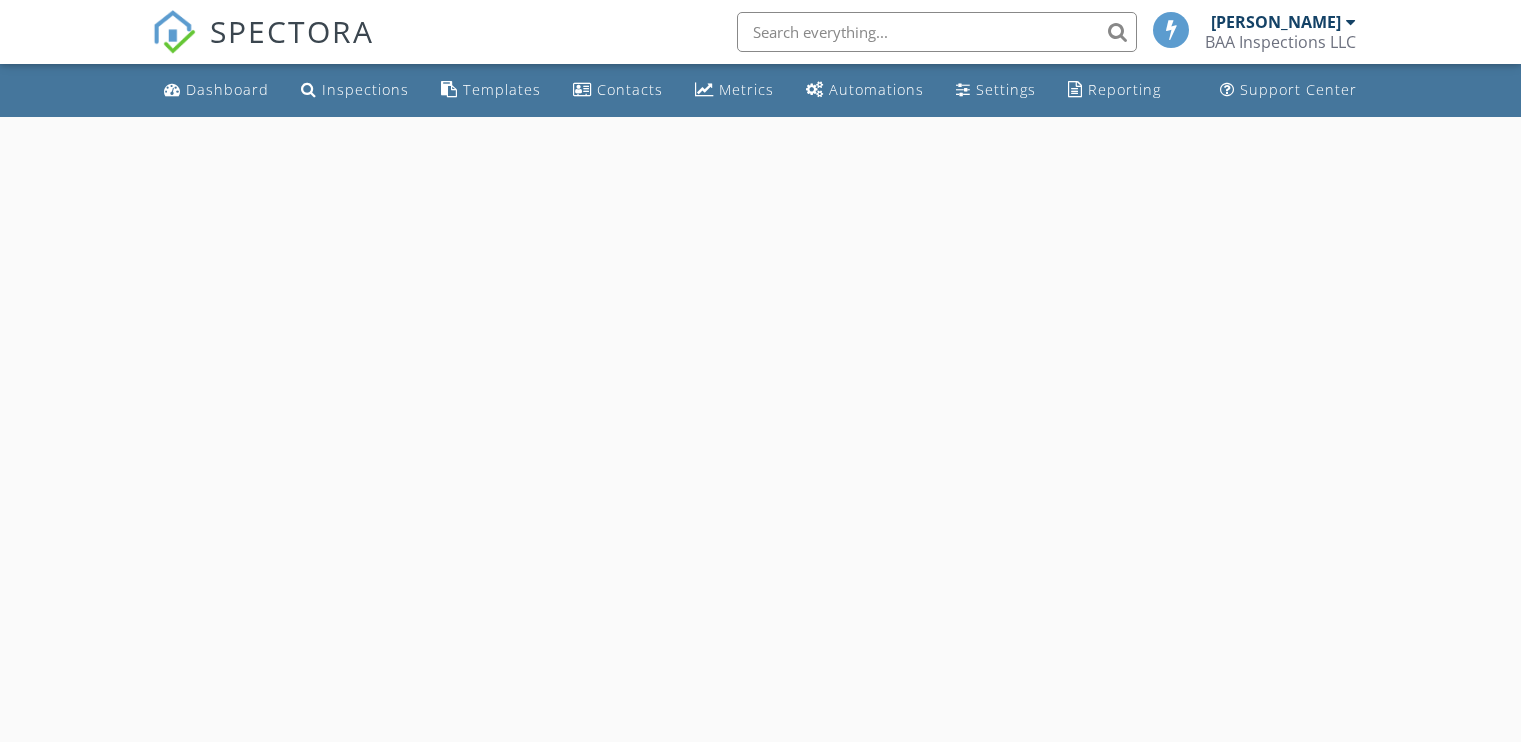 scroll, scrollTop: 0, scrollLeft: 0, axis: both 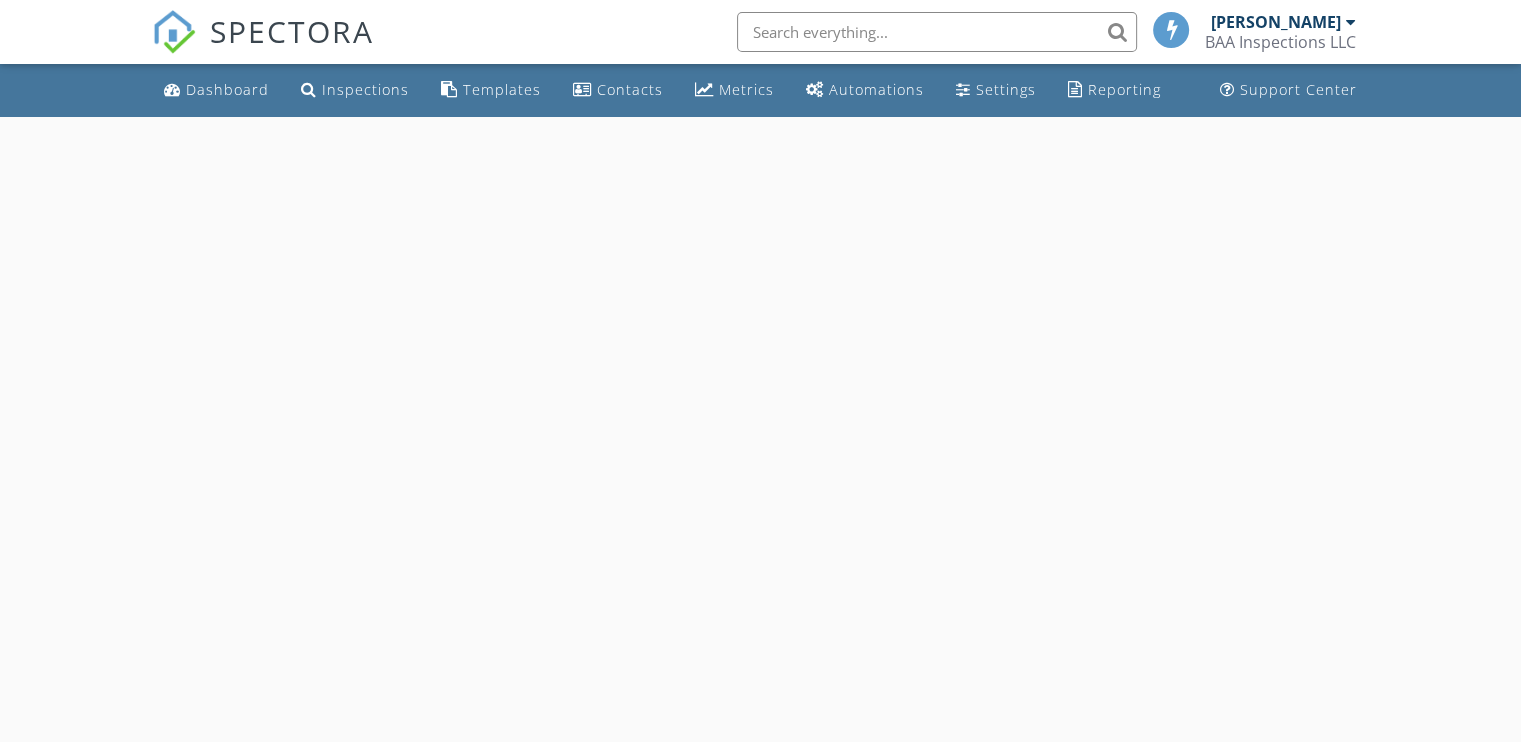 select on "6" 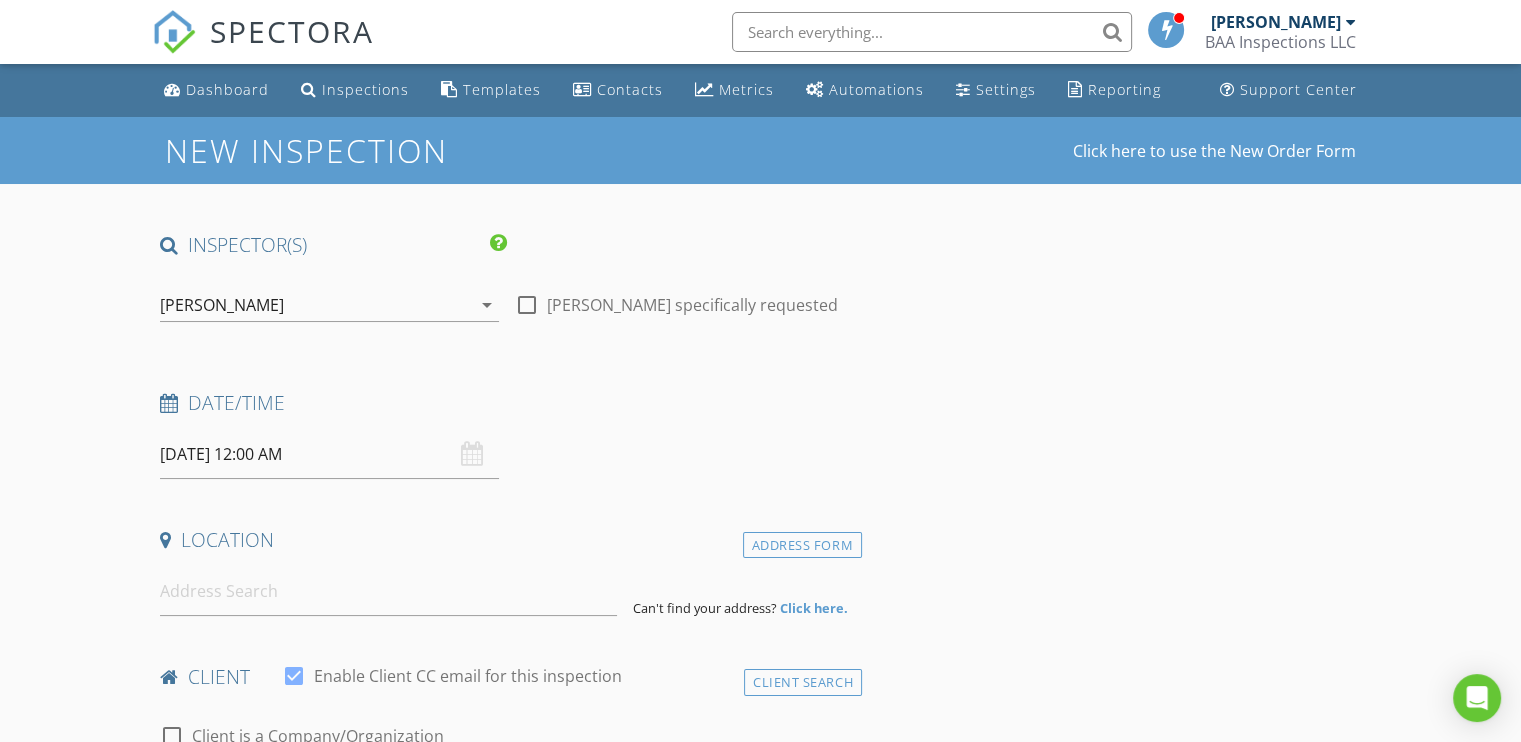 click on "07/17/2025 12:00 AM" at bounding box center [329, 454] 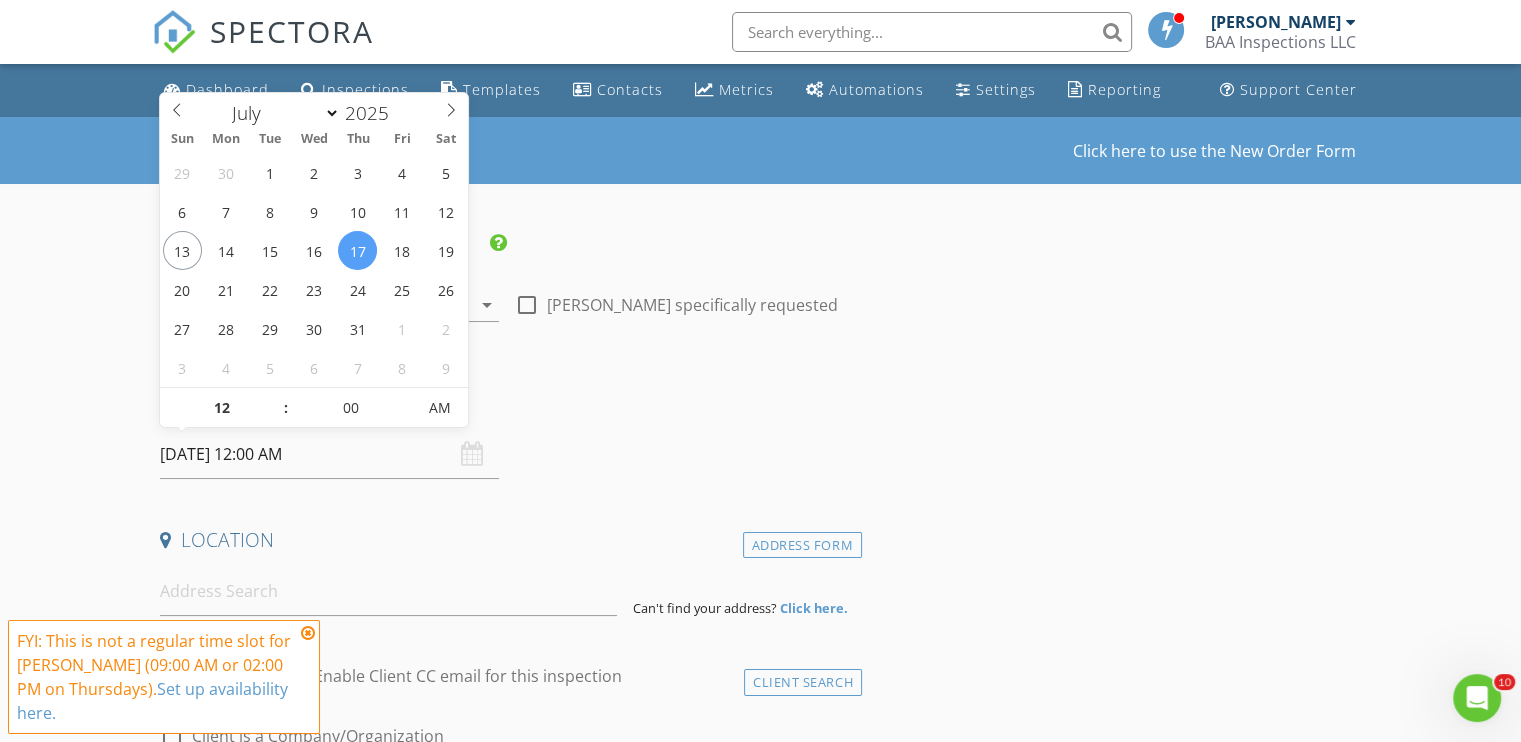 scroll, scrollTop: 0, scrollLeft: 0, axis: both 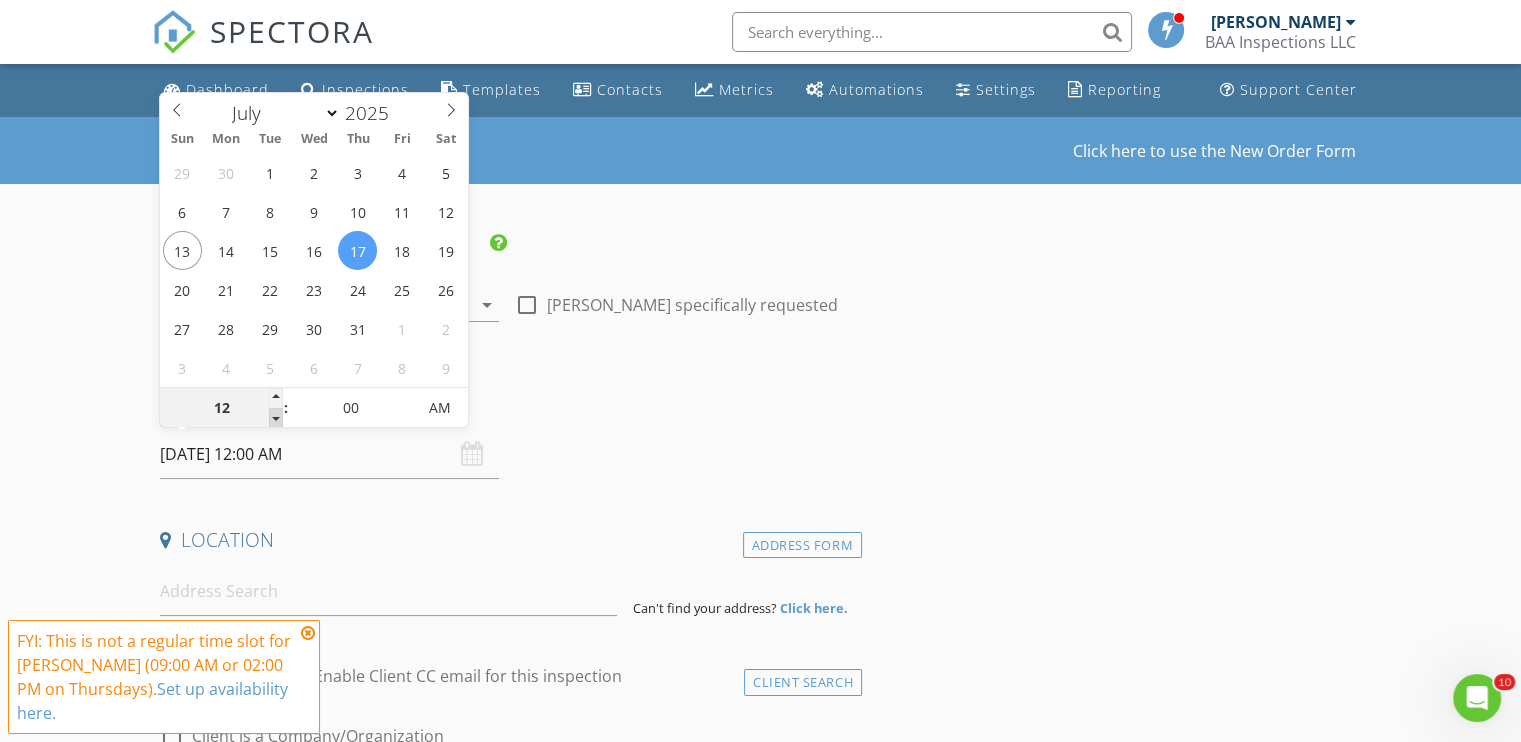 type on "11" 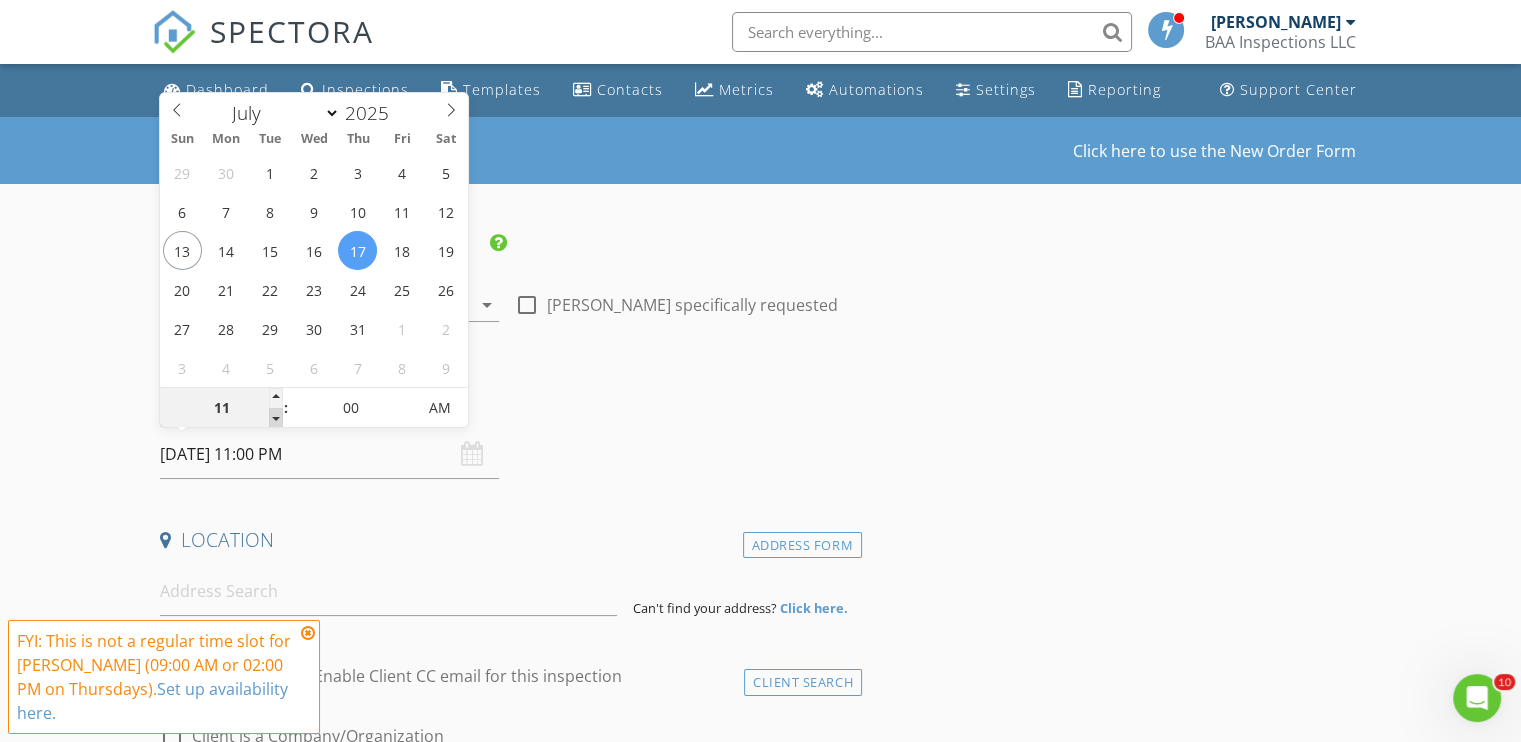 click at bounding box center (276, 418) 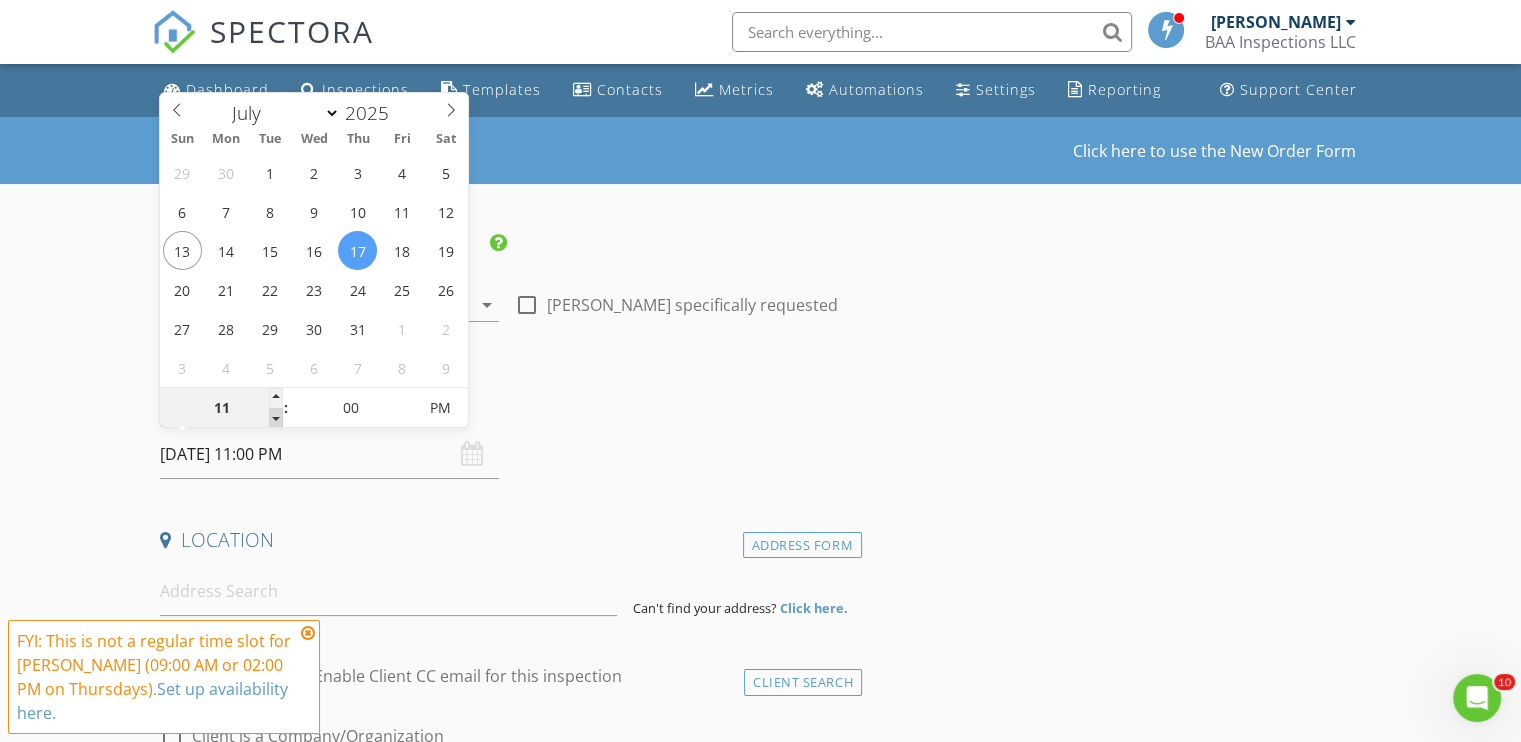 type on "10" 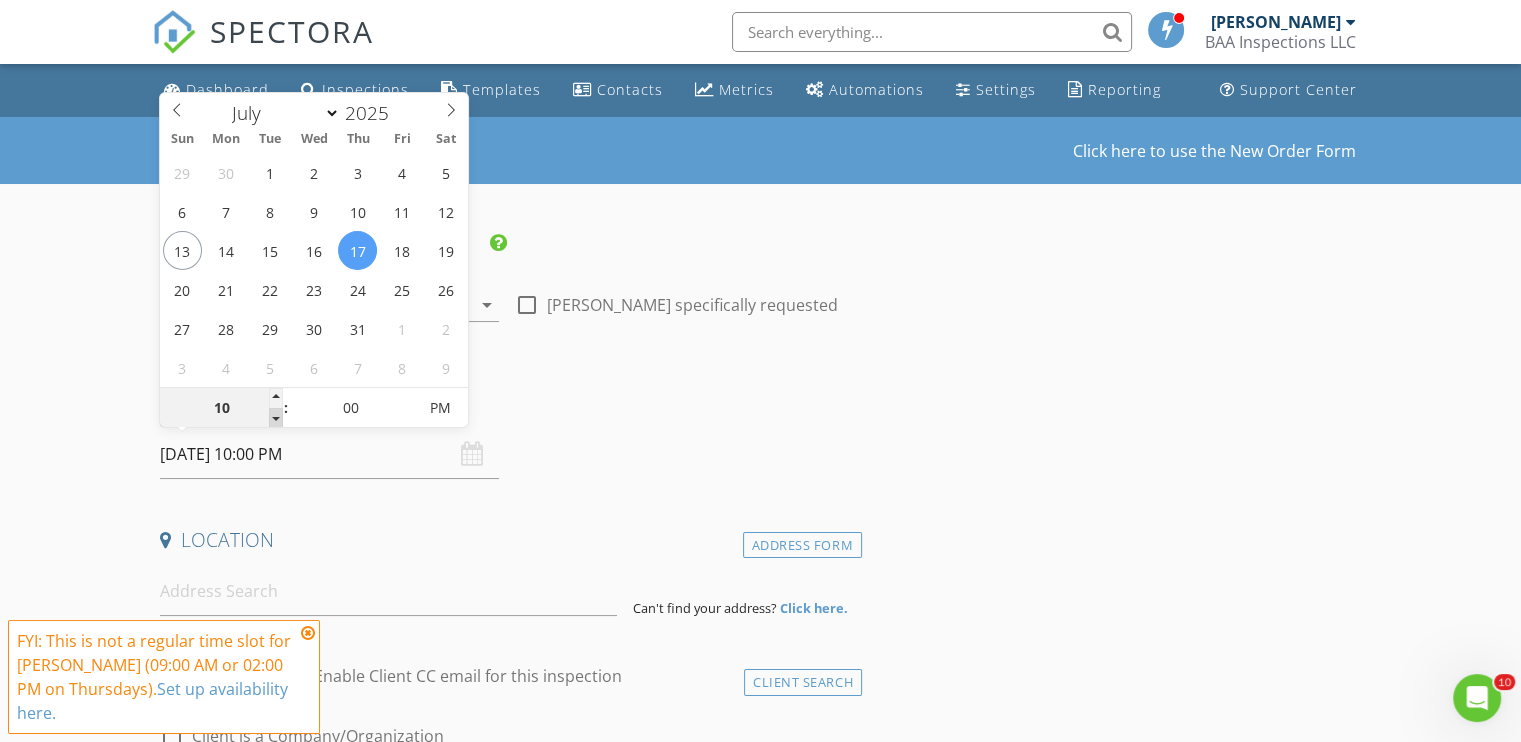 click at bounding box center (276, 418) 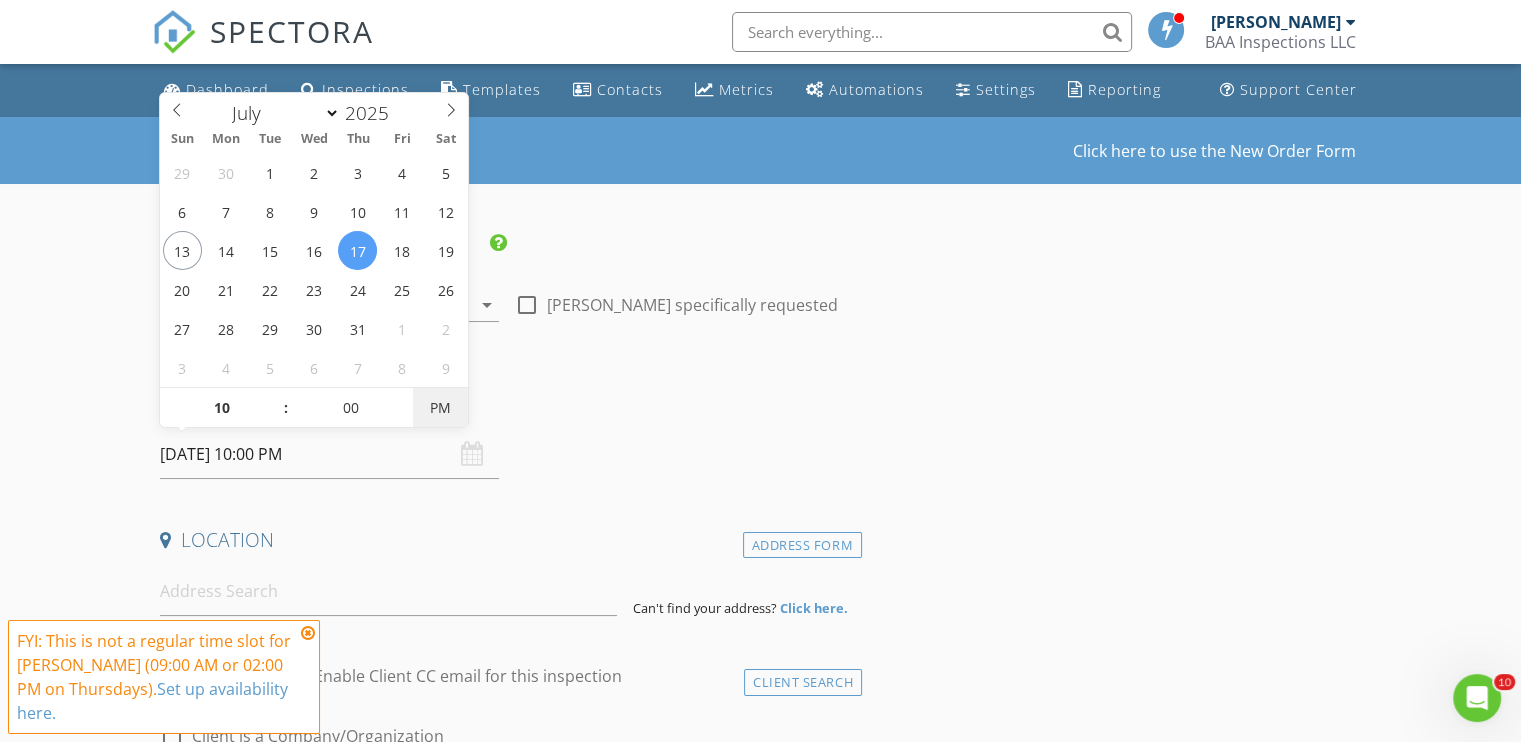 type on "07/17/2025 10:00 AM" 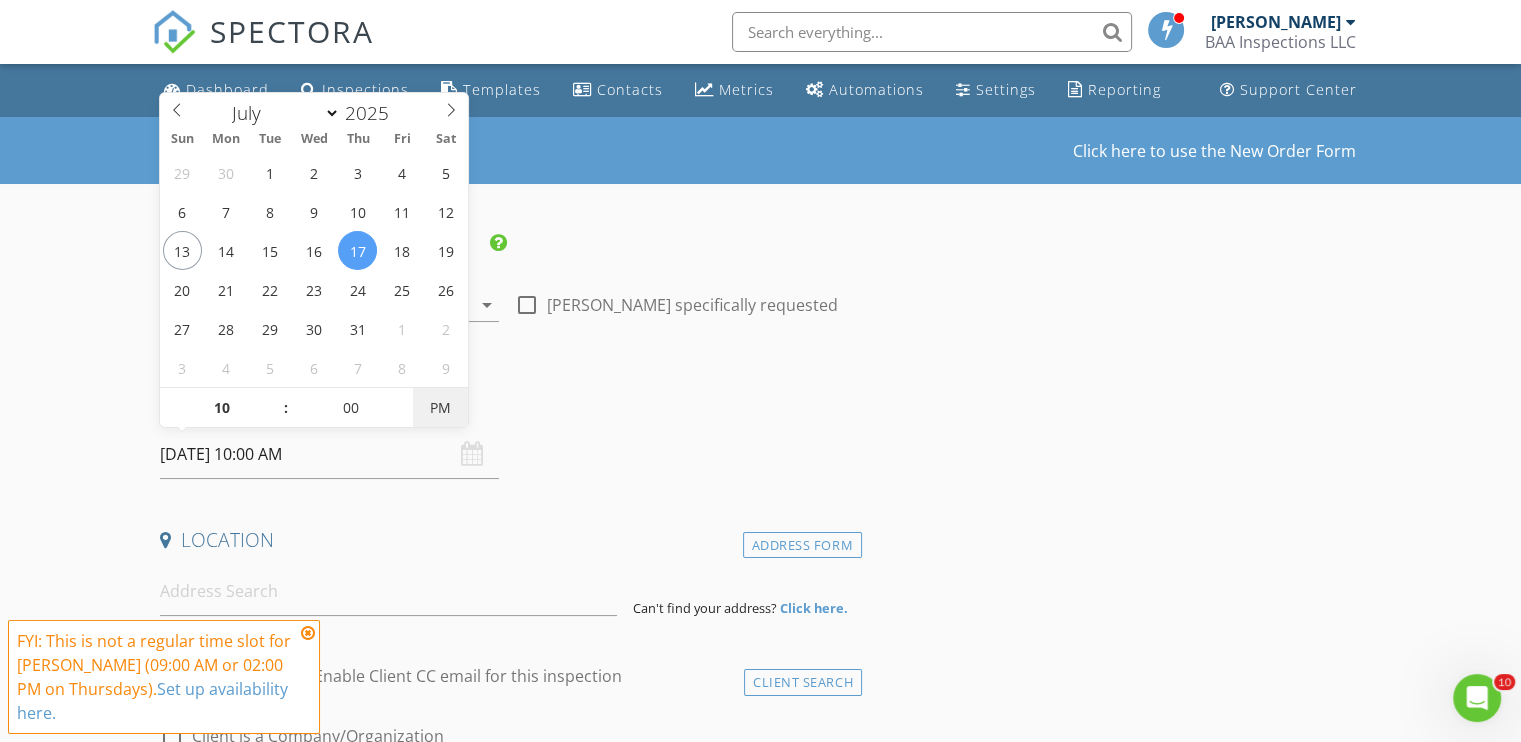 click on "PM" at bounding box center [440, 408] 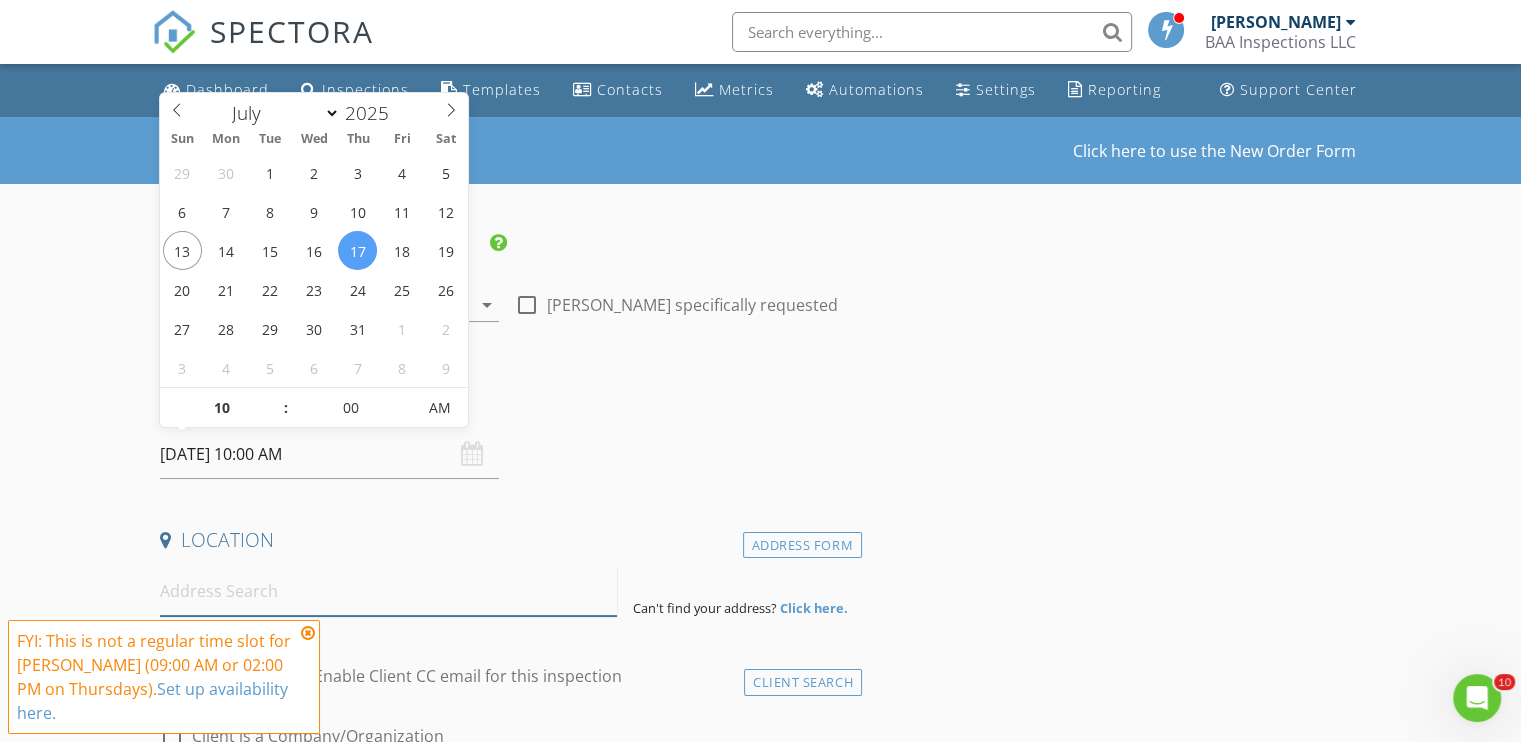 click at bounding box center [388, 591] 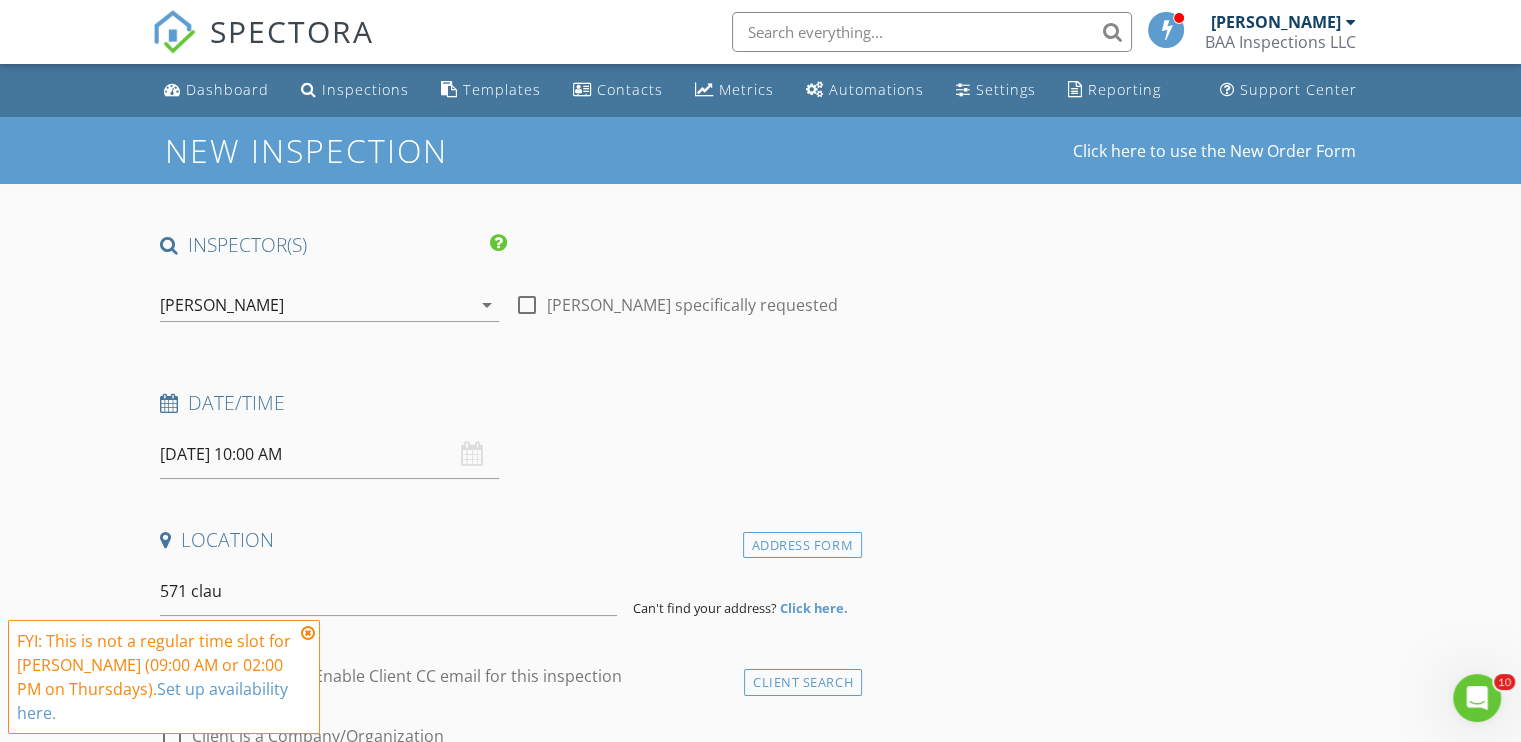 click at bounding box center (308, 633) 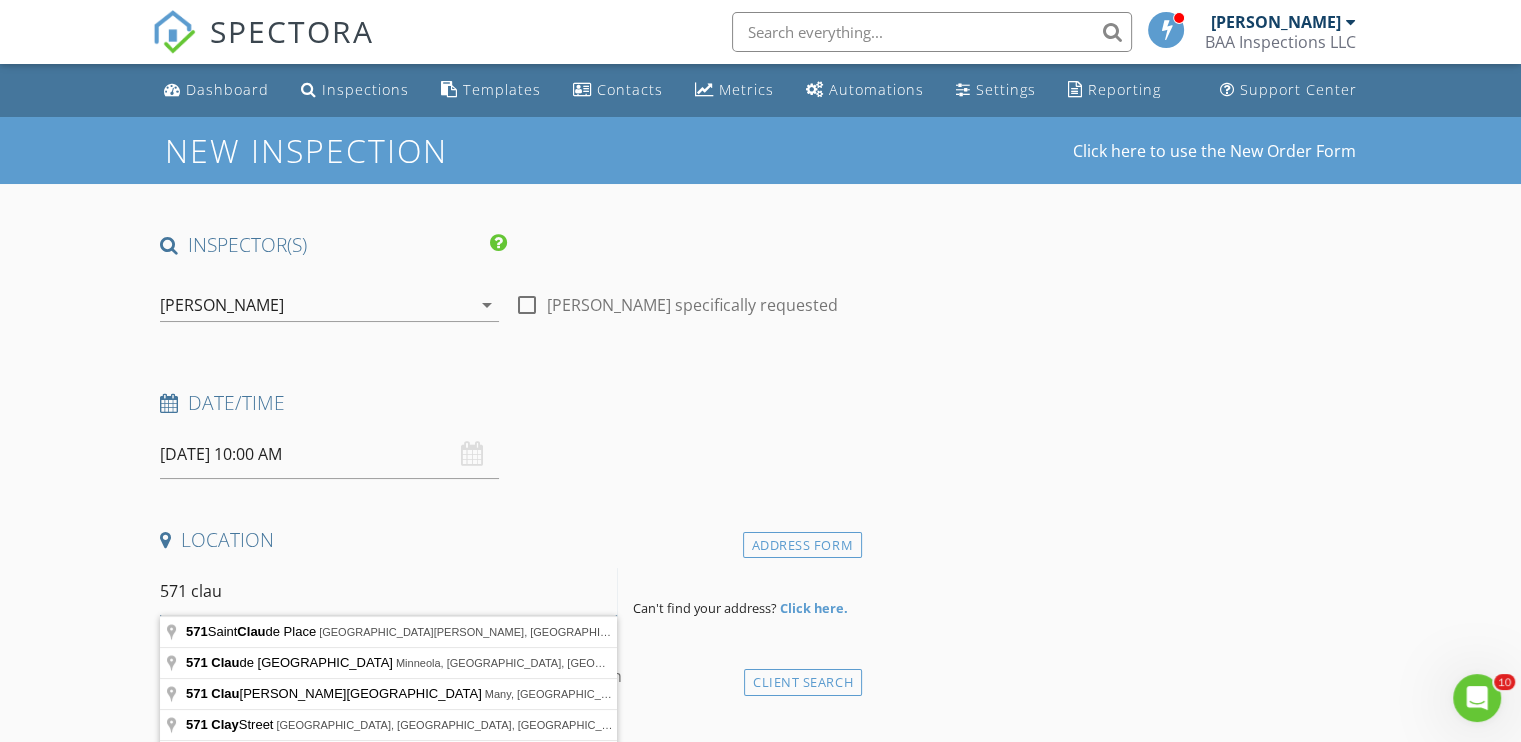 click on "571 clau" at bounding box center (388, 591) 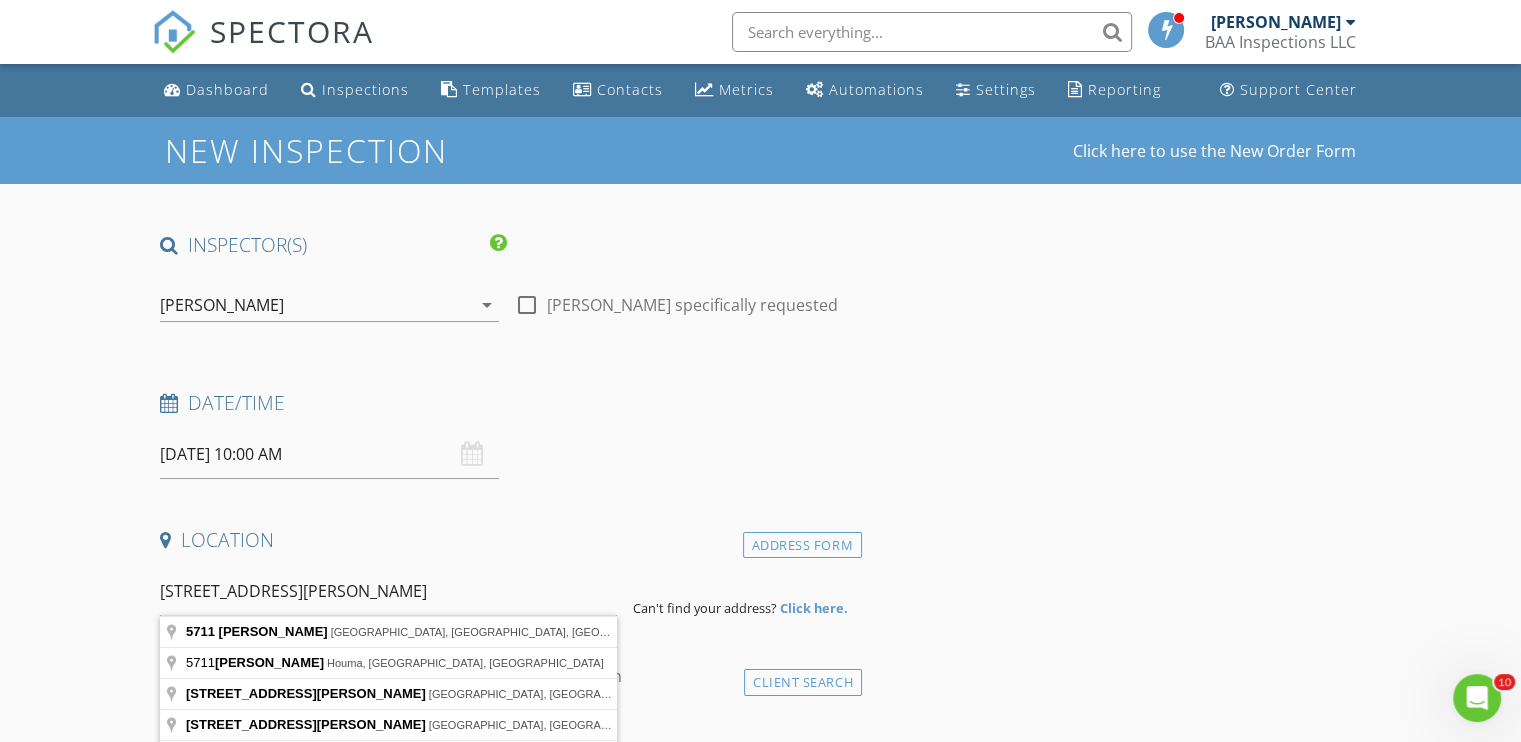 type on "5711 Claude Ave, Orlando, FL, USA" 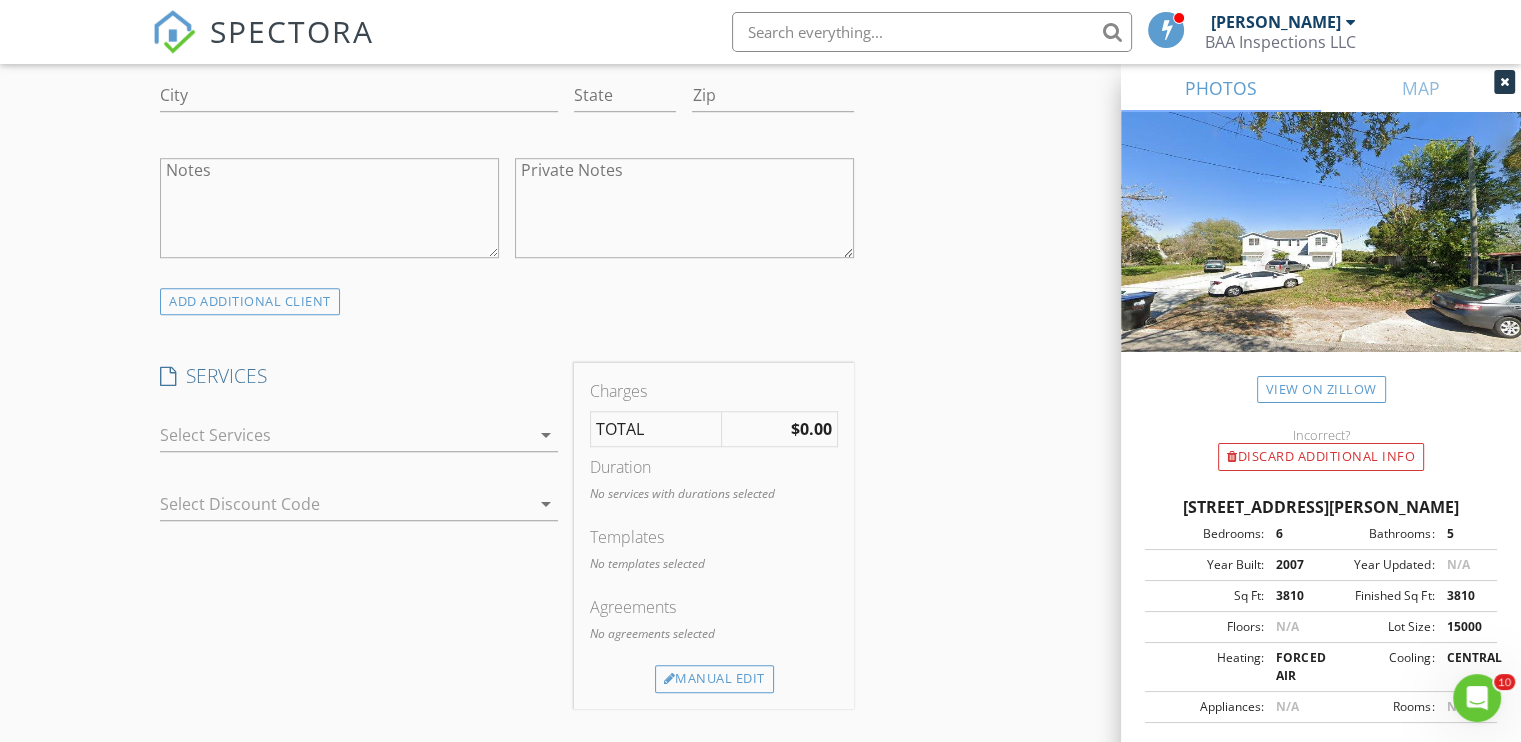 scroll, scrollTop: 1400, scrollLeft: 0, axis: vertical 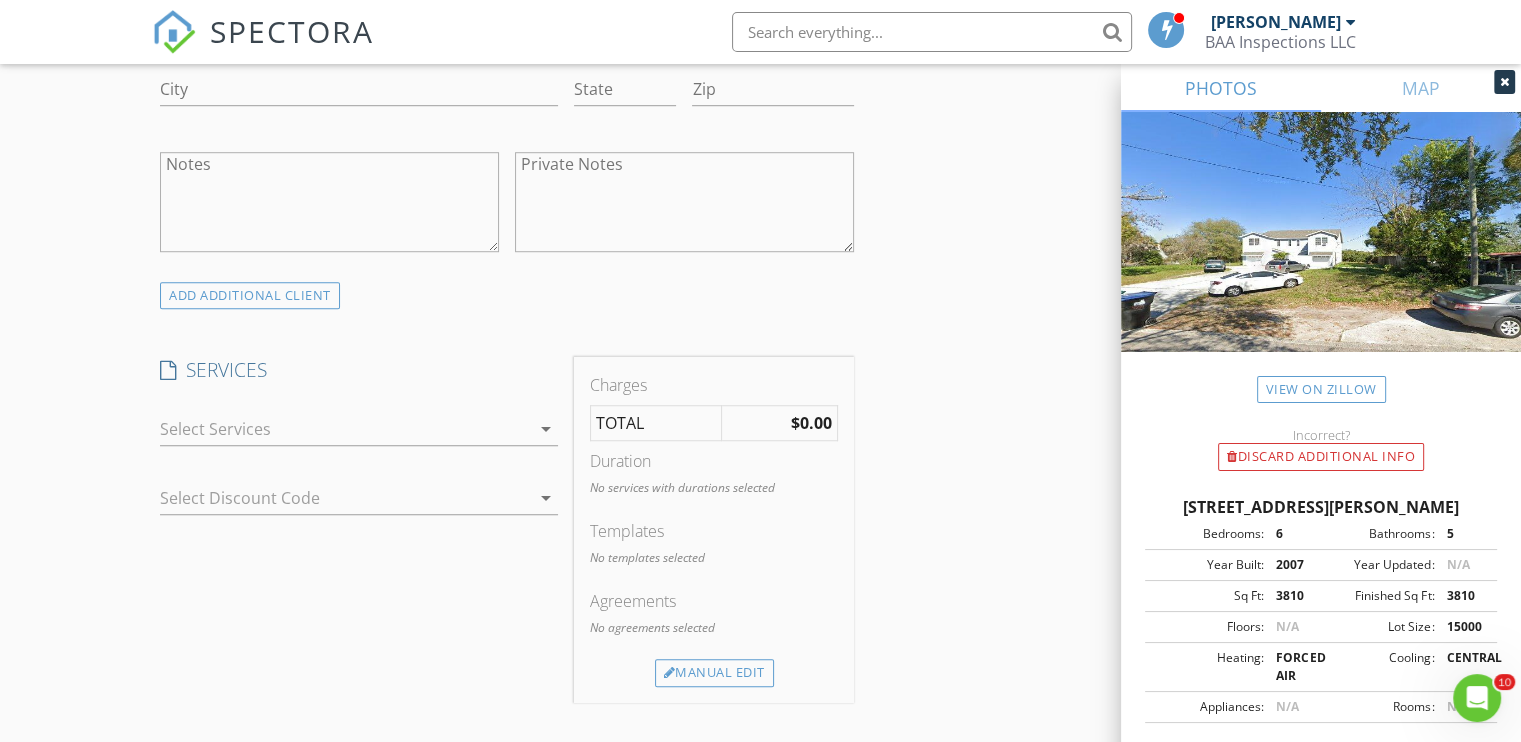 click at bounding box center [345, 429] 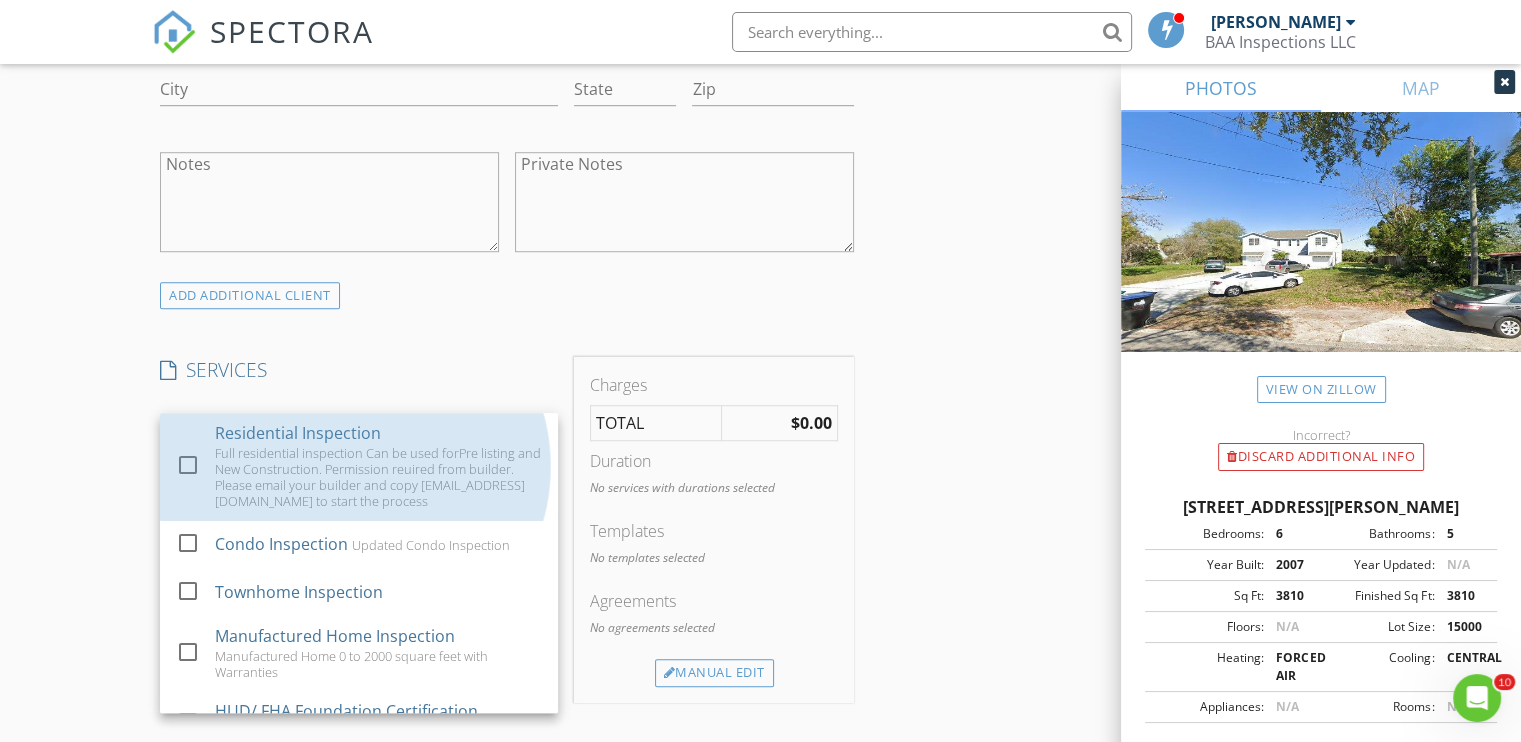 click on "Residential Inspection" at bounding box center [298, 433] 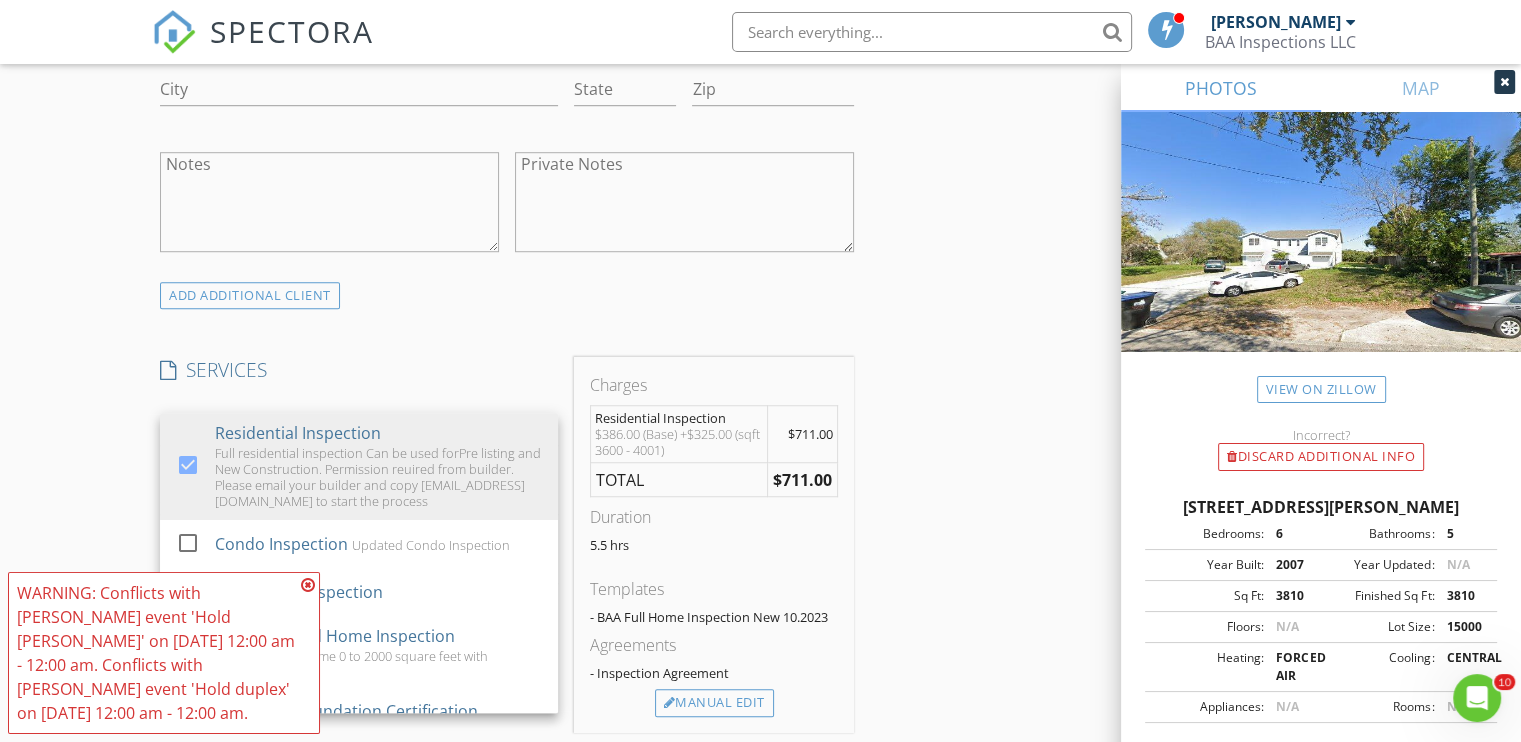 click at bounding box center [308, 585] 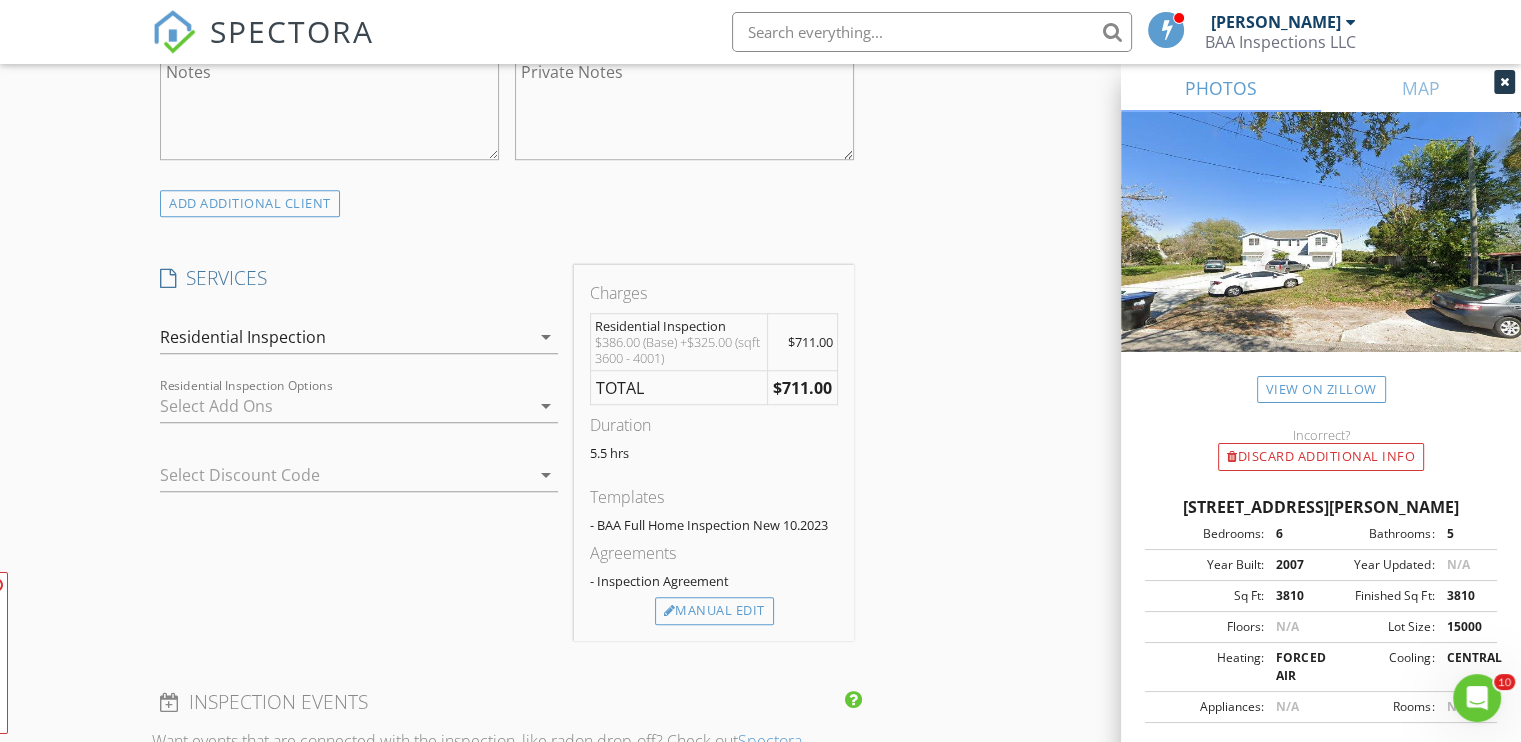 scroll, scrollTop: 1500, scrollLeft: 0, axis: vertical 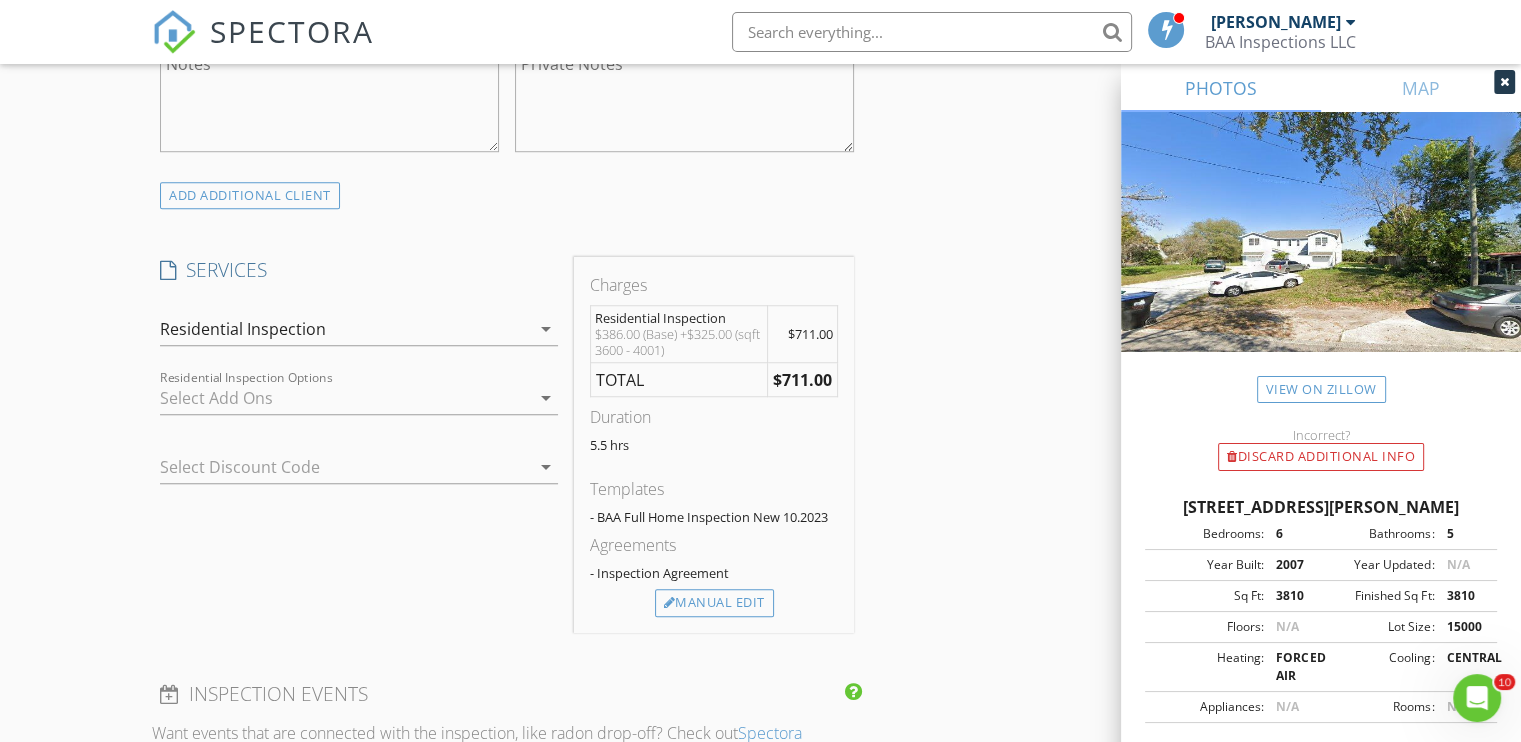 drag, startPoint x: 550, startPoint y: 331, endPoint x: 546, endPoint y: 345, distance: 14.56022 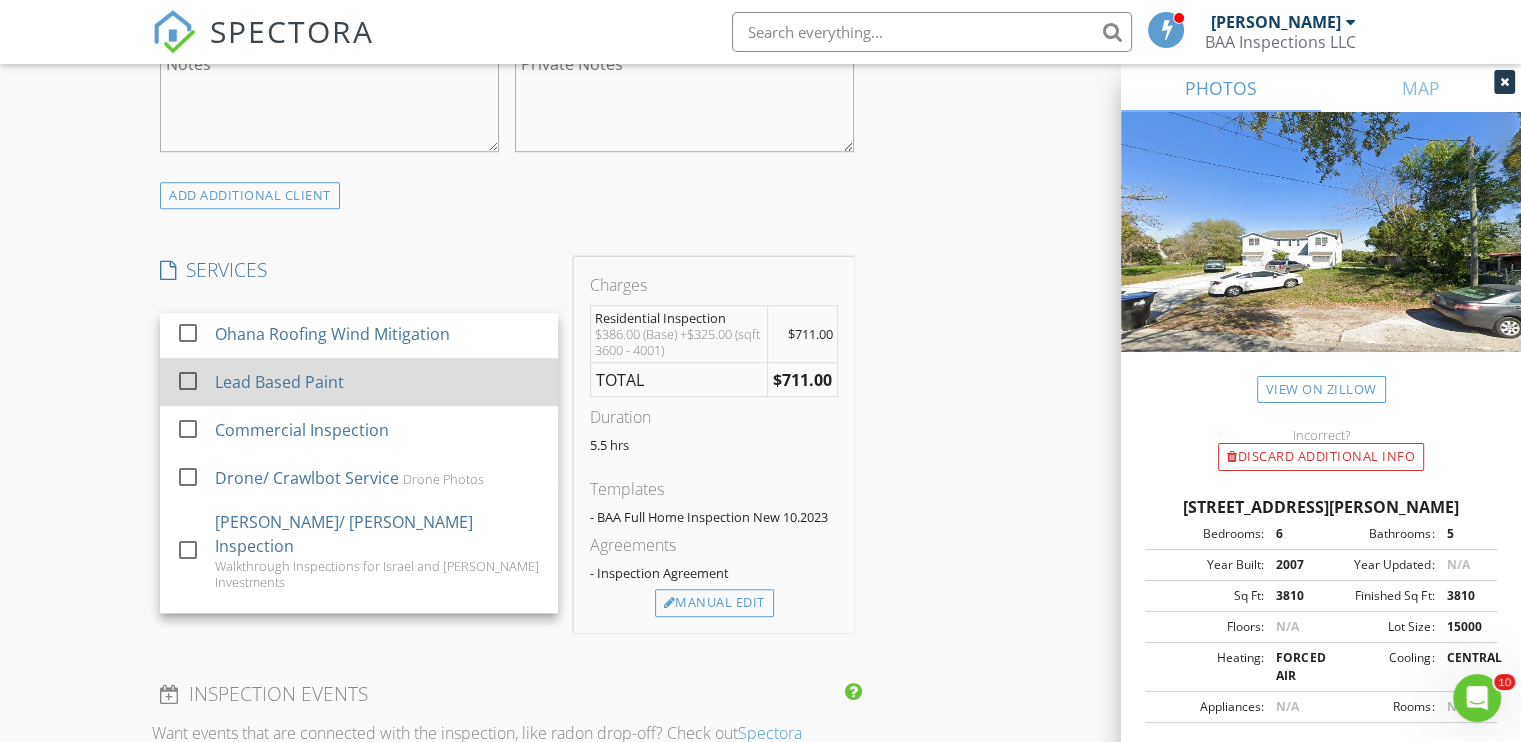 scroll, scrollTop: 896, scrollLeft: 0, axis: vertical 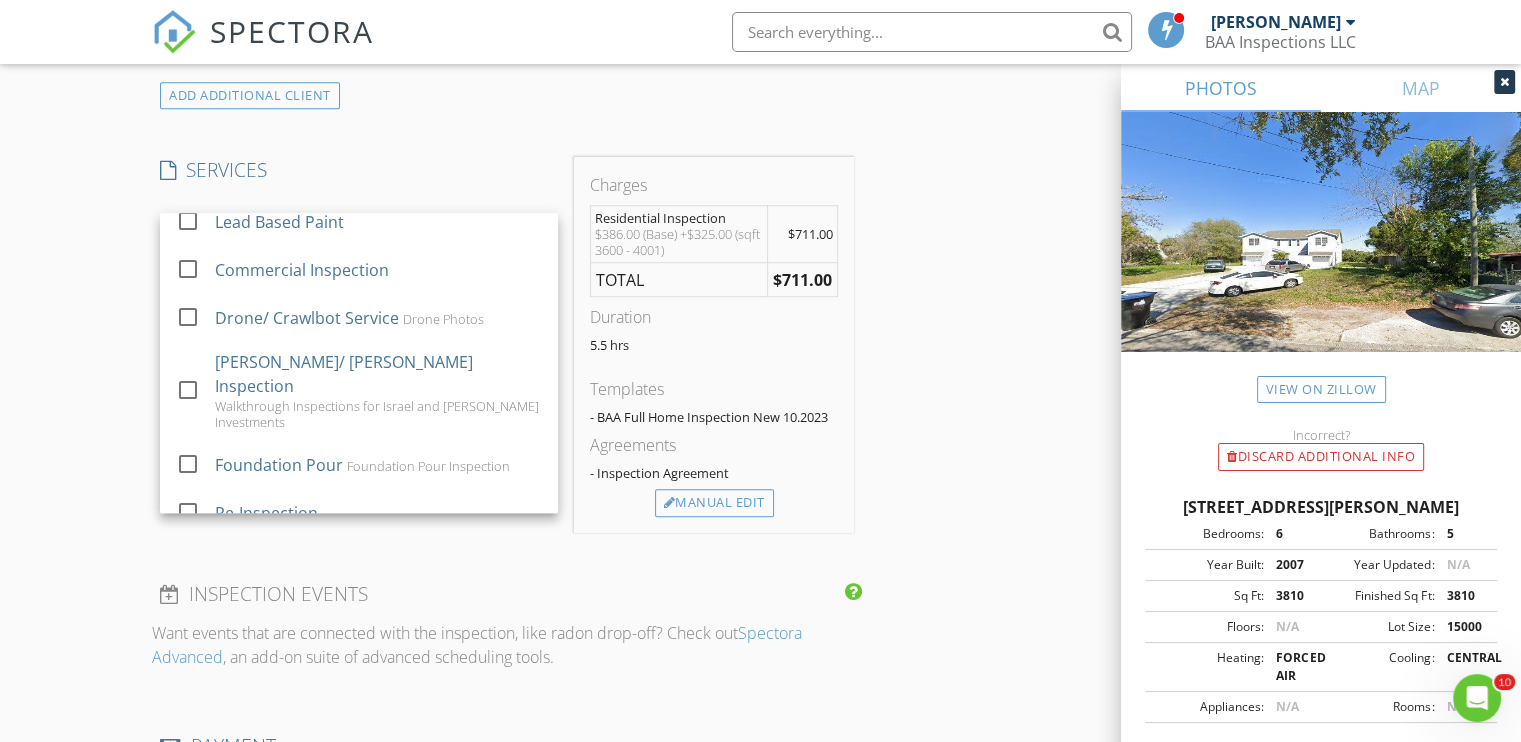 click on "New Inspection
Click here to use the New Order Form
INSPECTOR(S)
check_box   Joe Lester   PRIMARY   Joe Lester arrow_drop_down   check_box_outline_blank Joe Lester specifically requested
Date/Time
07/17/2025 10:00 AM
Location
Address Search       Address 5711 Claude Ave   Unit   City Orlando   State FL   Zip 32807   County Orange     Square Feet 3810   Year Built 2007   Foundation arrow_drop_down     Joe Lester     20.4 miles     (39 minutes)
client
check_box Enable Client CC email for this inspection   Client Search     check_box_outline_blank Client is a Company/Organization     First Name   Last Name   Email   CC Email   Phone   Address   City   State   Zip       Notes   Private Notes
ADD ADDITIONAL client
SERVICES
check_box   Residential Inspection" at bounding box center (760, 424) 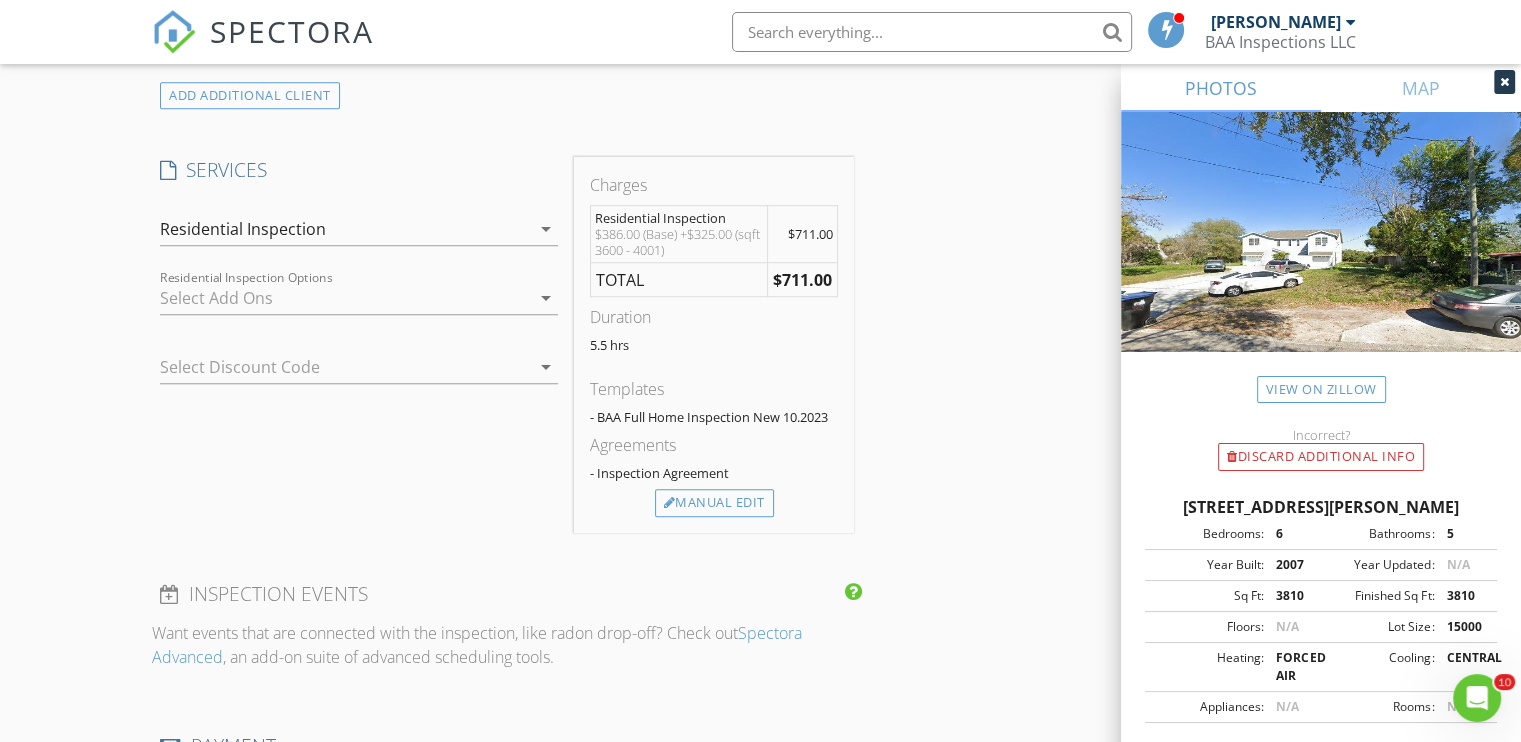 click on "check_box_outline_blank   Wind Mitigation Add On   A Wind Mitigation Inspection may qualify the homeowner for certain discounts with their homeowner's insurance. There are no guarantees that this will happen. check_box_outline_blank   4 Point Inspection   Basic 4 Point Inspection Report (Excludes Citizens and State Farm) check_box_outline_blank   Mold Testing   1 Swab Sample, 1 Interior Air Cartridge Sample, 1 Exterior Air Cartridge Sample, Lab Service and Shipping/ Handling check_box_outline_blank   Roof Certification   FL Roof Condition Certification check_box_outline_blank   Well Water Test   Drinking water samples will be analyzed for Total Coliform, E. coli, Lead, Nitrate, Nitrite, and Turbidity. check_box_outline_blank   Lead Based Paint Sample   2 Samples- Sent to lab for review Residential Inspection Options arrow_drop_down" at bounding box center [359, 302] 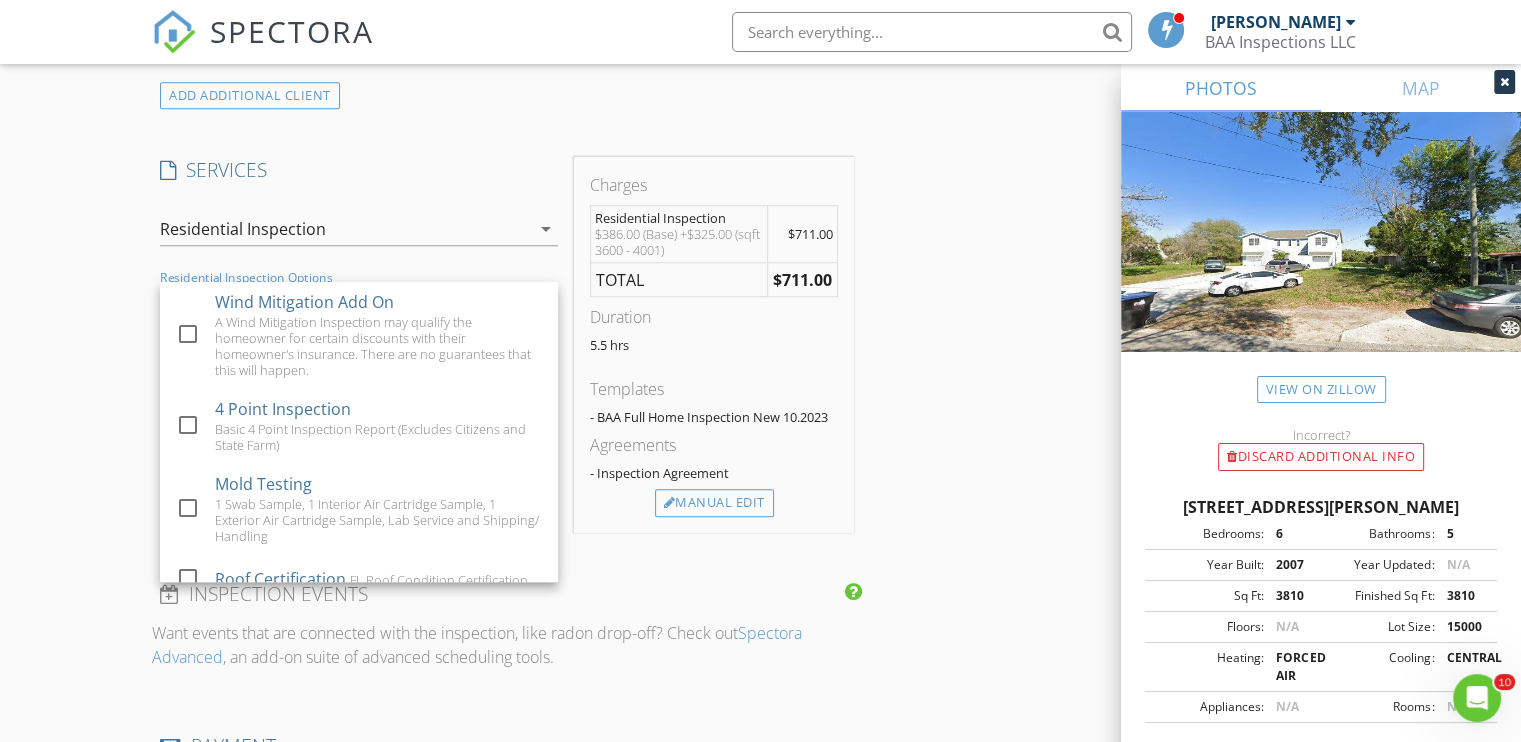 click on "Wind Mitigation Add On" at bounding box center [304, 302] 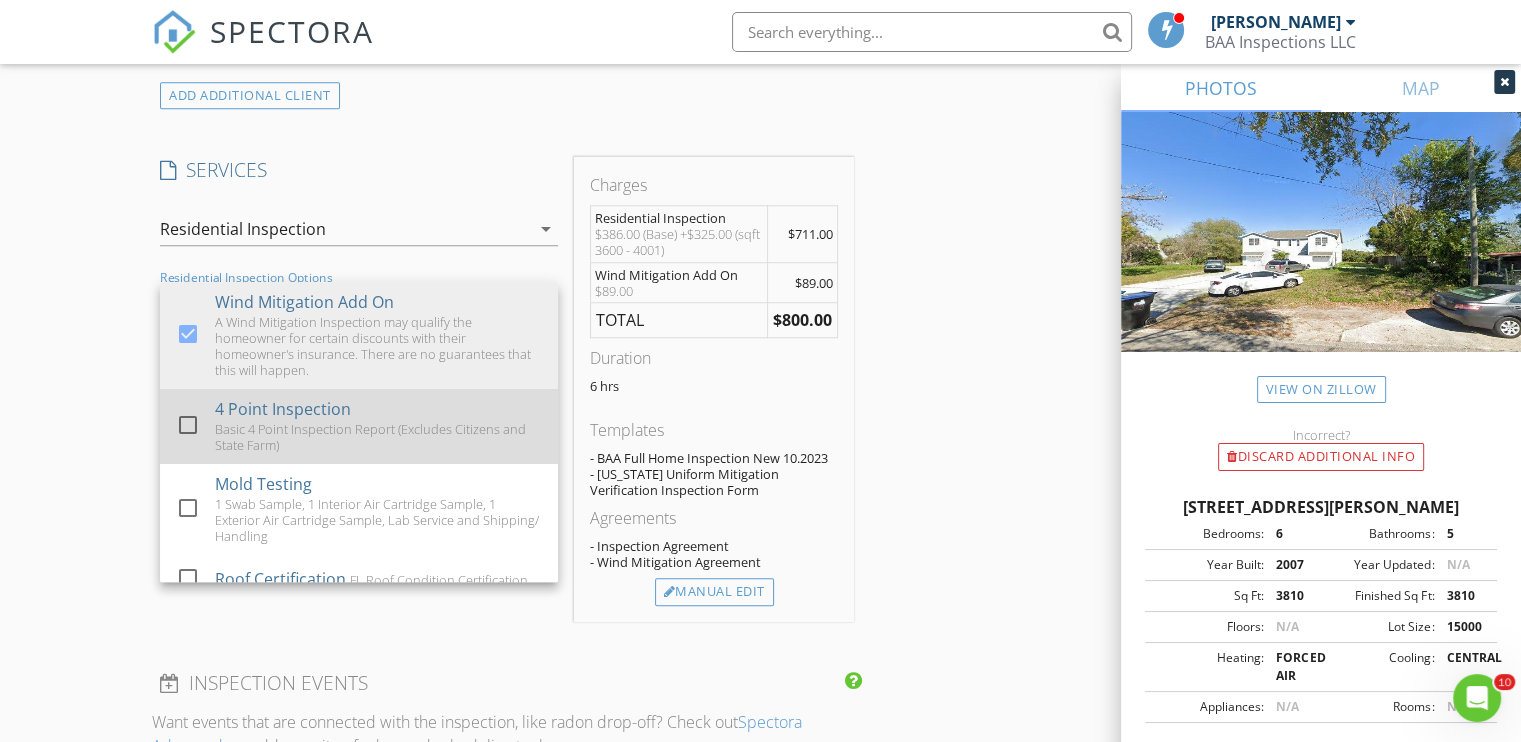 click on "Basic 4 Point Inspection Report (Excludes Citizens and State Farm)" at bounding box center [379, 437] 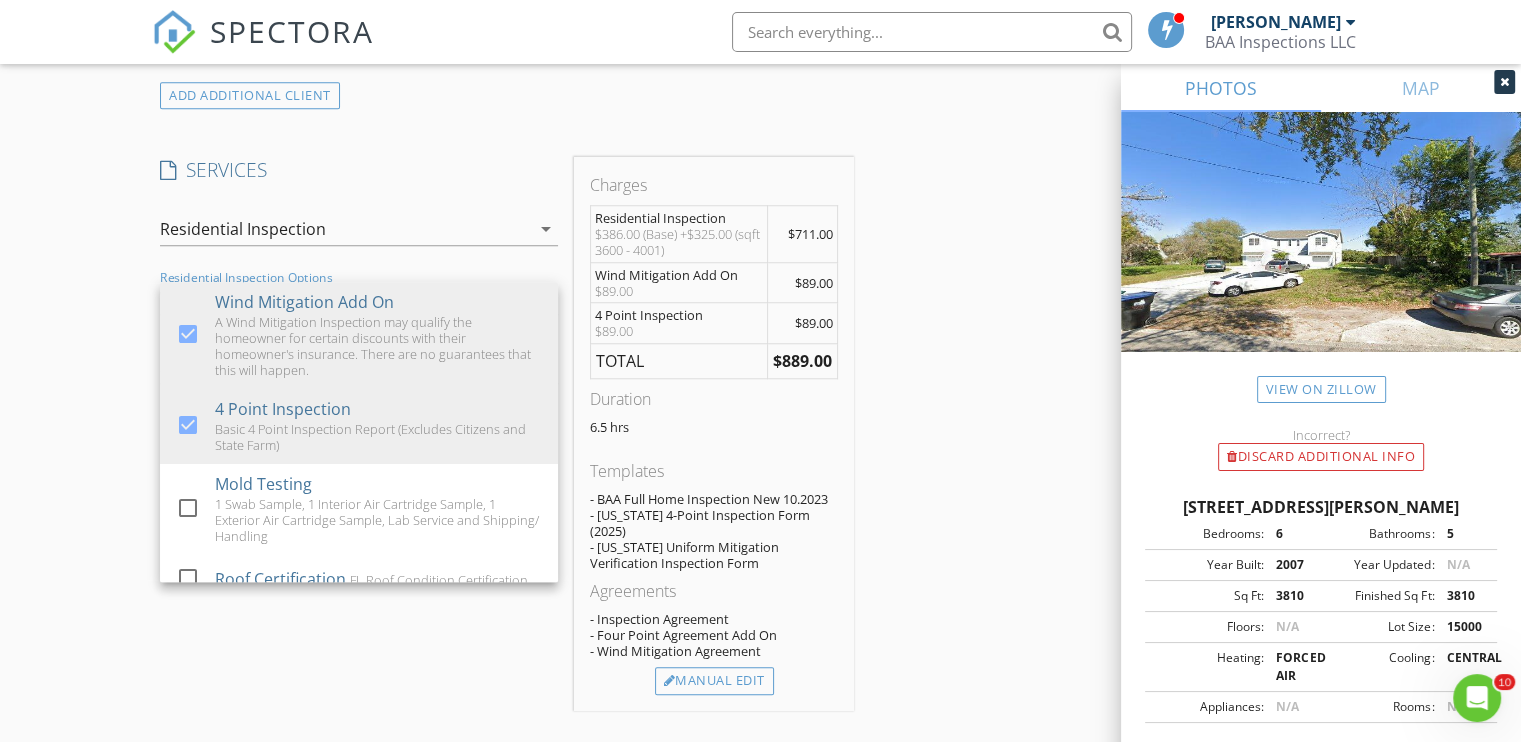 click on "New Inspection
Click here to use the New Order Form
INSPECTOR(S)
check_box   Joe Lester   PRIMARY   Joe Lester arrow_drop_down   check_box_outline_blank Joe Lester specifically requested
Date/Time
07/17/2025 10:00 AM
Location
Address Search       Address 5711 Claude Ave   Unit   City Orlando   State FL   Zip 32807   County Orange     Square Feet 3810   Year Built 2007   Foundation arrow_drop_down     Joe Lester     20.4 miles     (39 minutes)
client
check_box Enable Client CC email for this inspection   Client Search     check_box_outline_blank Client is a Company/Organization     First Name   Last Name   Email   CC Email   Phone   Address   City   State   Zip       Notes   Private Notes
ADD ADDITIONAL client
SERVICES
check_box   Residential Inspection" at bounding box center (760, 513) 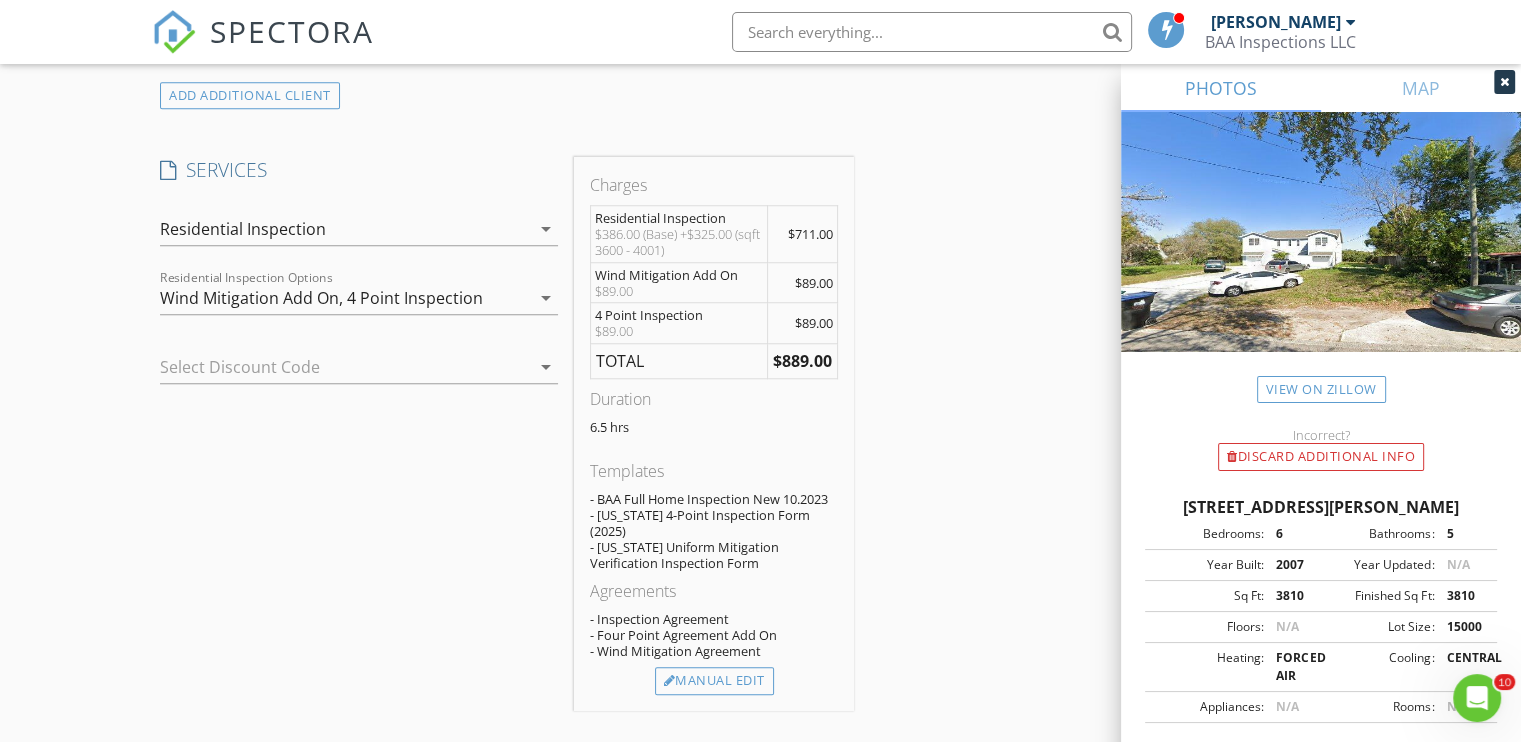 click on "Wind Mitigation Add On,  4 Point Inspection" at bounding box center [345, 298] 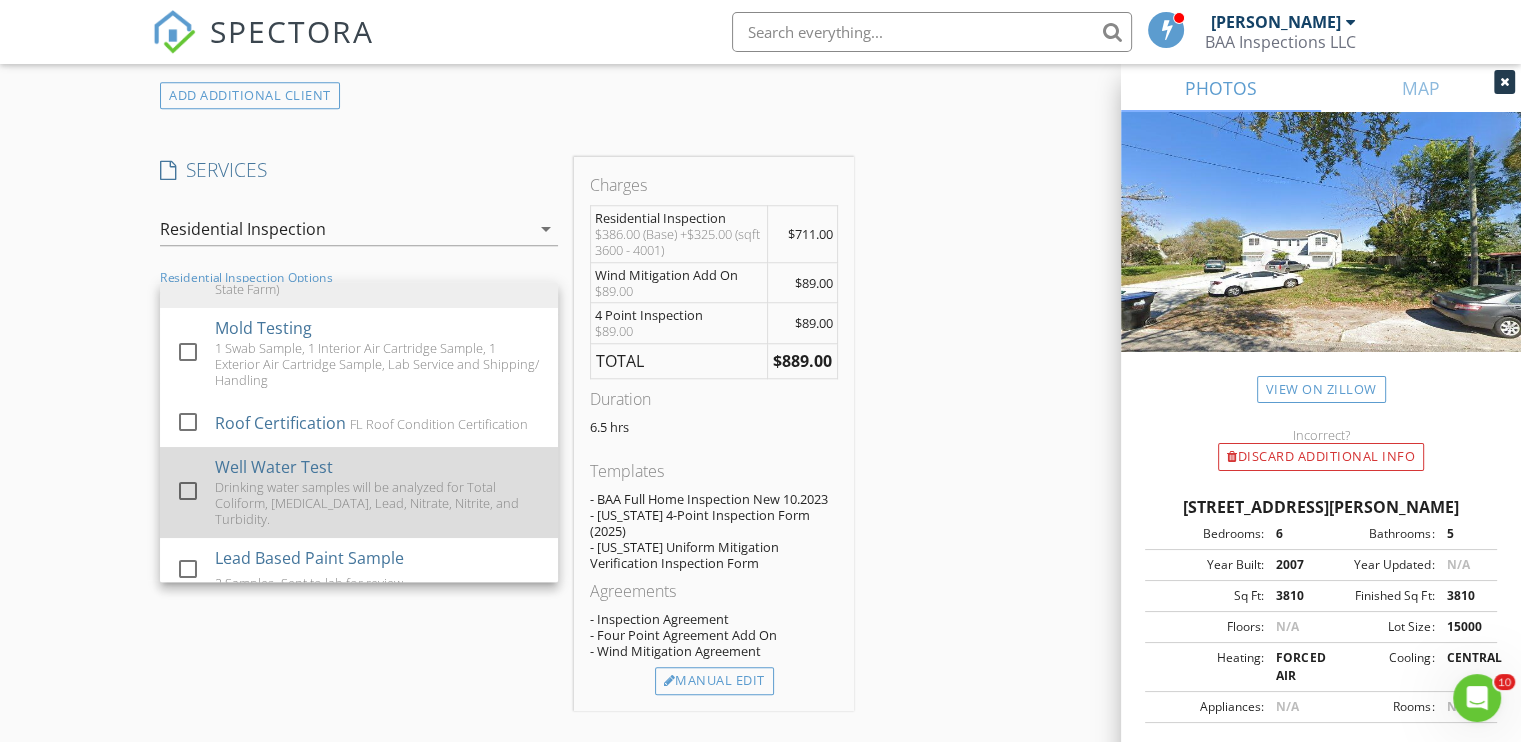 scroll, scrollTop: 160, scrollLeft: 0, axis: vertical 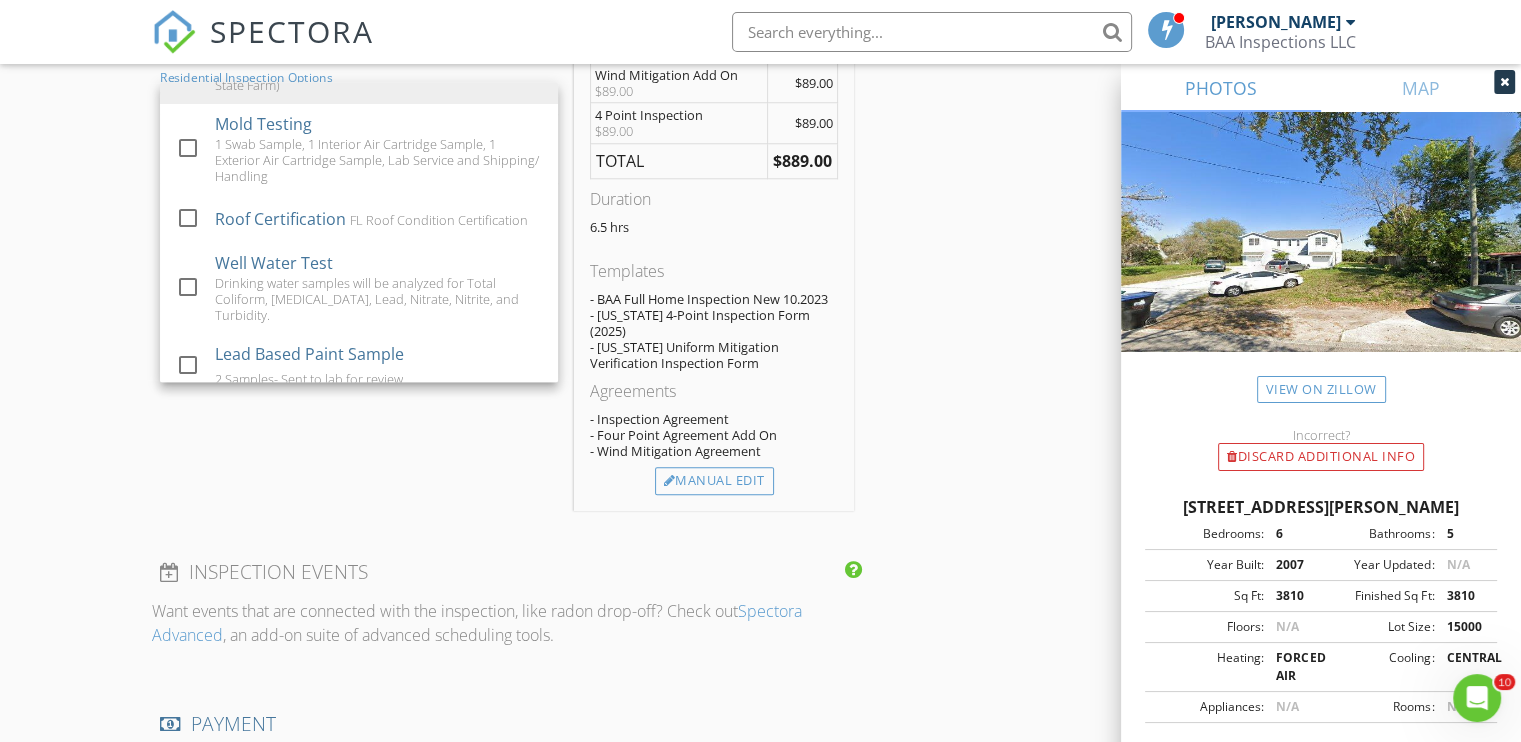 drag, startPoint x: 1056, startPoint y: 378, endPoint x: 868, endPoint y: 453, distance: 202.408 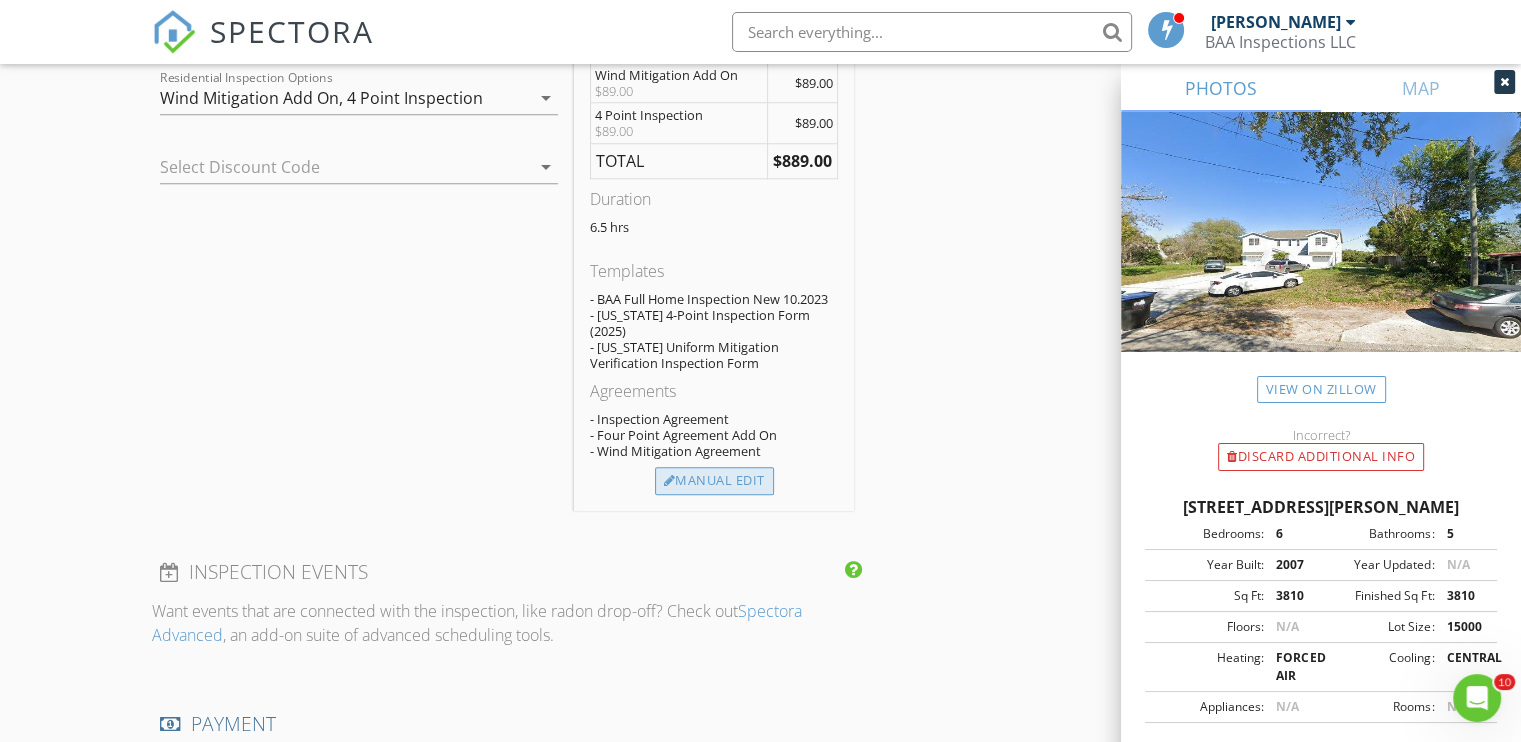 click on "Manual Edit" at bounding box center [714, 481] 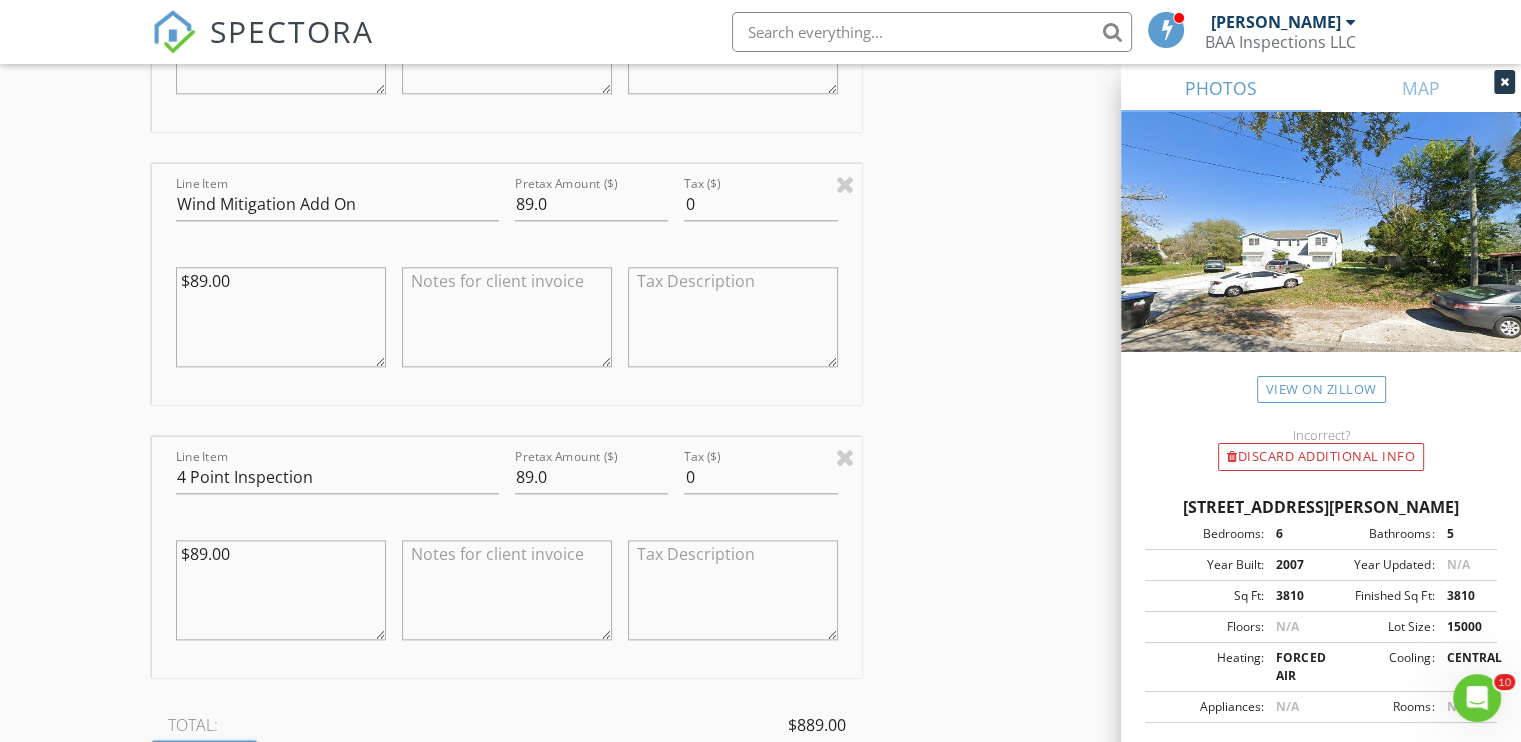 scroll, scrollTop: 2436, scrollLeft: 0, axis: vertical 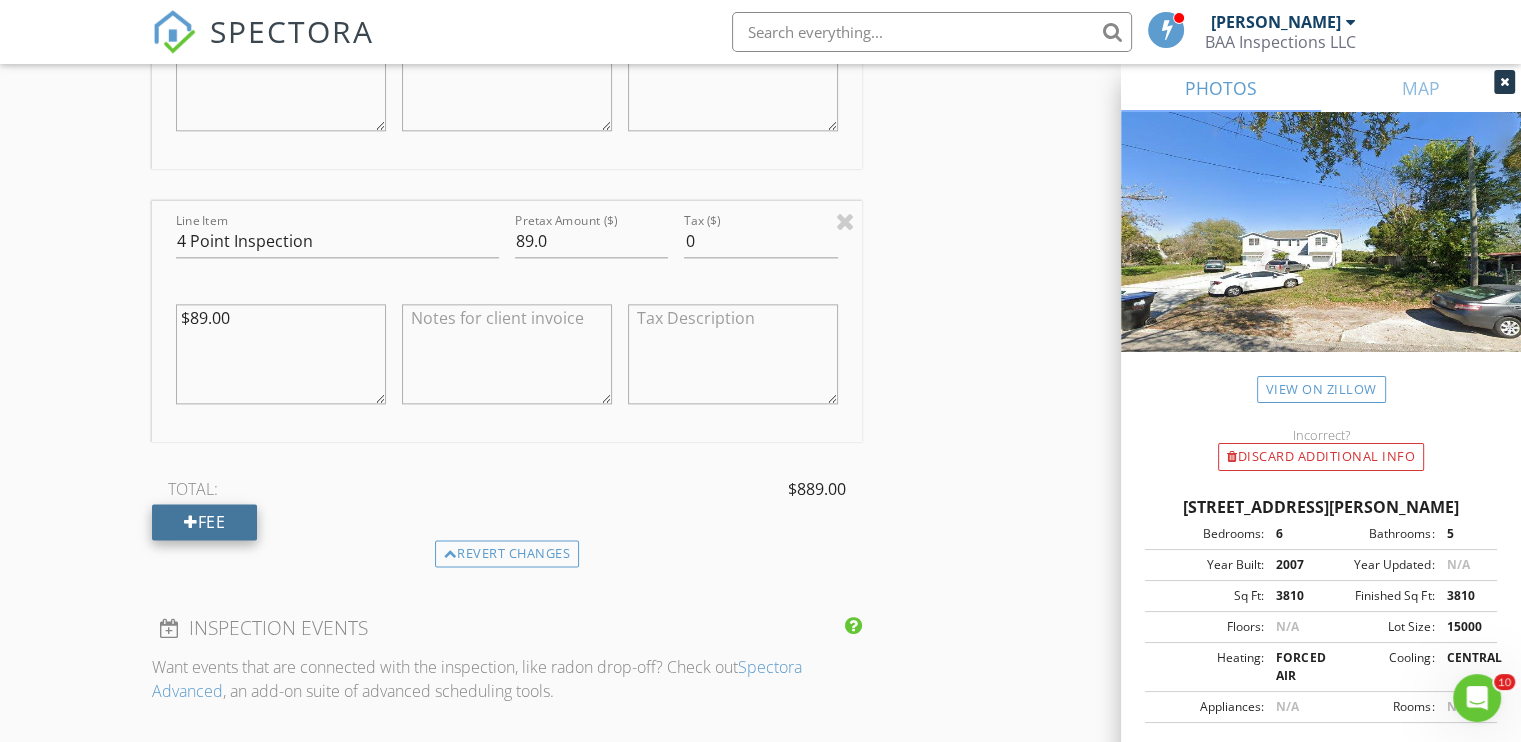 click on "Fee" at bounding box center (204, 522) 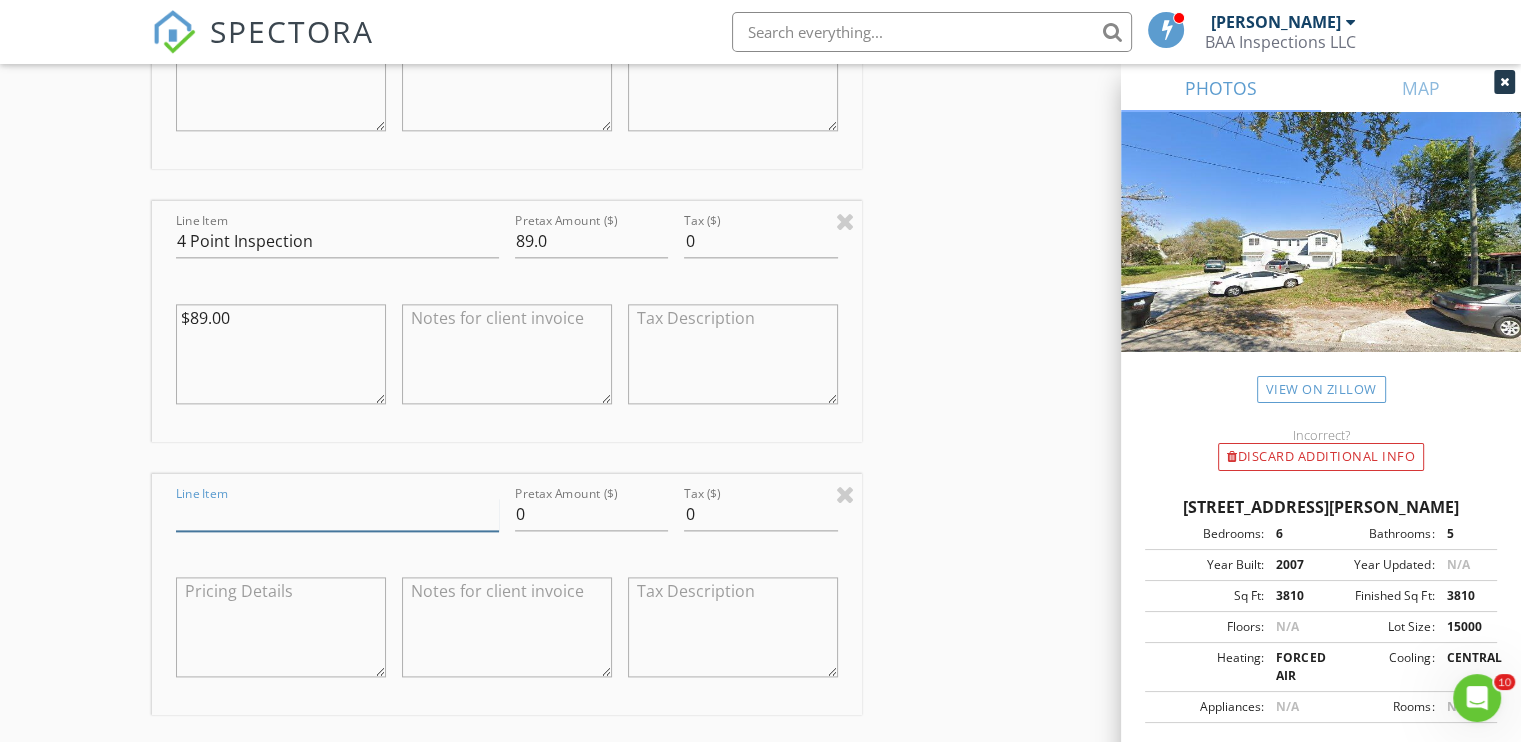 click on "Line Item" at bounding box center (337, 514) 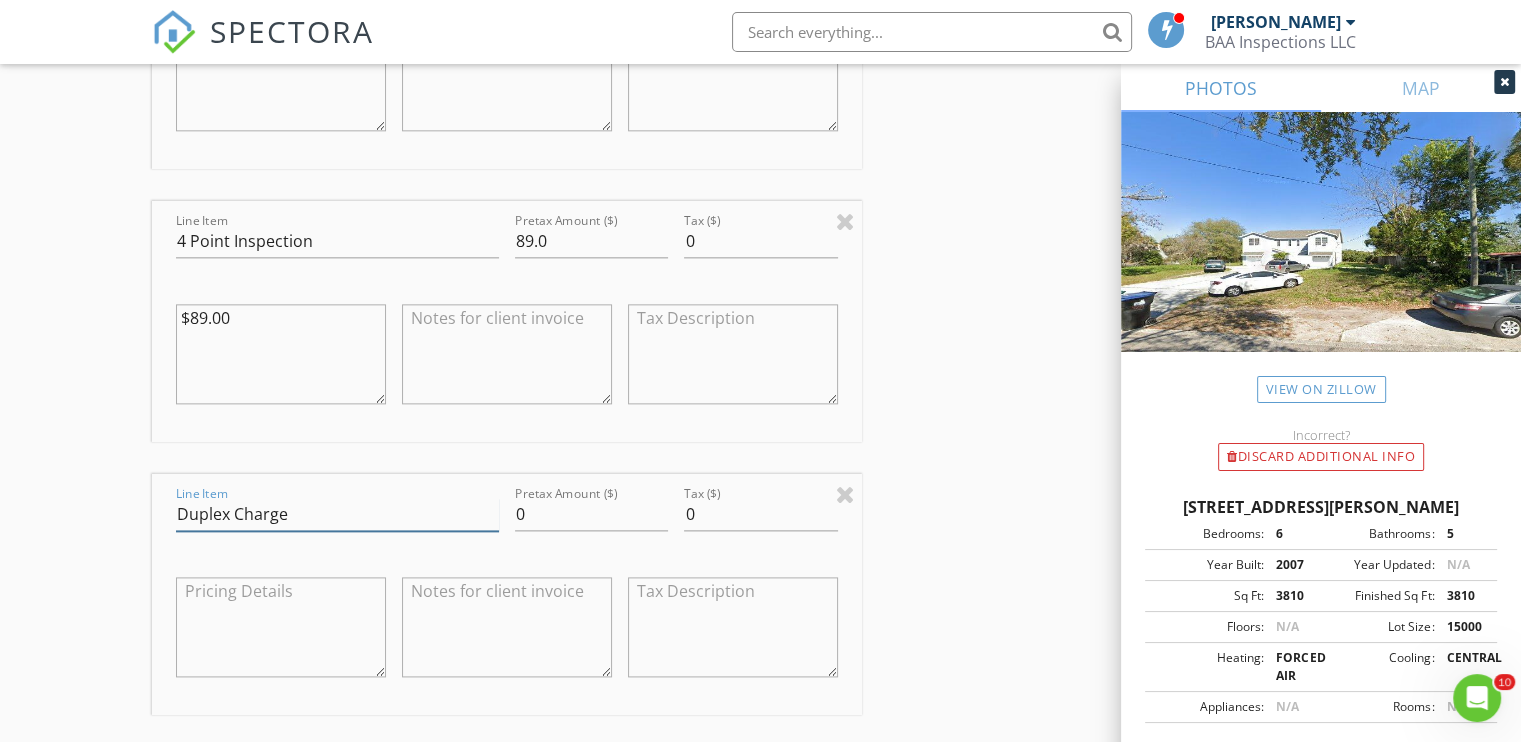 type on "Duplex Charge" 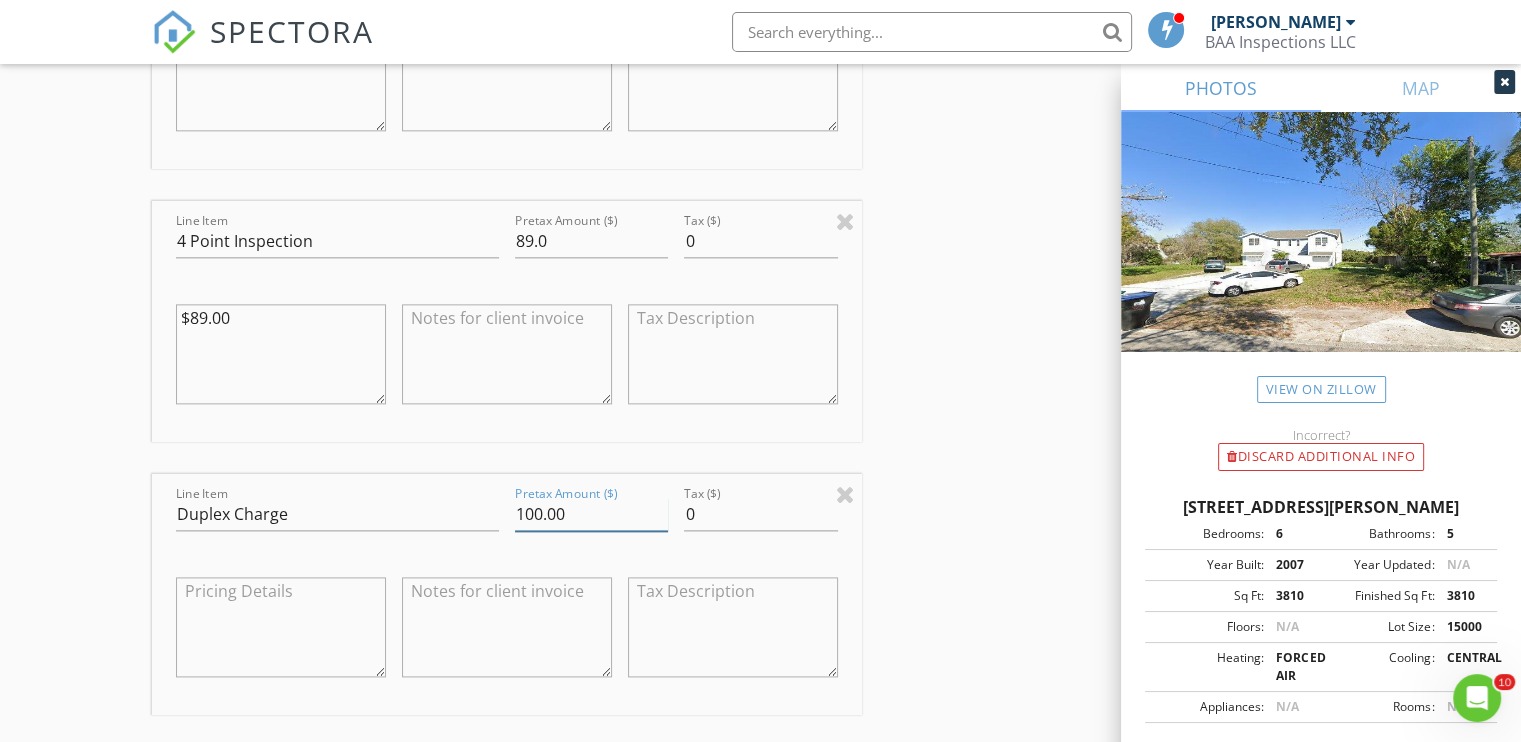 type on "100.00" 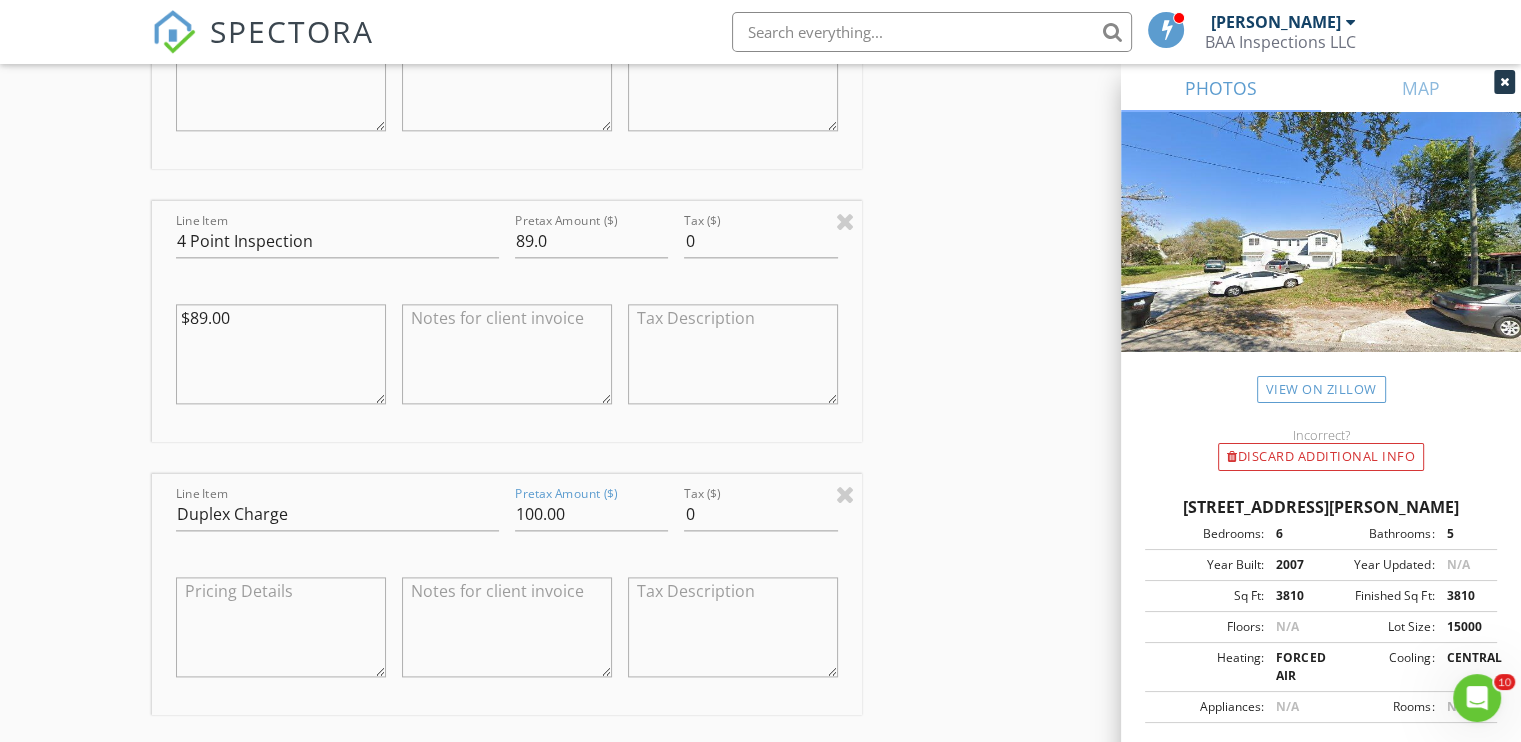 click on "Line Item Residential Inspection     Pretax Amount ($) 711.0   Tax ($) 0   $386.00 (Base)
+$325.00 (sqft 3600 - 4001)       Line Item Wind Mitigation Add On     Pretax Amount ($) 89.0   Tax ($) 0   $89.00       Line Item 4 Point Inspection     Pretax Amount ($) 89.0   Tax ($) 0   $89.00       Line Item Duplex Charge     Pretax Amount ($) 100.00   Tax ($) 0         TOTAL:   $989.00
Fee" at bounding box center (507, 234) 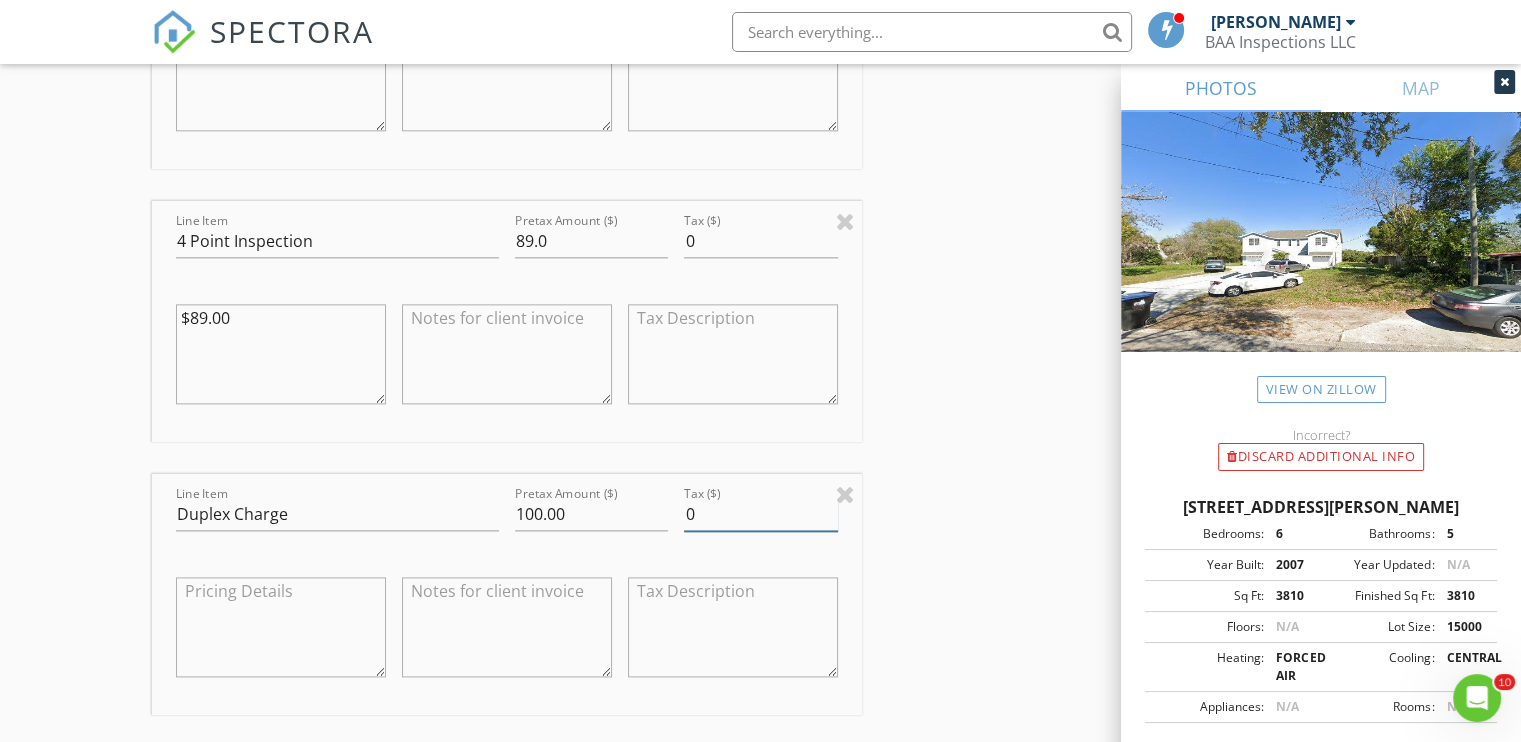 drag, startPoint x: 1123, startPoint y: 441, endPoint x: 1071, endPoint y: 448, distance: 52.46904 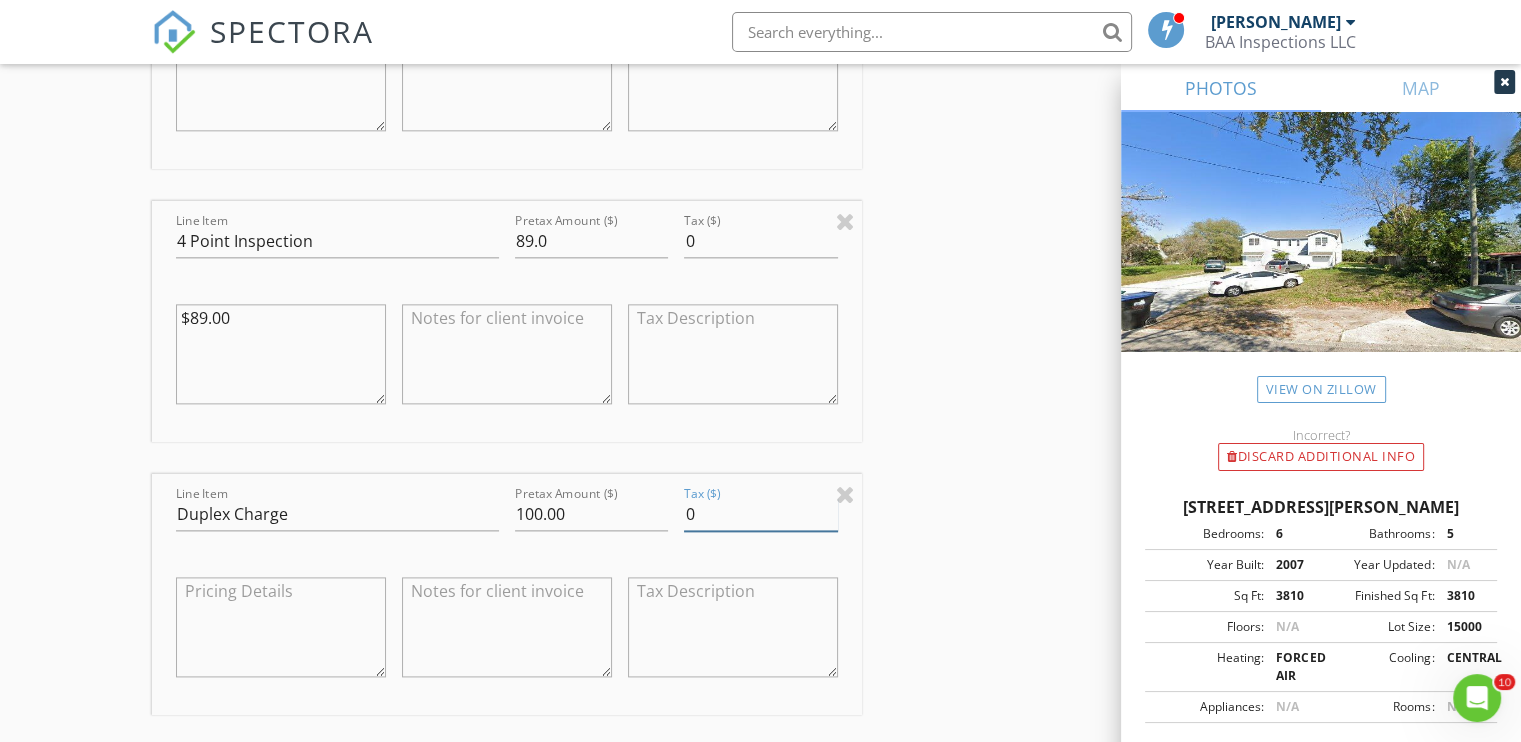 click on "INSPECTOR(S)
check_box   Joe Lester   PRIMARY   Joe Lester arrow_drop_down   check_box_outline_blank Joe Lester specifically requested
Date/Time
07/17/2025 10:00 AM
Location
Address Search       Address 5711 Claude Ave   Unit   City Orlando   State FL   Zip 32807   County Orange     Square Feet 3810   Year Built 2007   Foundation arrow_drop_down     Joe Lester     20.4 miles     (39 minutes)
client
check_box Enable Client CC email for this inspection   Client Search     check_box_outline_blank Client is a Company/Organization     First Name   Last Name   Email   CC Email   Phone   Address   City   State   Zip       Notes   Private Notes
ADD ADDITIONAL client
SERVICES
check_box   Residential Inspection   check_box_outline_blank   Condo Inspection   Updated Condo Inspection" at bounding box center (760, 193) 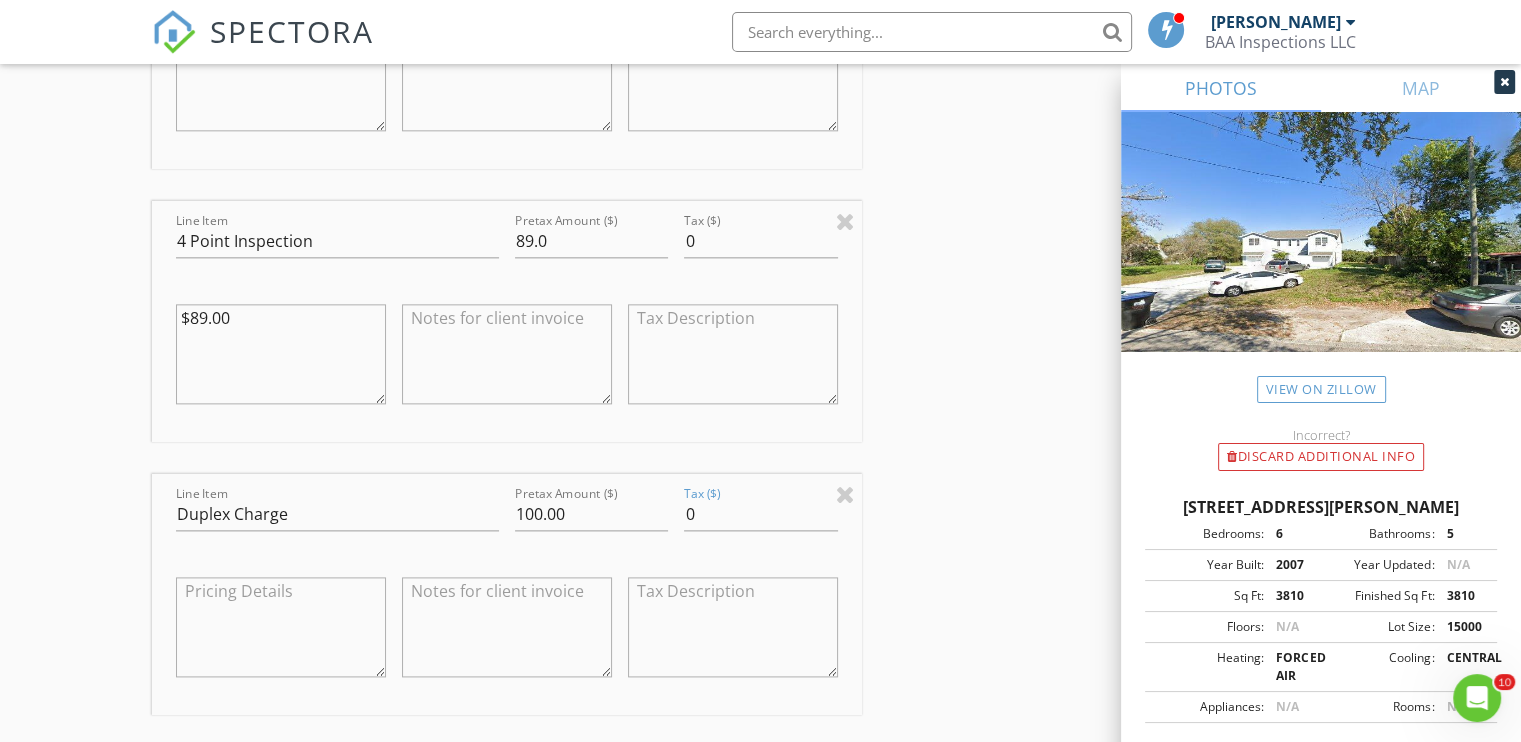 click on "INSPECTOR(S)
check_box   Joe Lester   PRIMARY   Joe Lester arrow_drop_down   check_box_outline_blank Joe Lester specifically requested
Date/Time
07/17/2025 10:00 AM
Location
Address Search       Address 5711 Claude Ave   Unit   City Orlando   State FL   Zip 32807   County Orange     Square Feet 3810   Year Built 2007   Foundation arrow_drop_down     Joe Lester     20.4 miles     (39 minutes)
client
check_box Enable Client CC email for this inspection   Client Search     check_box_outline_blank Client is a Company/Organization     First Name   Last Name   Email   CC Email   Phone   Address   City   State   Zip       Notes   Private Notes
ADD ADDITIONAL client
SERVICES
check_box   Residential Inspection   check_box_outline_blank   Condo Inspection   Updated Condo Inspection" at bounding box center [760, 193] 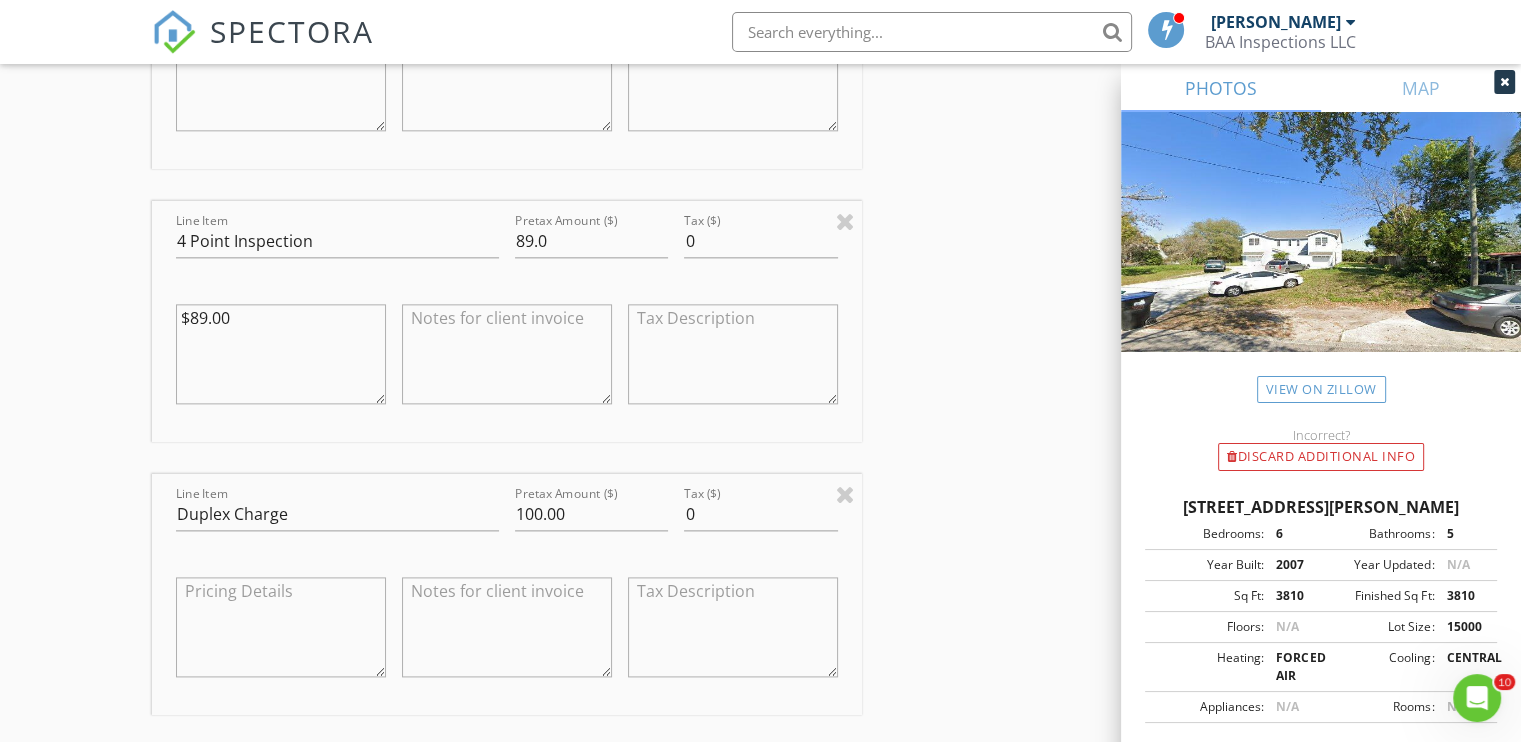 drag, startPoint x: 535, startPoint y: 589, endPoint x: 579, endPoint y: 584, distance: 44.28318 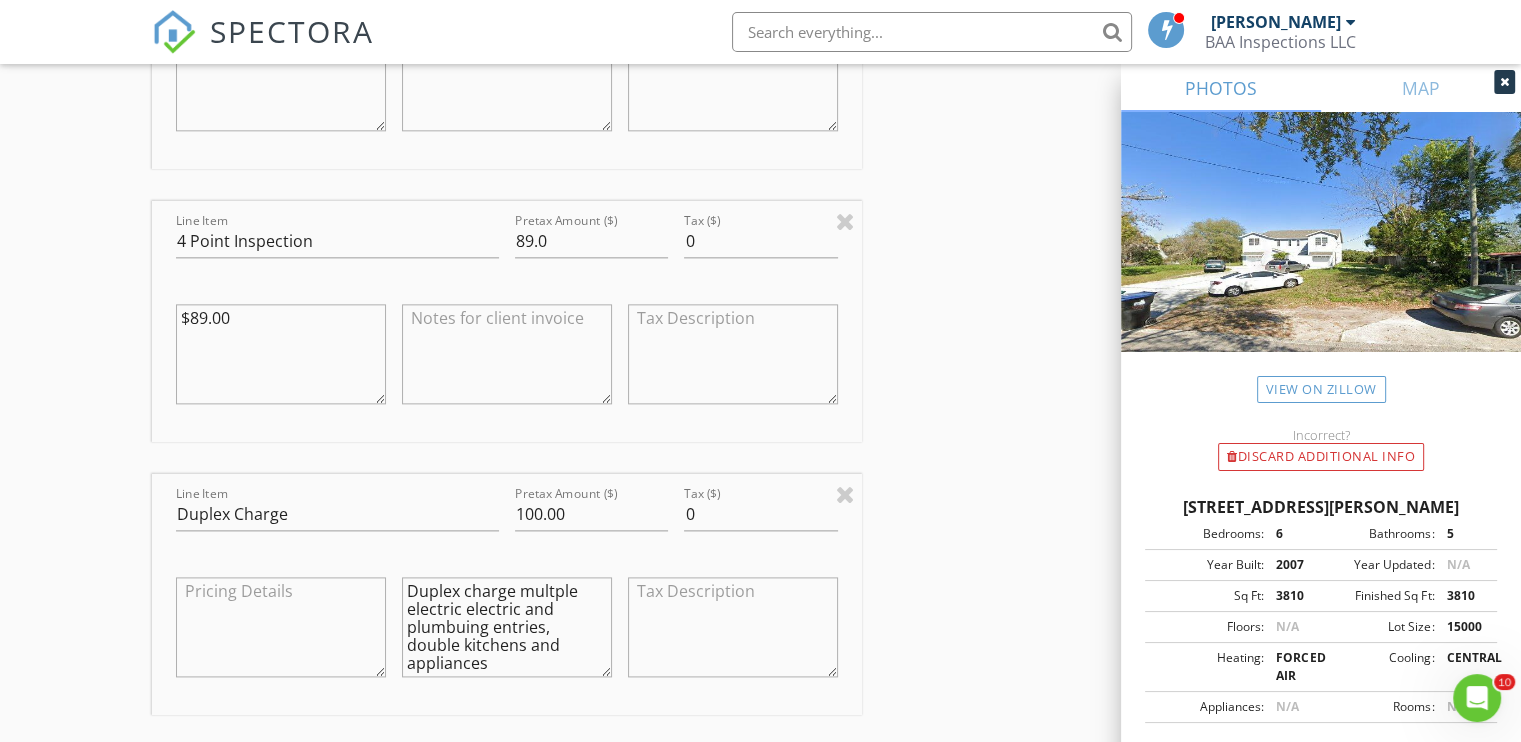 click on "Duplex charge multple electric electric and plumbuing entries, double kitchens and appliances" at bounding box center [507, 627] 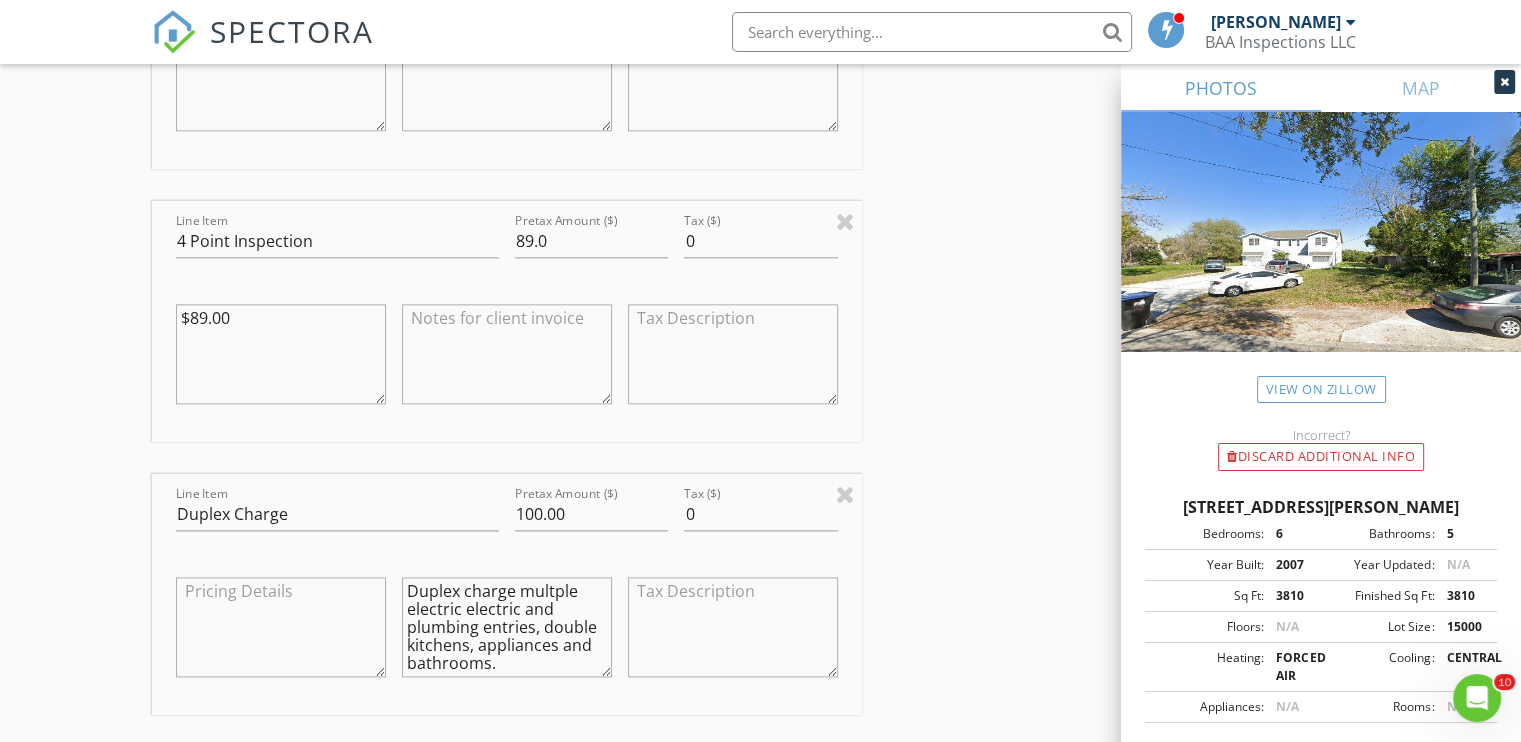 click on "Duplex charge multple electric electric and plumbing entries, double kitchens, appliances and bathrooms." at bounding box center (507, 627) 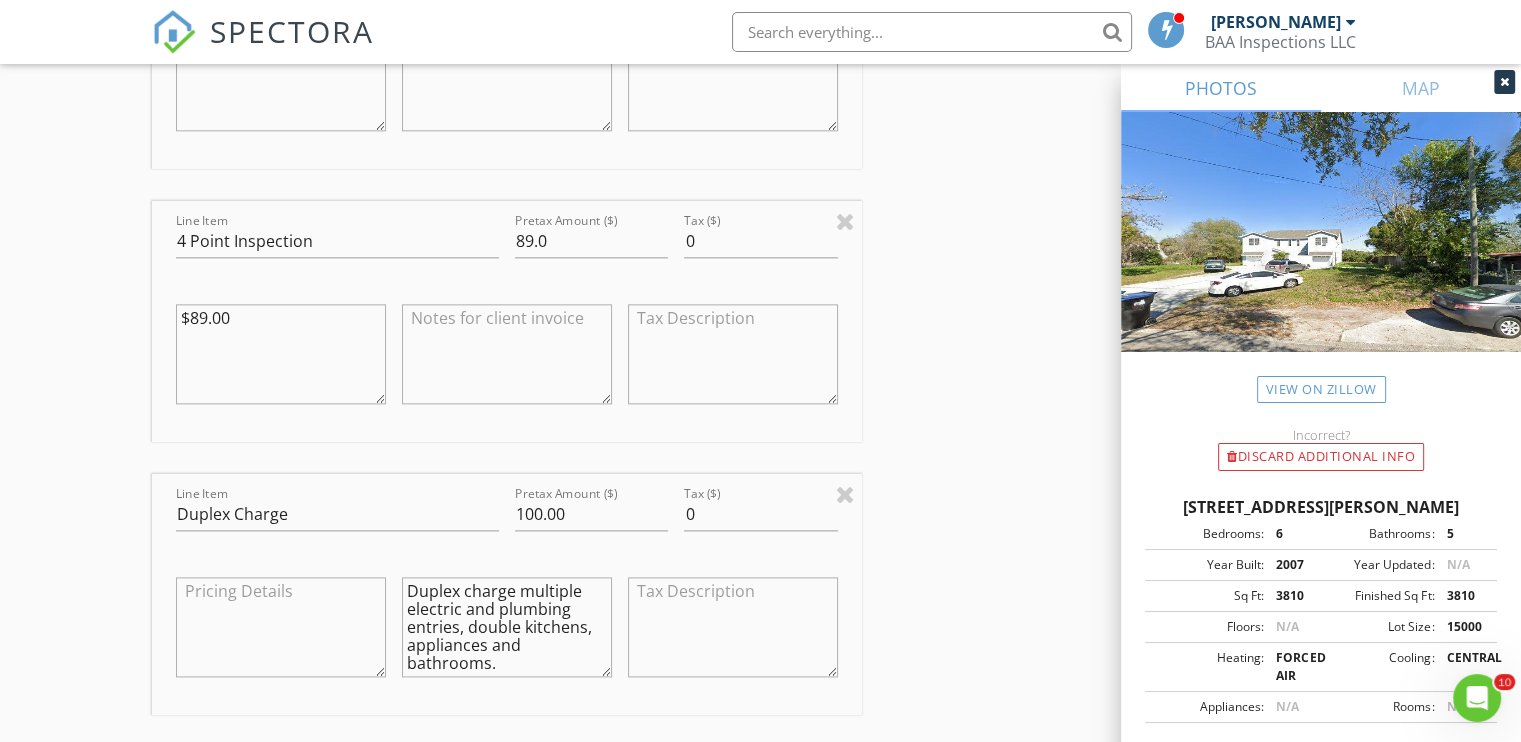 click on "Duplex charge multiple electric and plumbing entries, double kitchens, appliances and bathrooms." at bounding box center [507, 627] 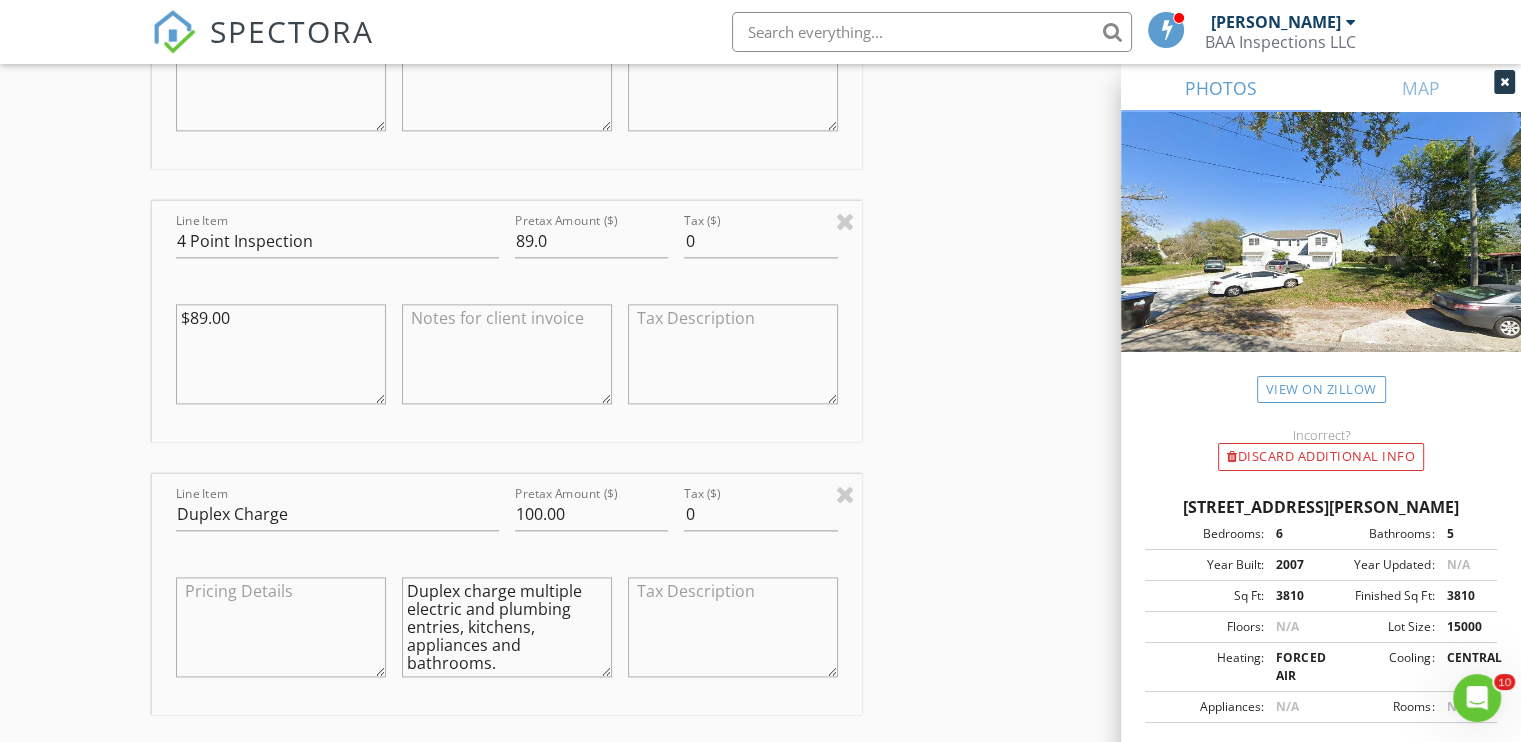 type on "Duplex charge multiple electric and plumbing entries, kitchens, appliances and bathrooms." 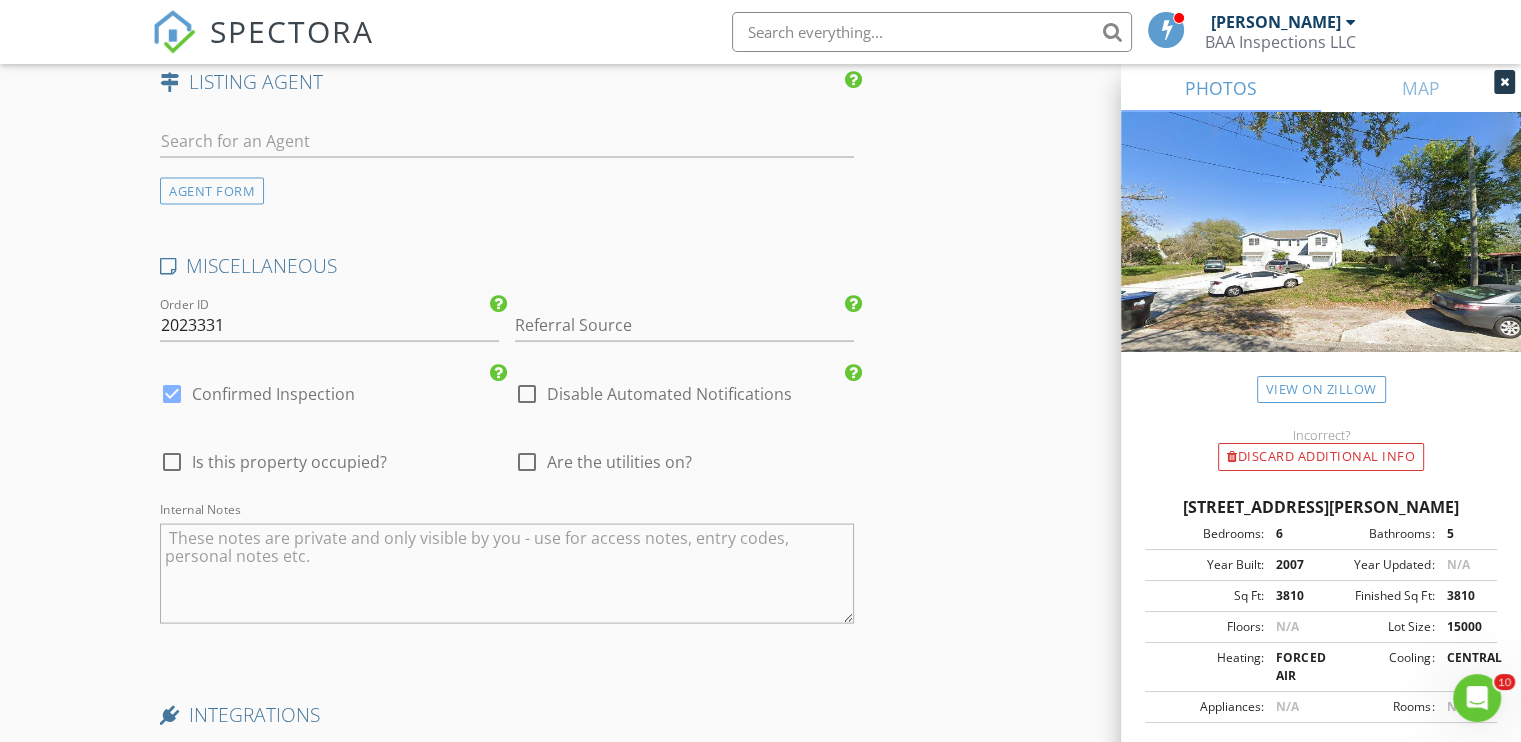 scroll, scrollTop: 3336, scrollLeft: 0, axis: vertical 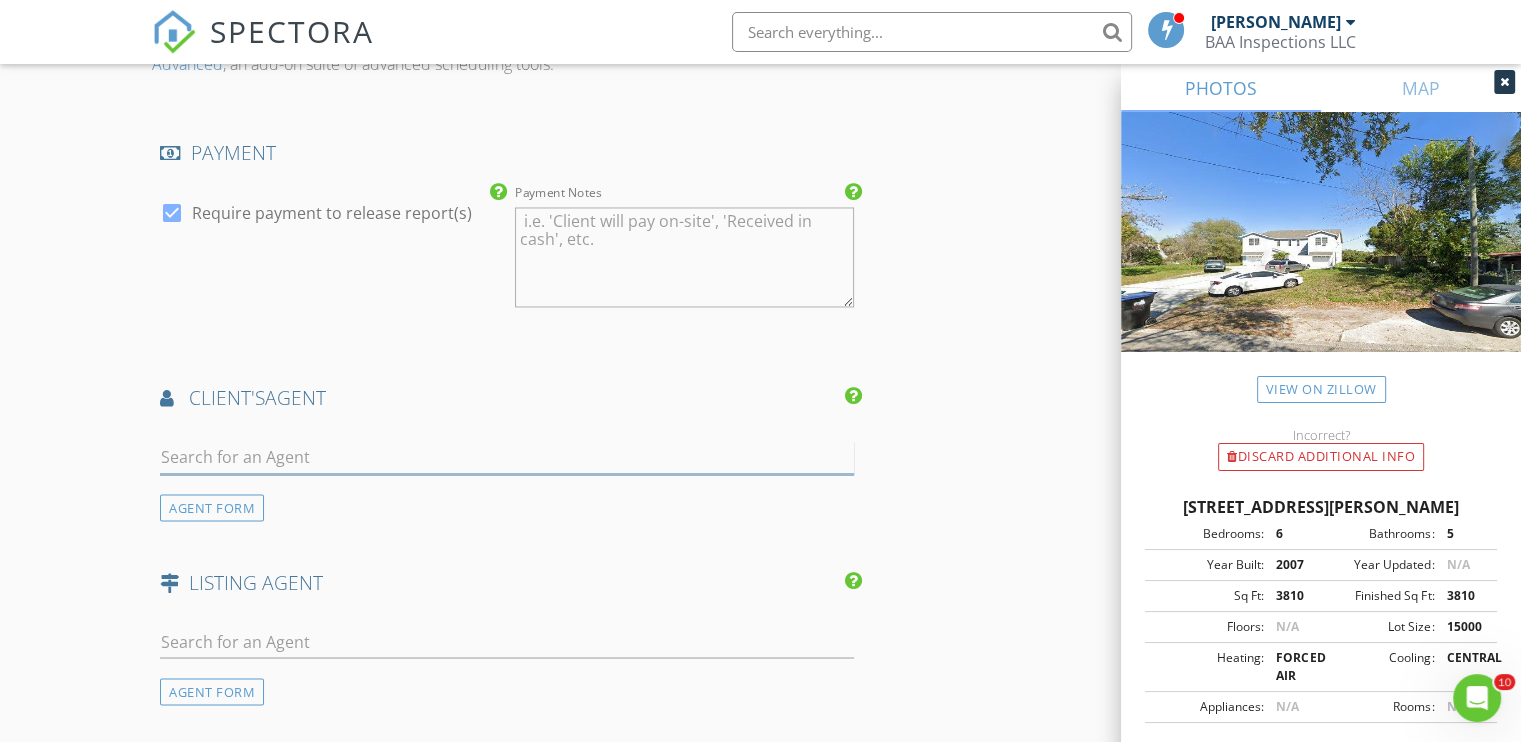click at bounding box center [507, 457] 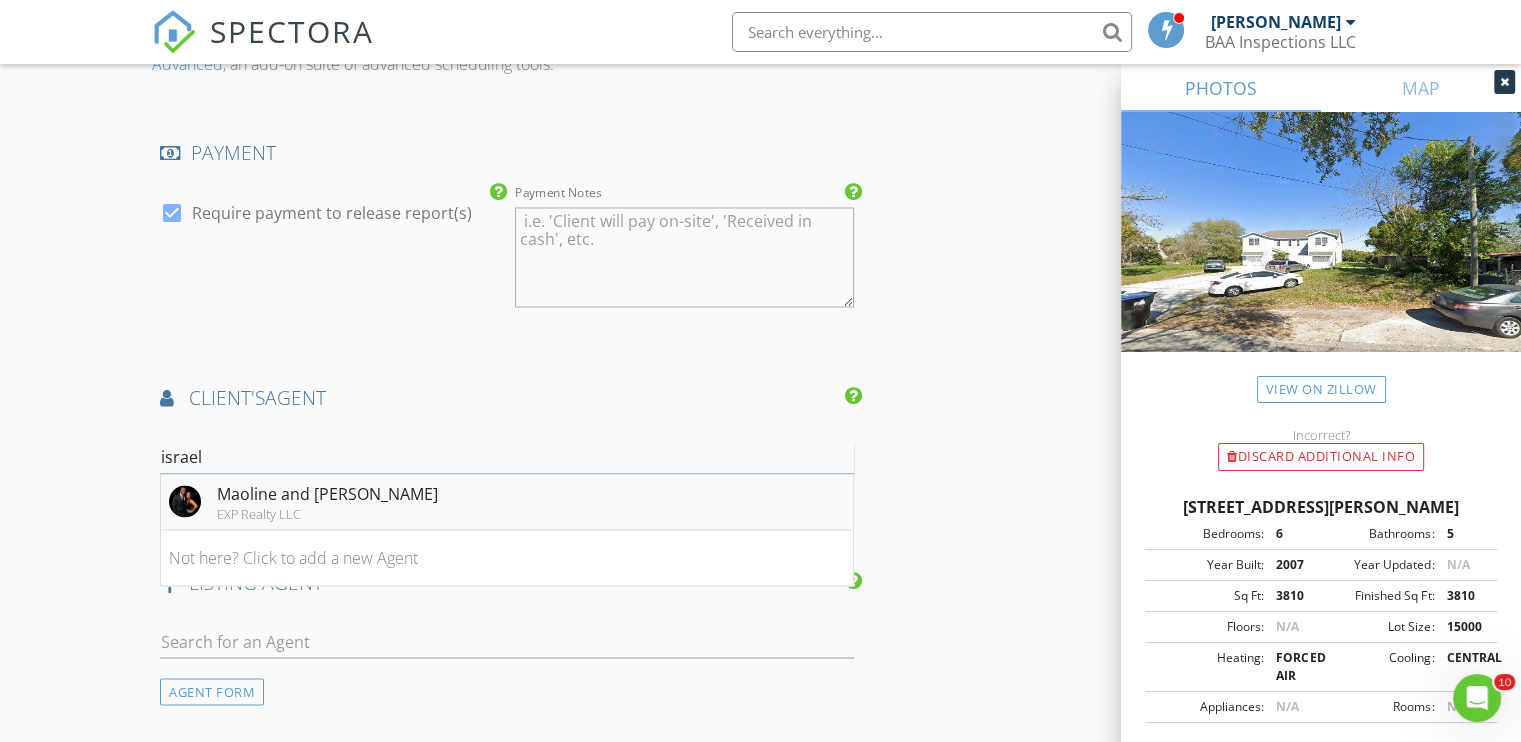 type on "israel" 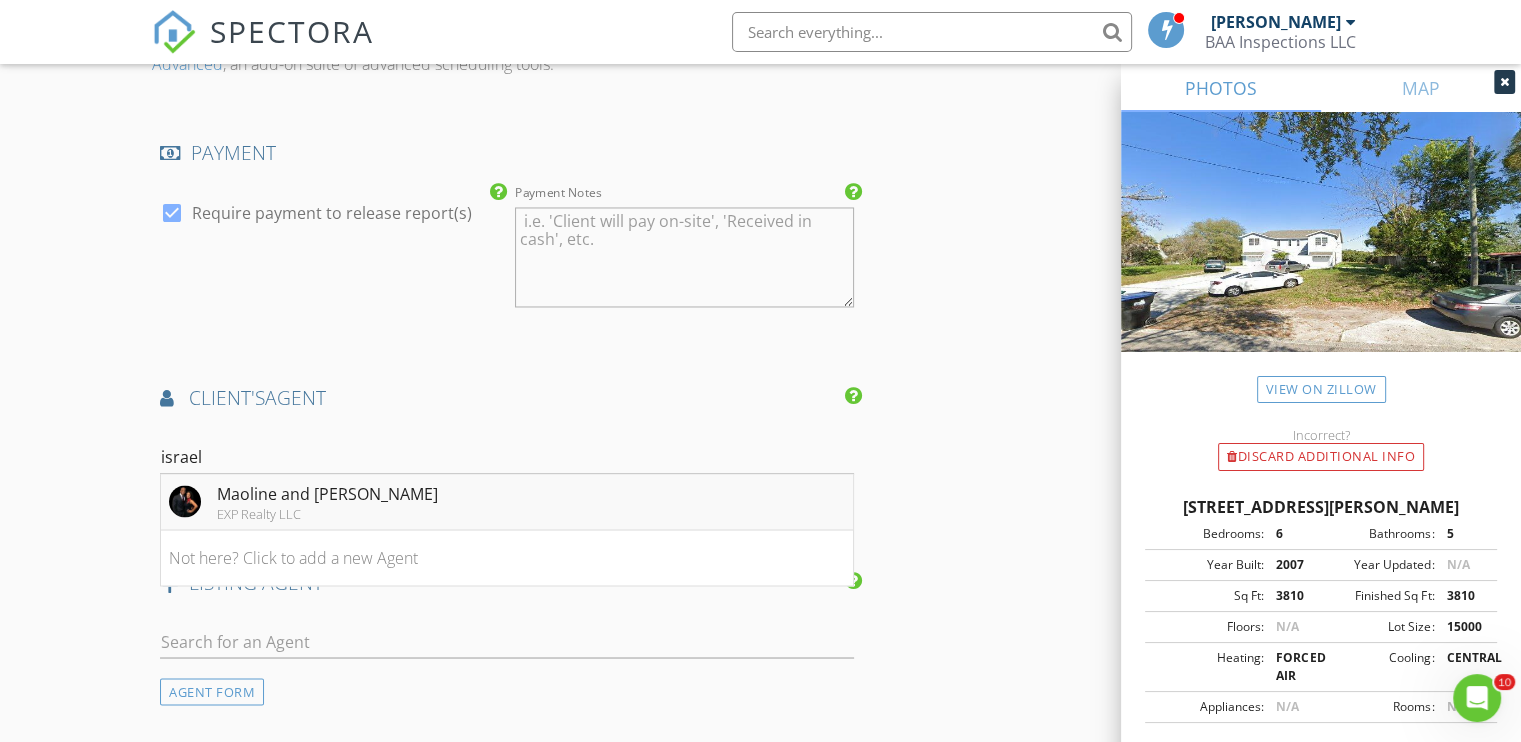 click on "Maoline and Israel Herrera" at bounding box center [327, 493] 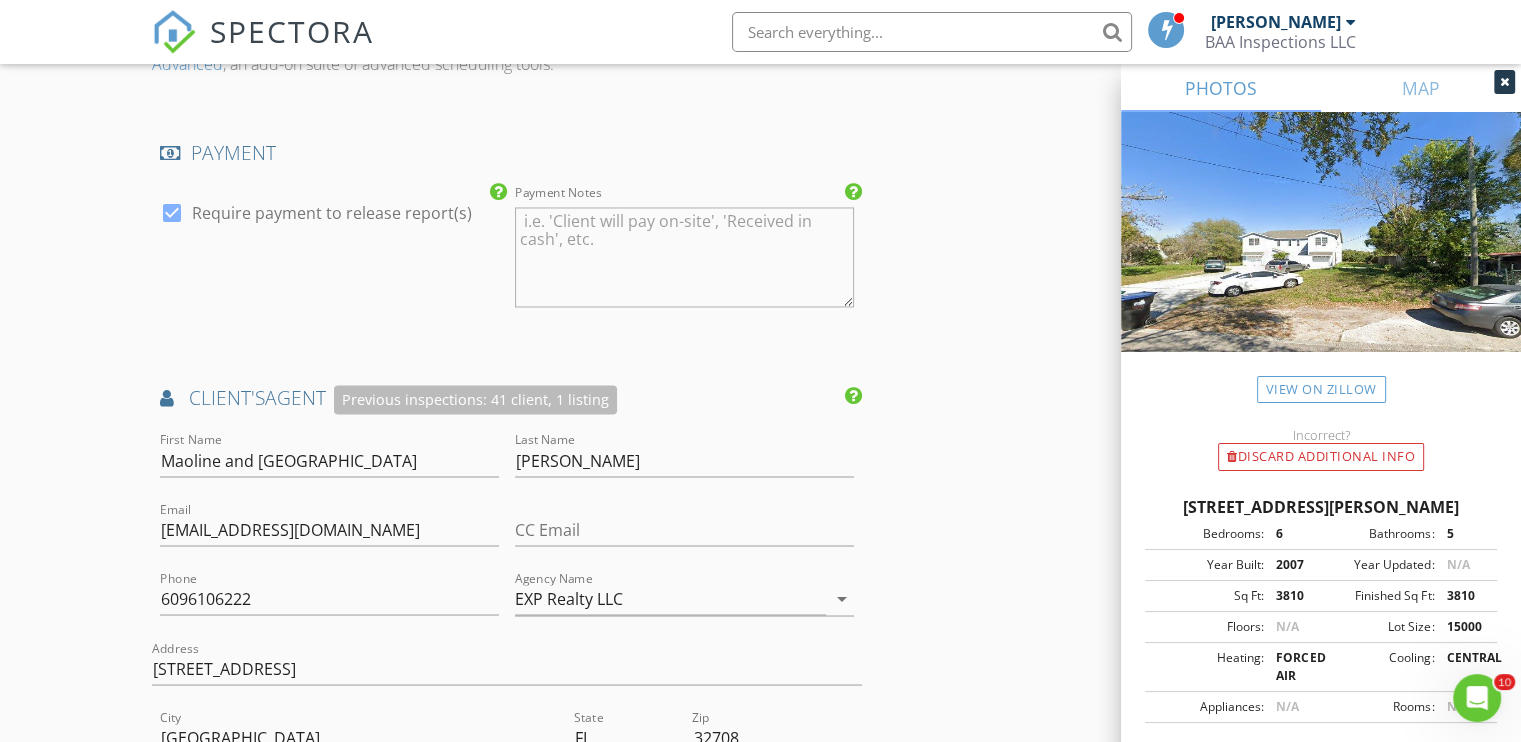 click on "INSPECTOR(S)
check_box   Joe Lester   PRIMARY   Joe Lester arrow_drop_down   check_box_outline_blank Joe Lester specifically requested
Date/Time
07/17/2025 10:00 AM
Location
Address Search       Address 5711 Claude Ave   Unit   City Orlando   State FL   Zip 32807   County Orange     Square Feet 3810   Year Built 2007   Foundation arrow_drop_down     Joe Lester     20.4 miles     (39 minutes)
client
check_box Enable Client CC email for this inspection   Client Search     check_box_outline_blank Client is a Company/Organization     First Name   Last Name   Email   CC Email   Phone   Address   City   State   Zip       Notes   Private Notes
ADD ADDITIONAL client
SERVICES
check_box   Residential Inspection   check_box_outline_blank   Condo Inspection   Updated Condo Inspection" at bounding box center (760, -410) 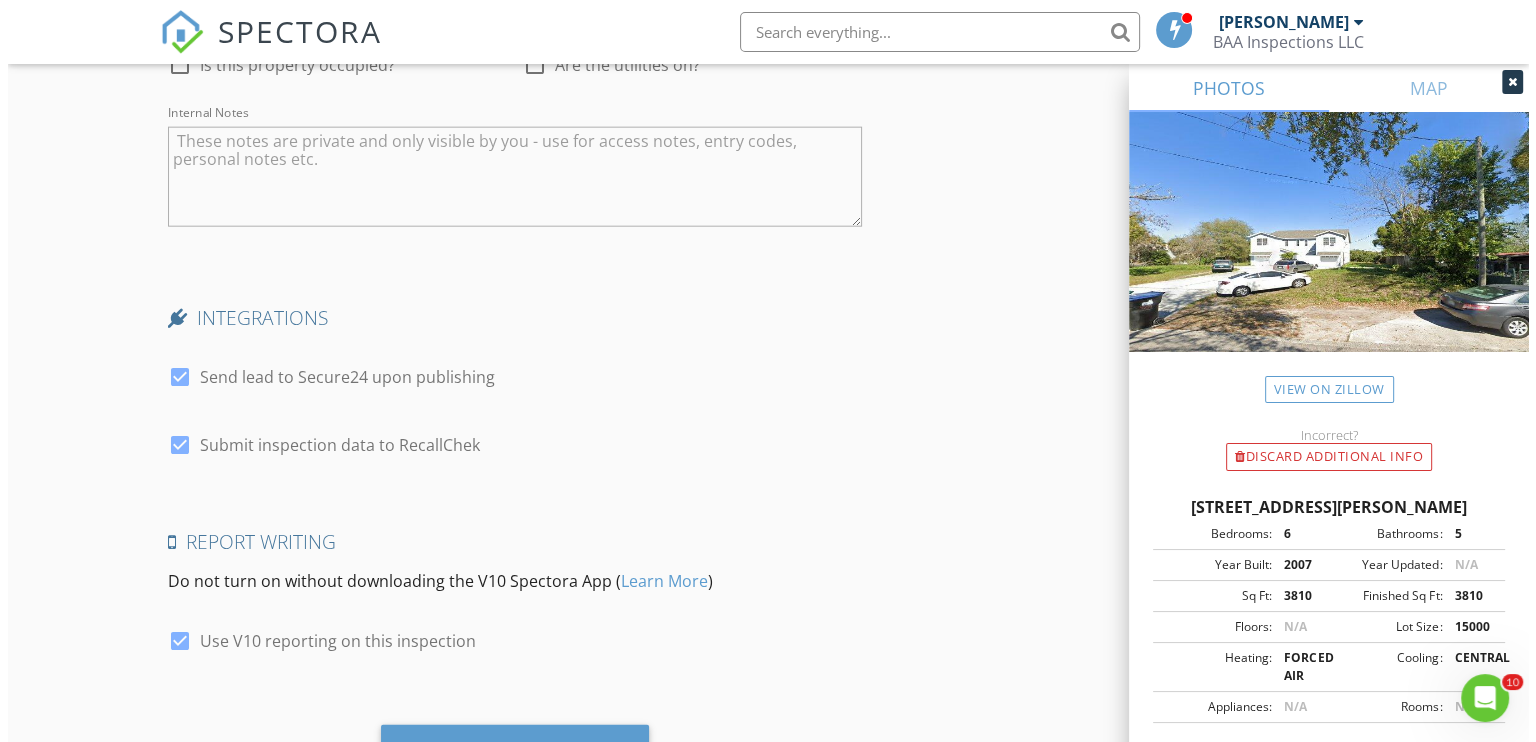 scroll, scrollTop: 4900, scrollLeft: 0, axis: vertical 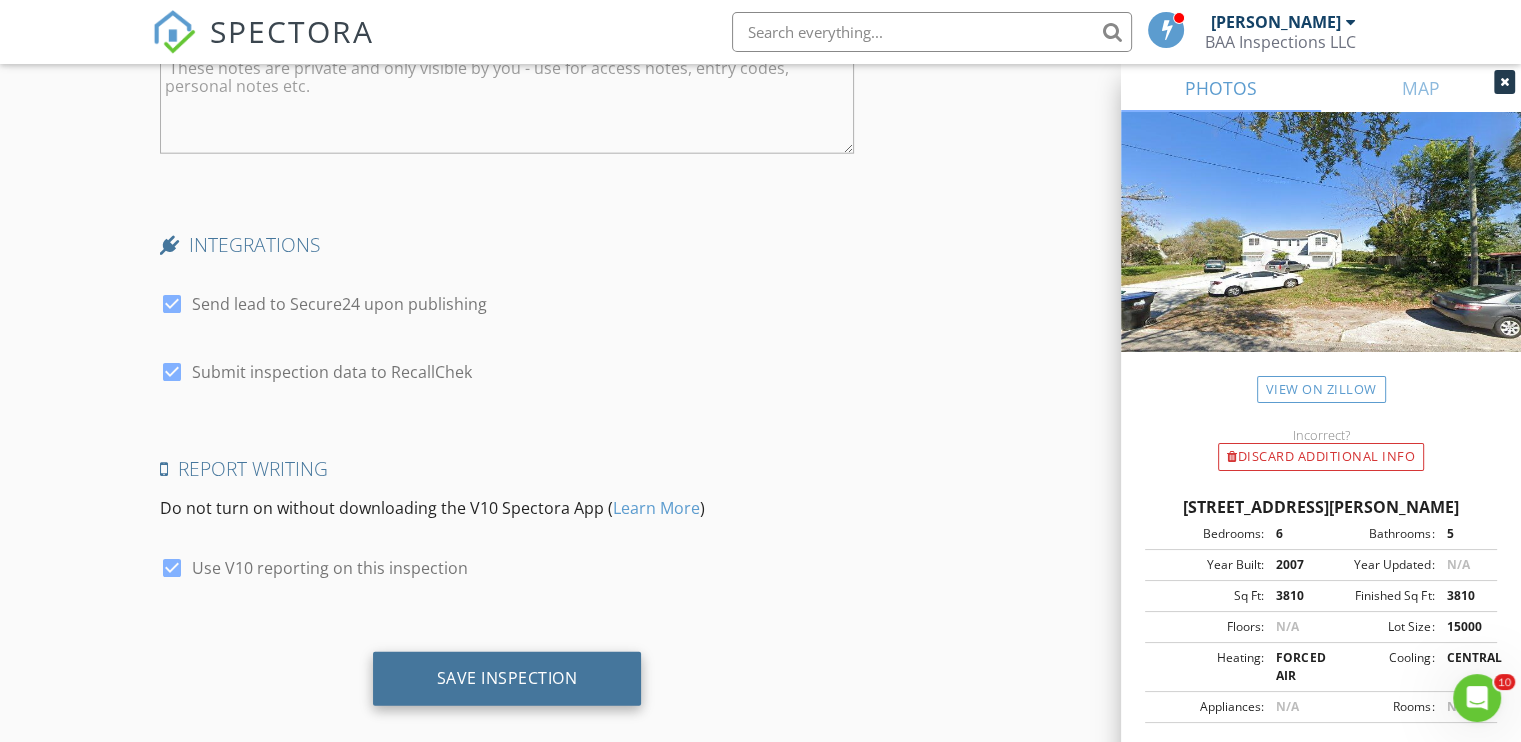 click on "Save Inspection" at bounding box center [507, 678] 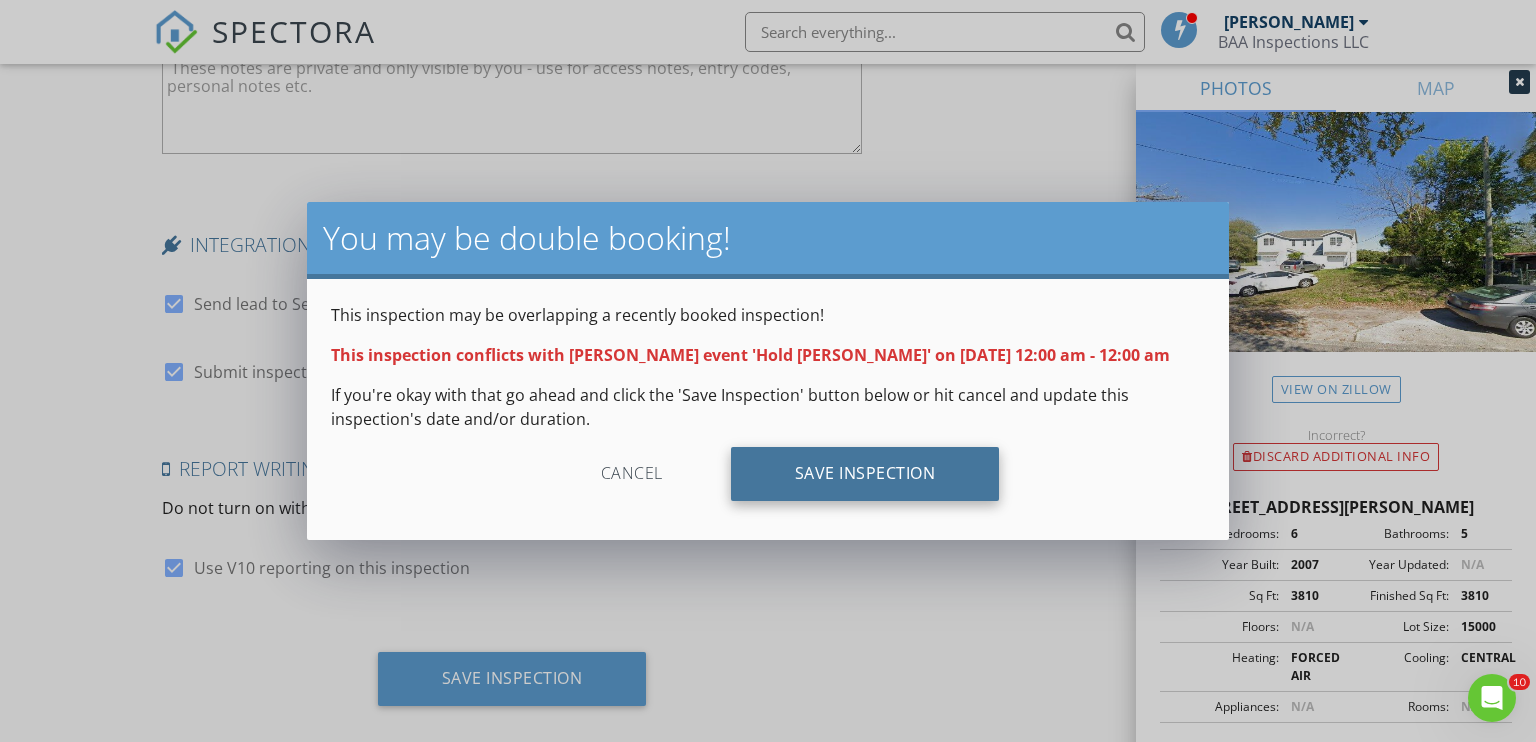 click on "Save Inspection" at bounding box center [865, 474] 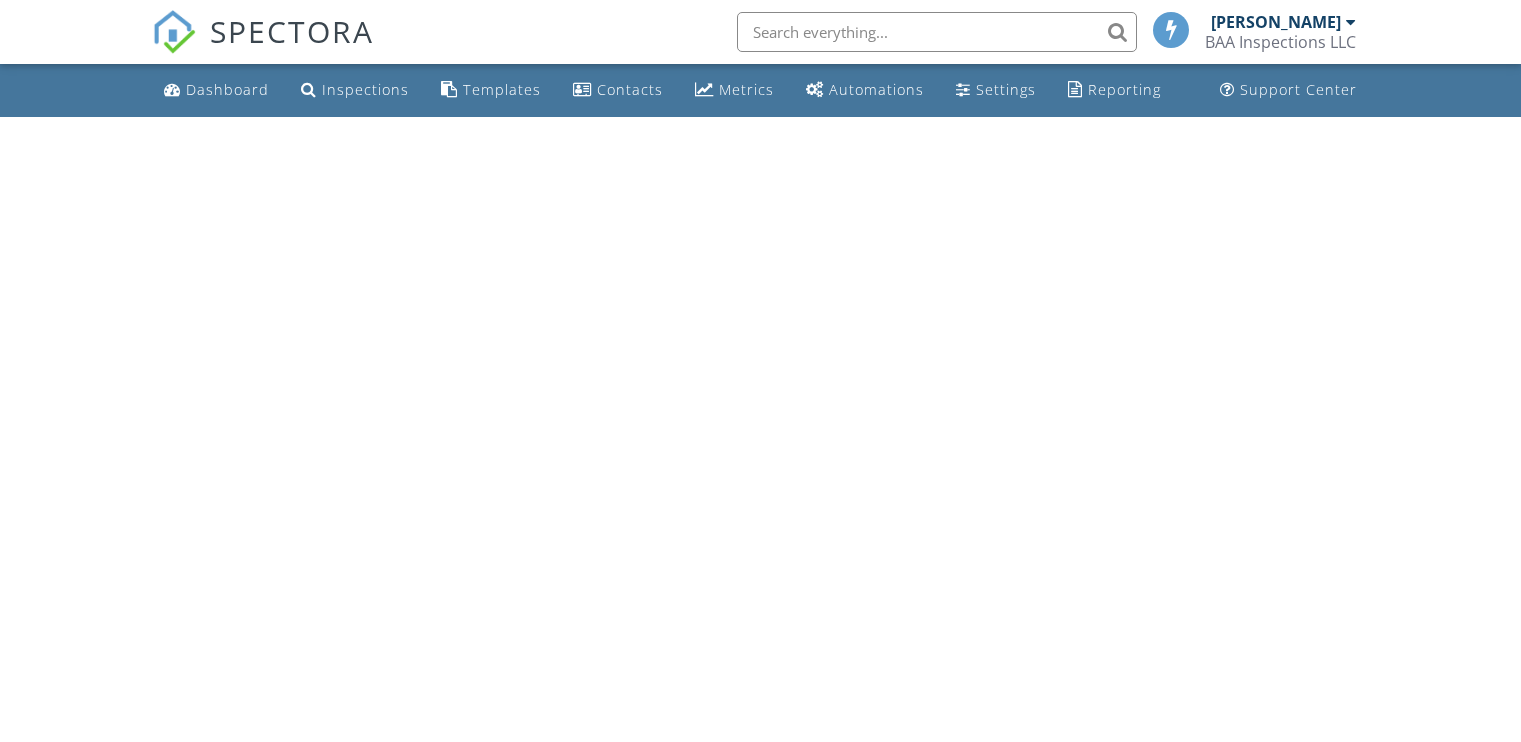 scroll, scrollTop: 0, scrollLeft: 0, axis: both 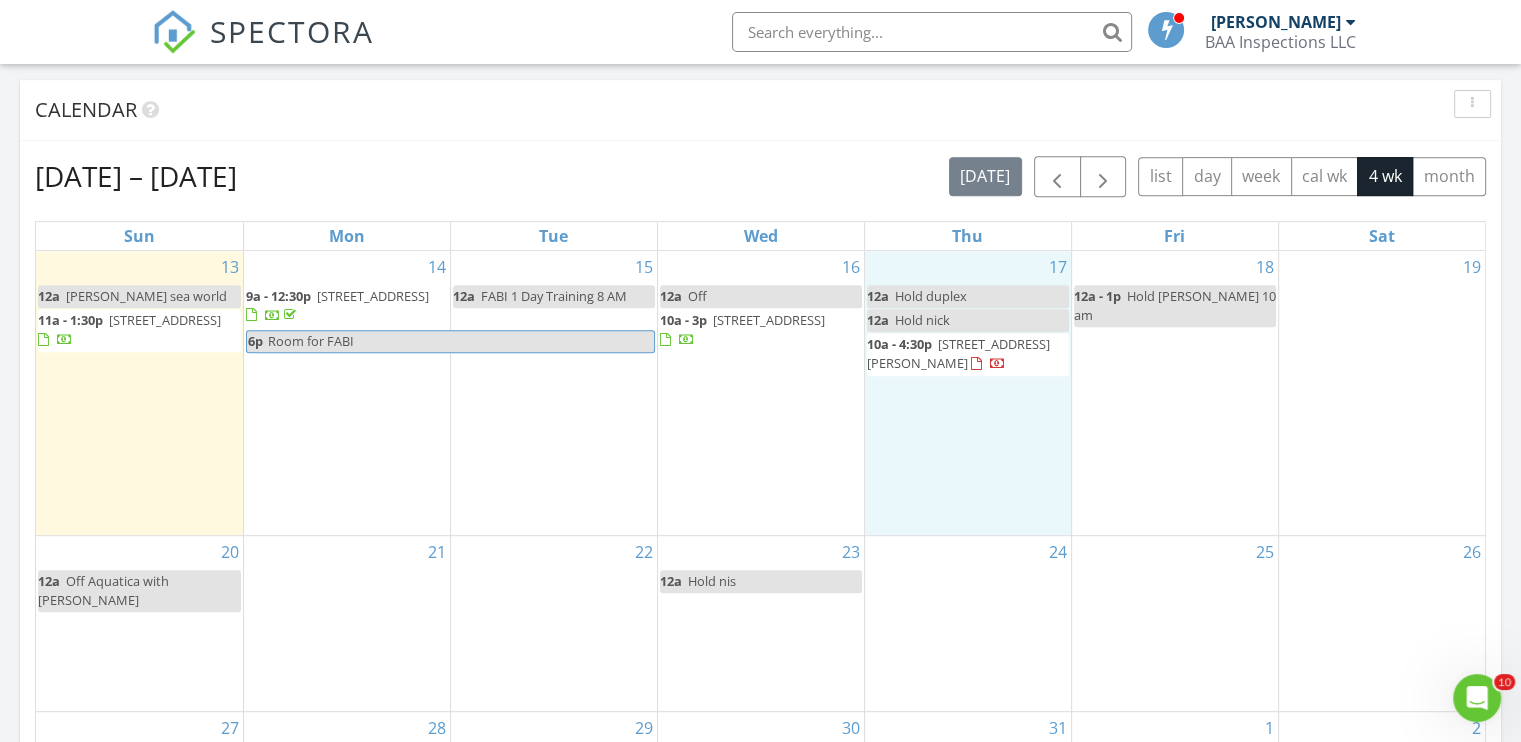 drag, startPoint x: 956, startPoint y: 532, endPoint x: 904, endPoint y: 532, distance: 52 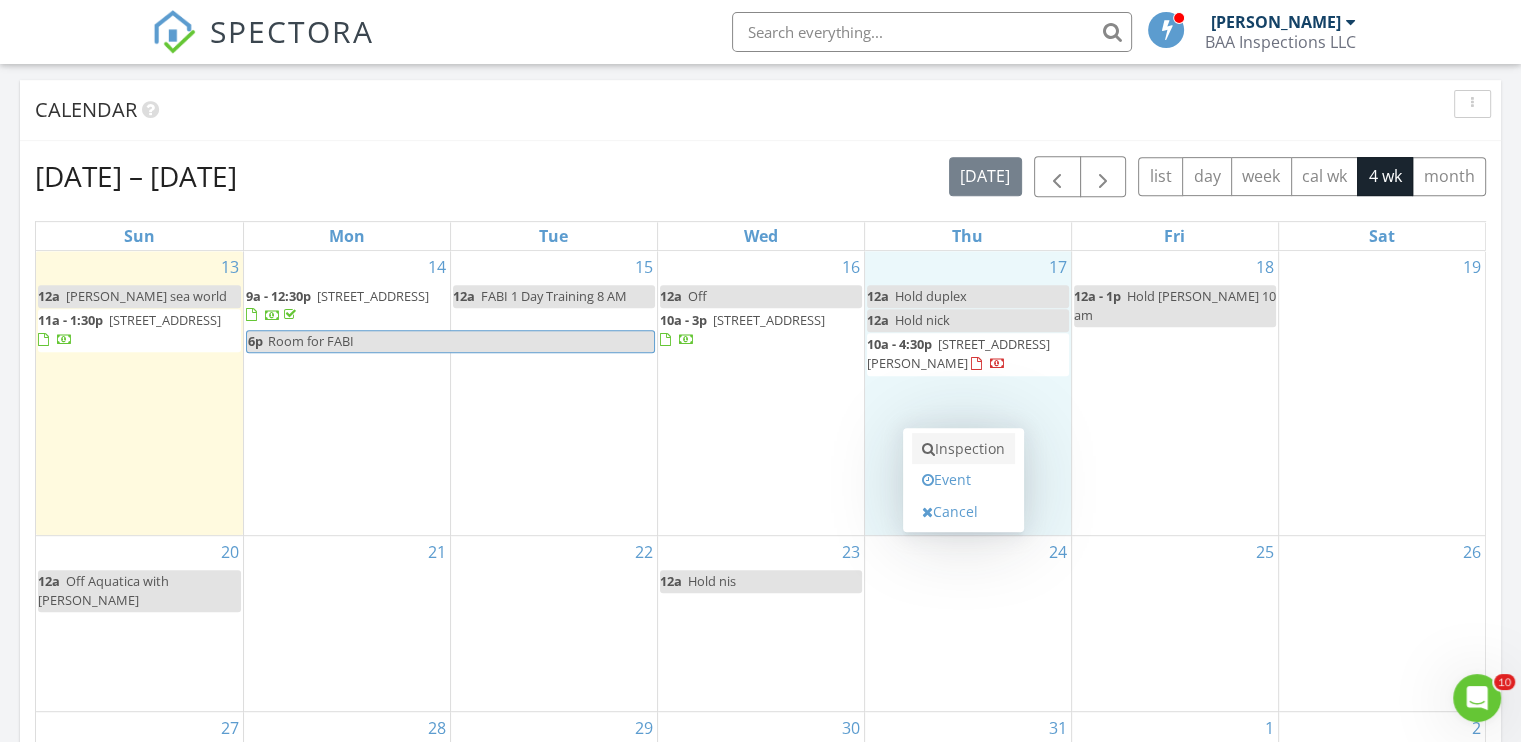 drag, startPoint x: 982, startPoint y: 464, endPoint x: 980, endPoint y: 453, distance: 11.18034 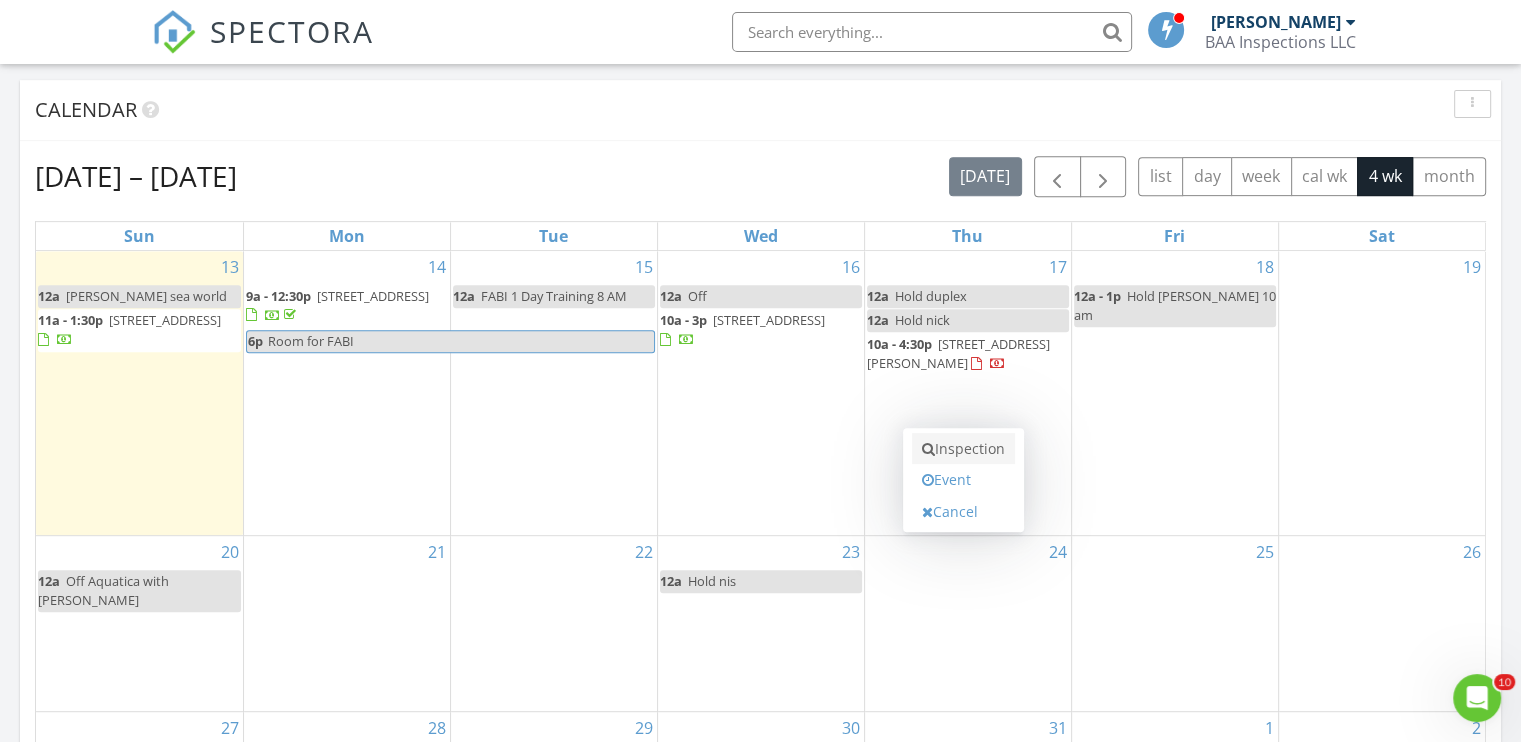 click on "Inspection" at bounding box center [963, 449] 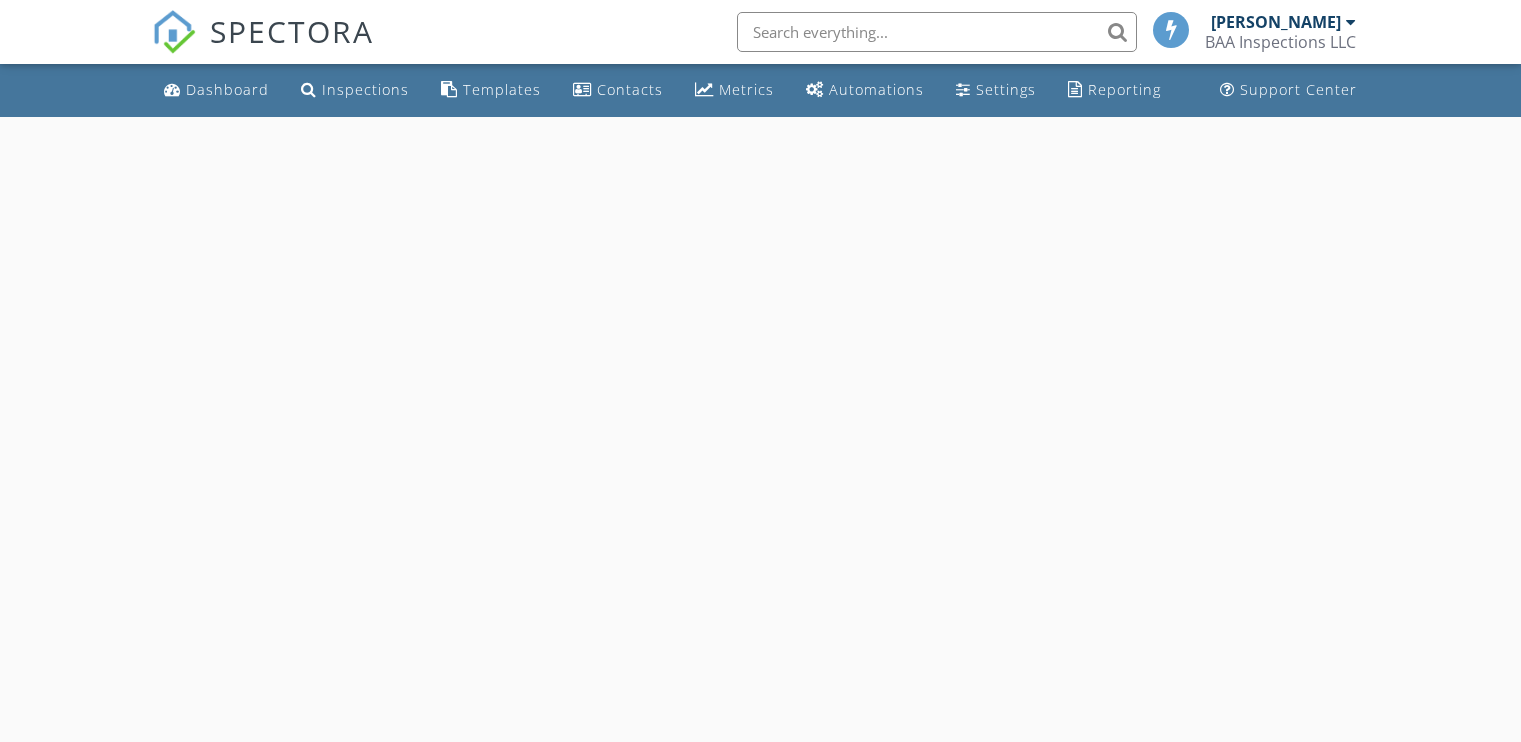 scroll, scrollTop: 0, scrollLeft: 0, axis: both 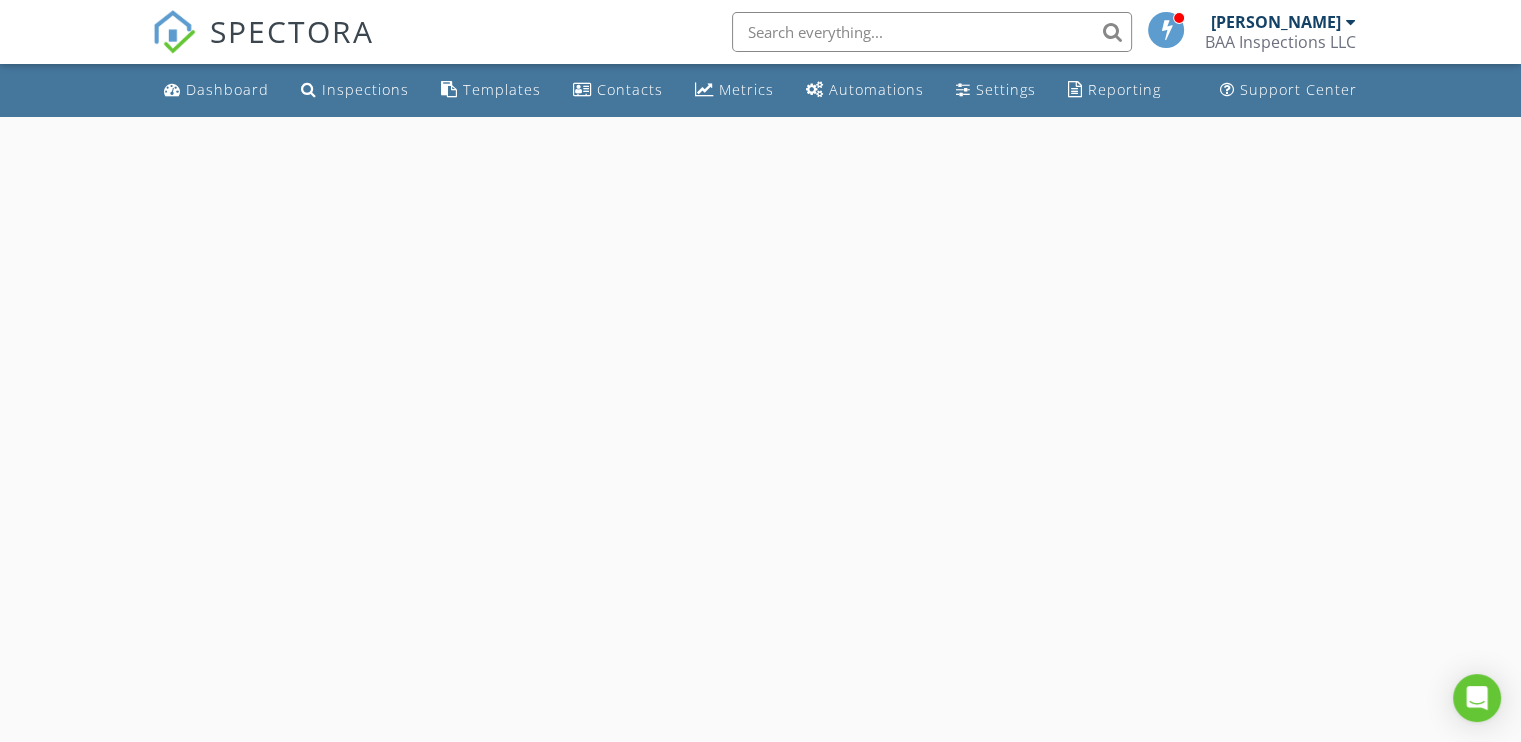 select on "6" 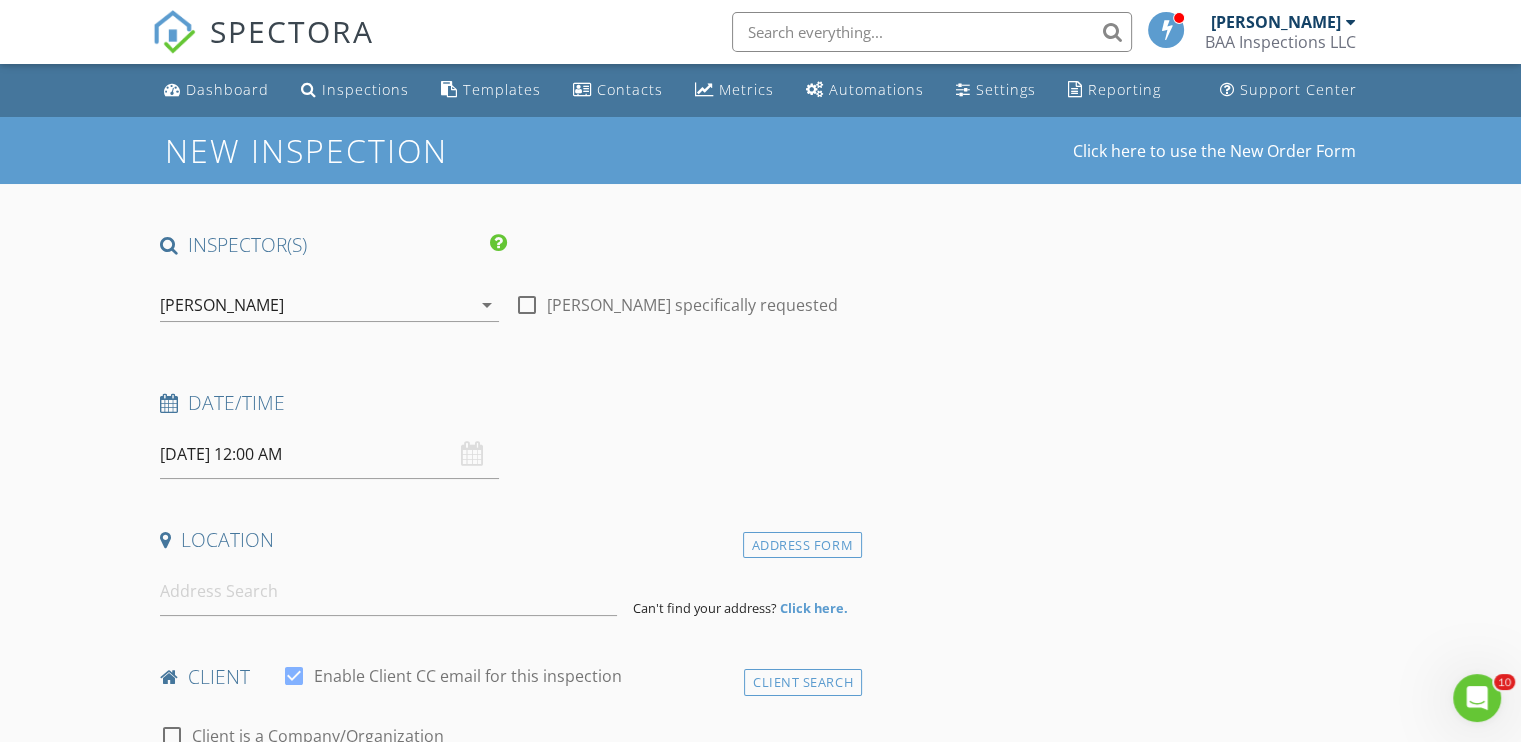 scroll, scrollTop: 0, scrollLeft: 0, axis: both 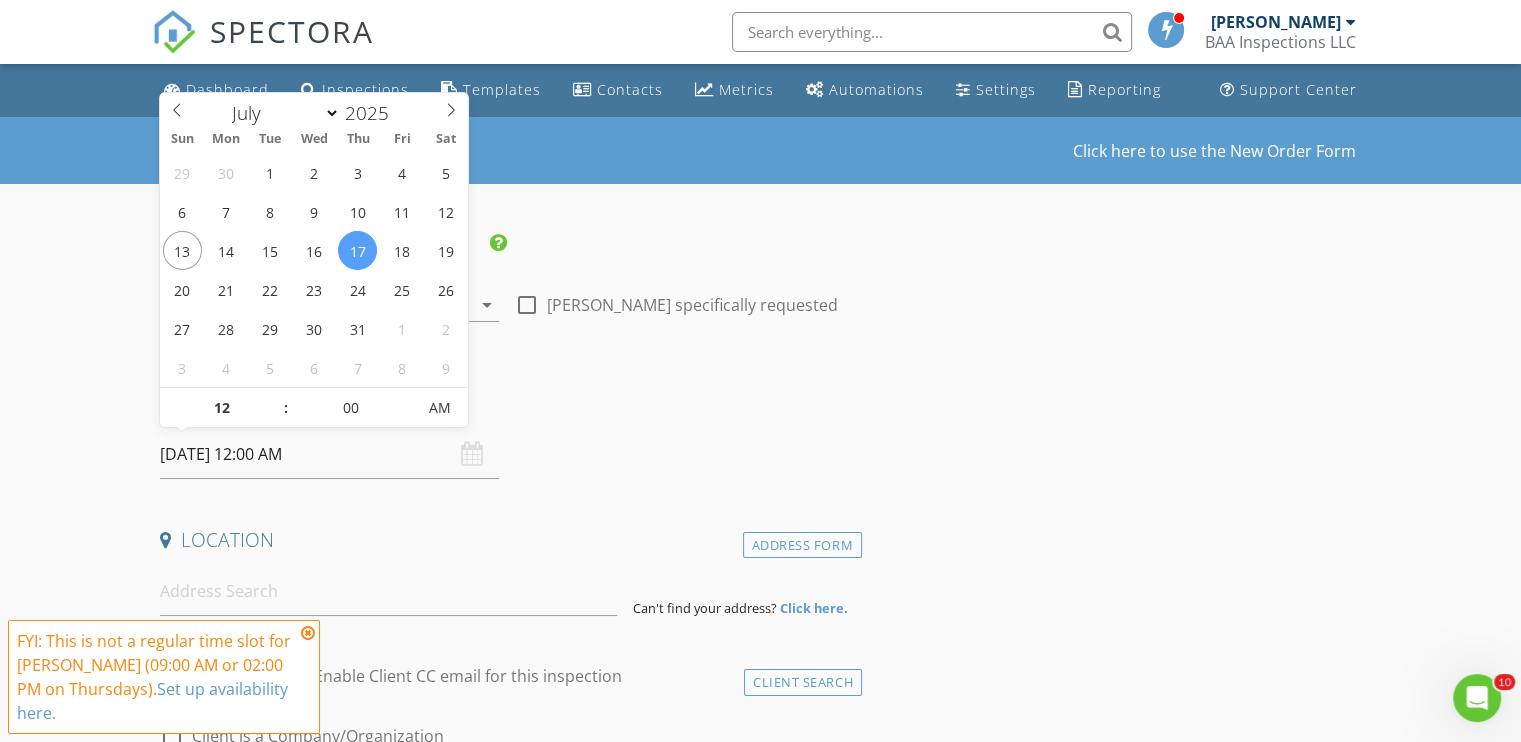 click on "[DATE] 12:00 AM" at bounding box center [329, 454] 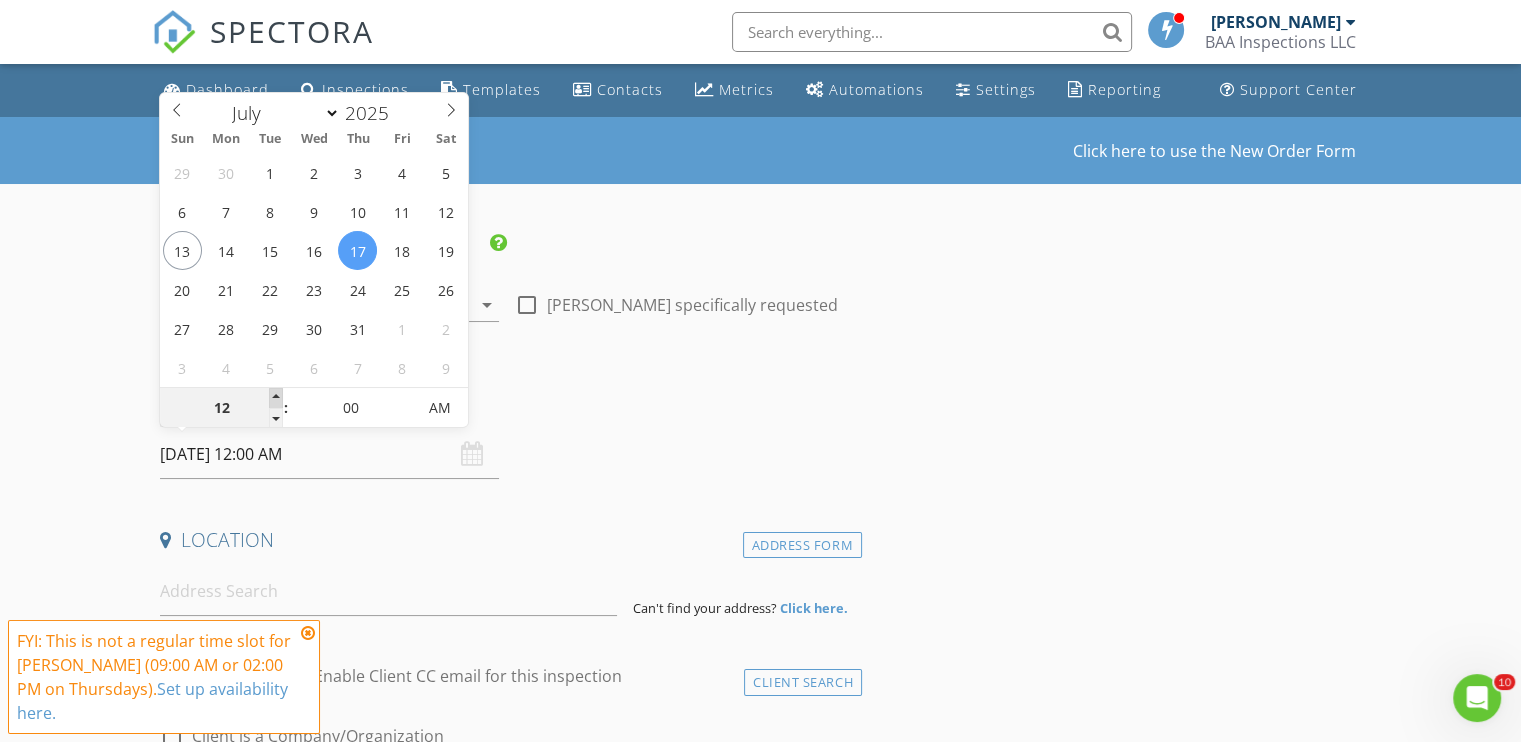 type on "01" 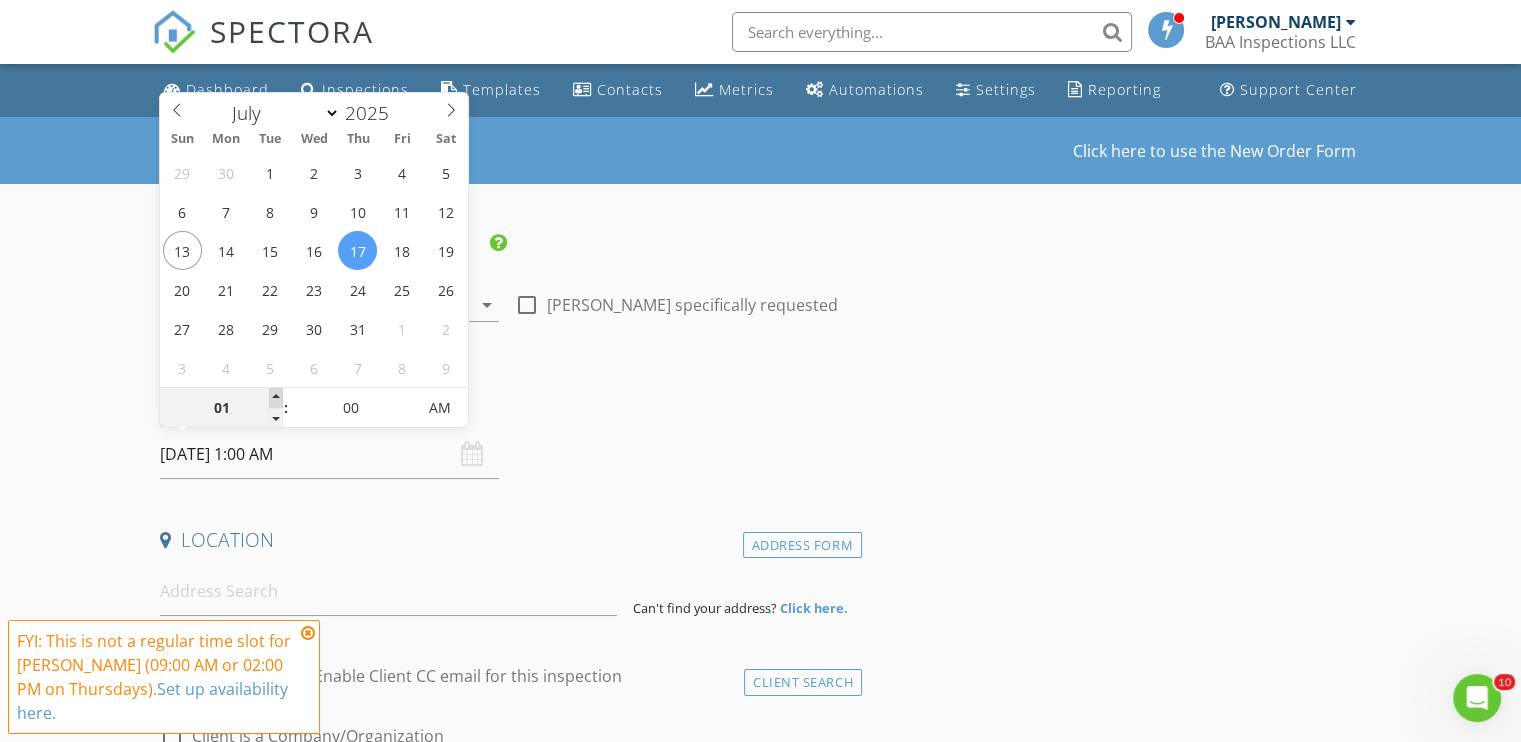 click at bounding box center (276, 398) 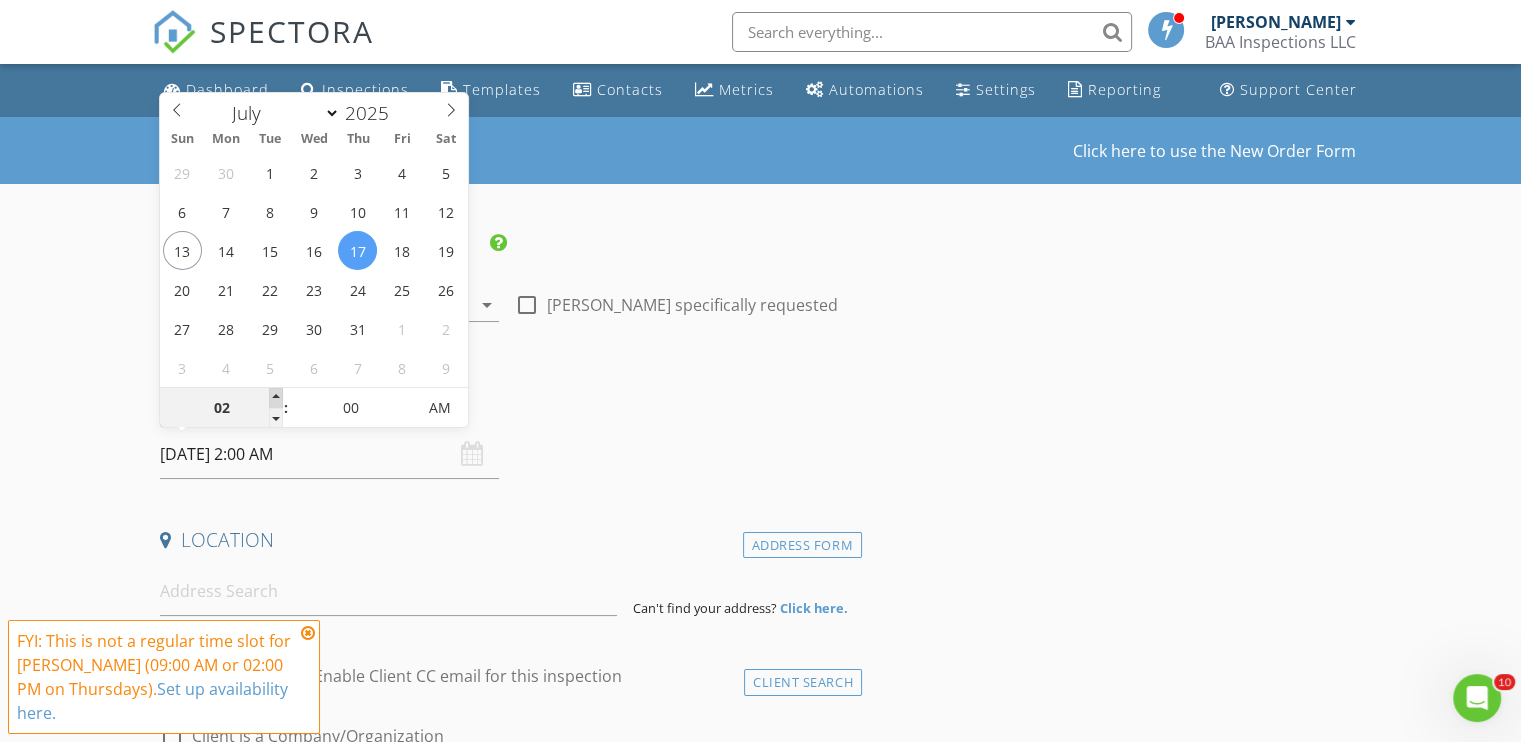 click at bounding box center [276, 398] 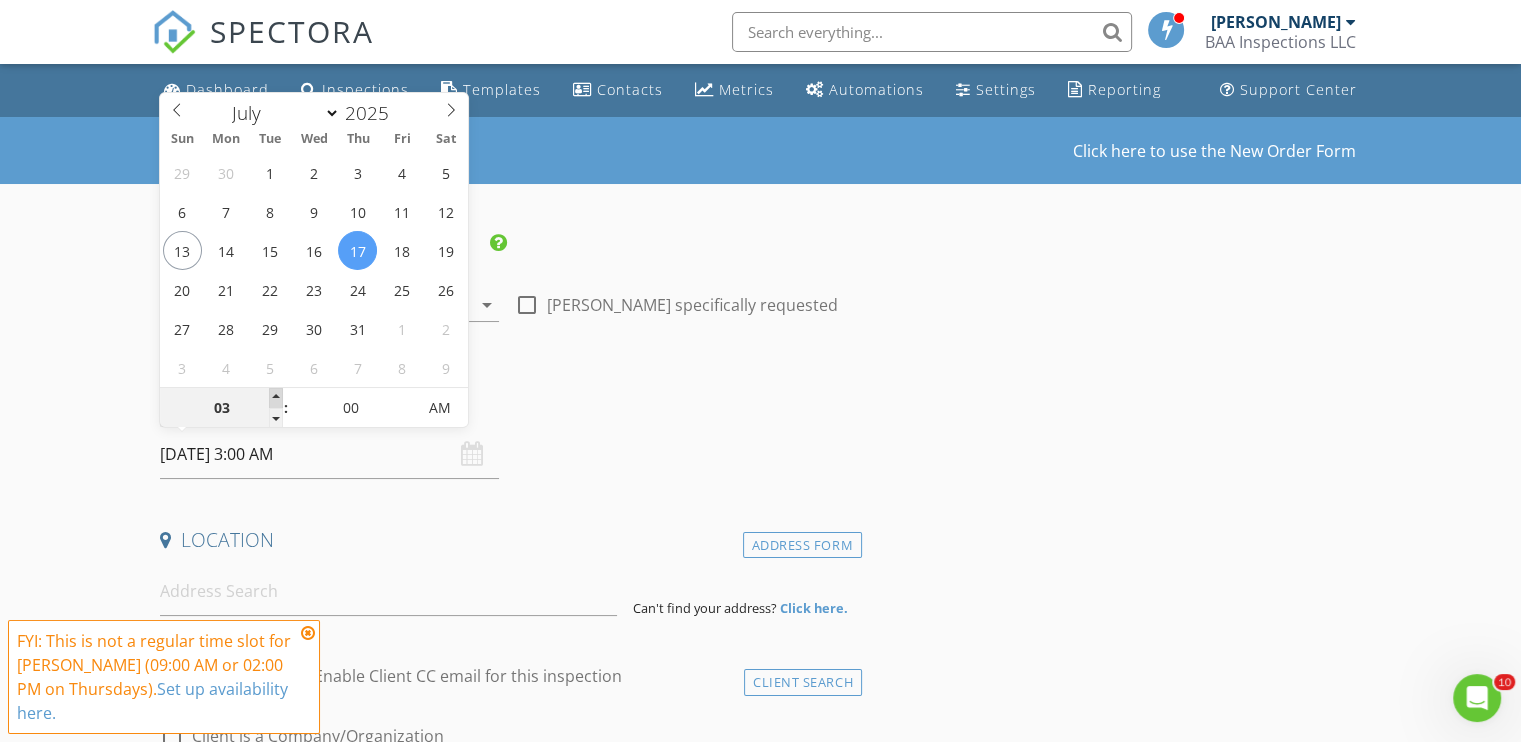click at bounding box center [276, 398] 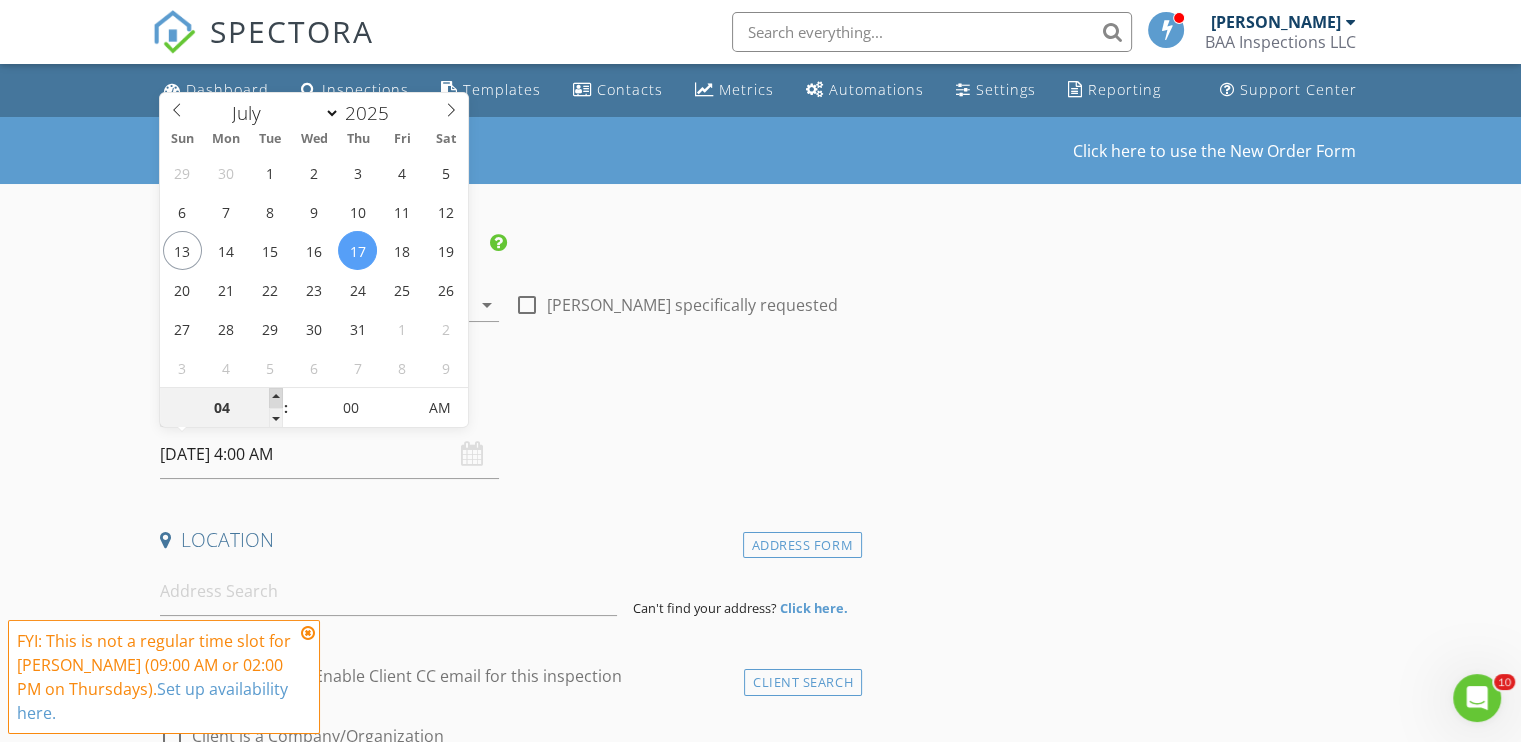 click at bounding box center [276, 398] 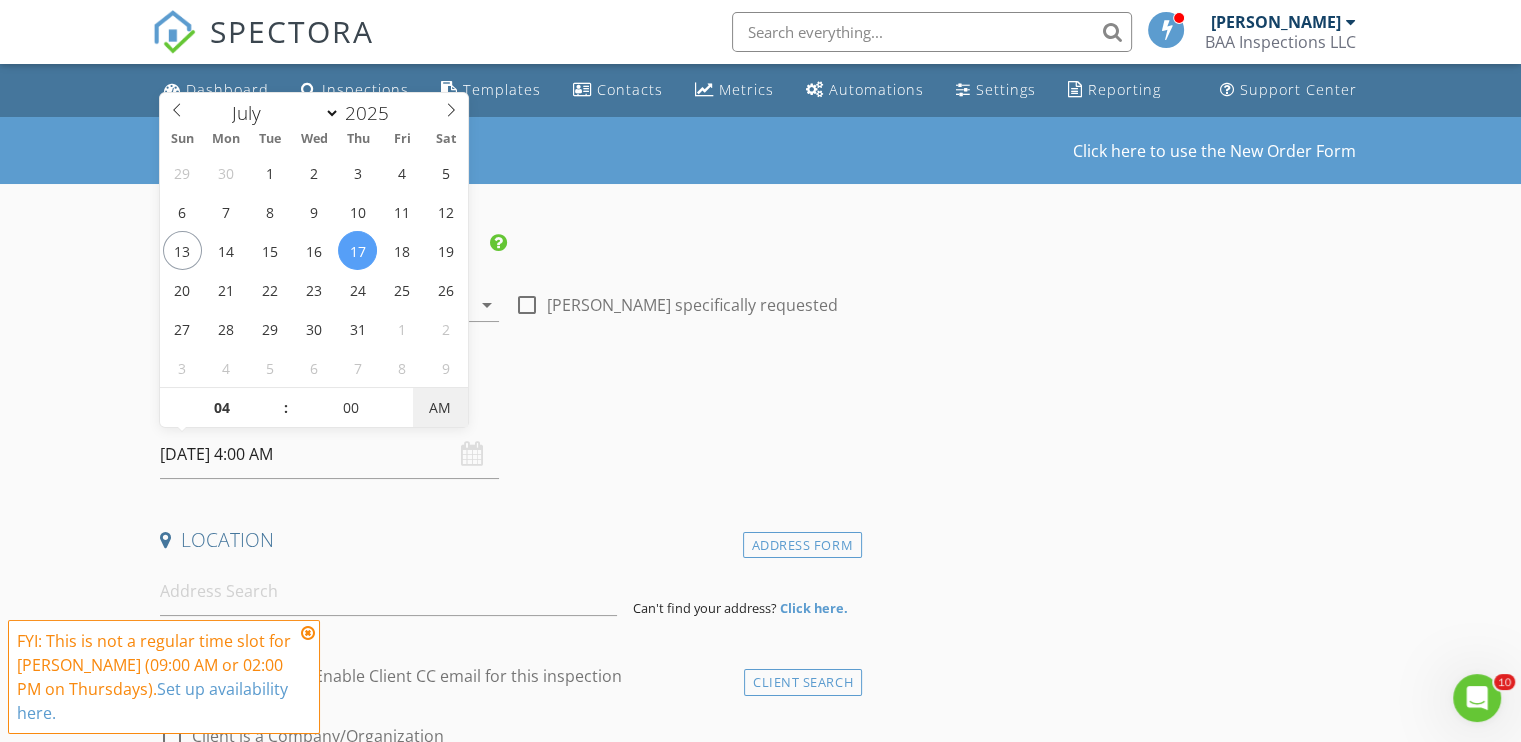 type on "07/17/2025 4:00 PM" 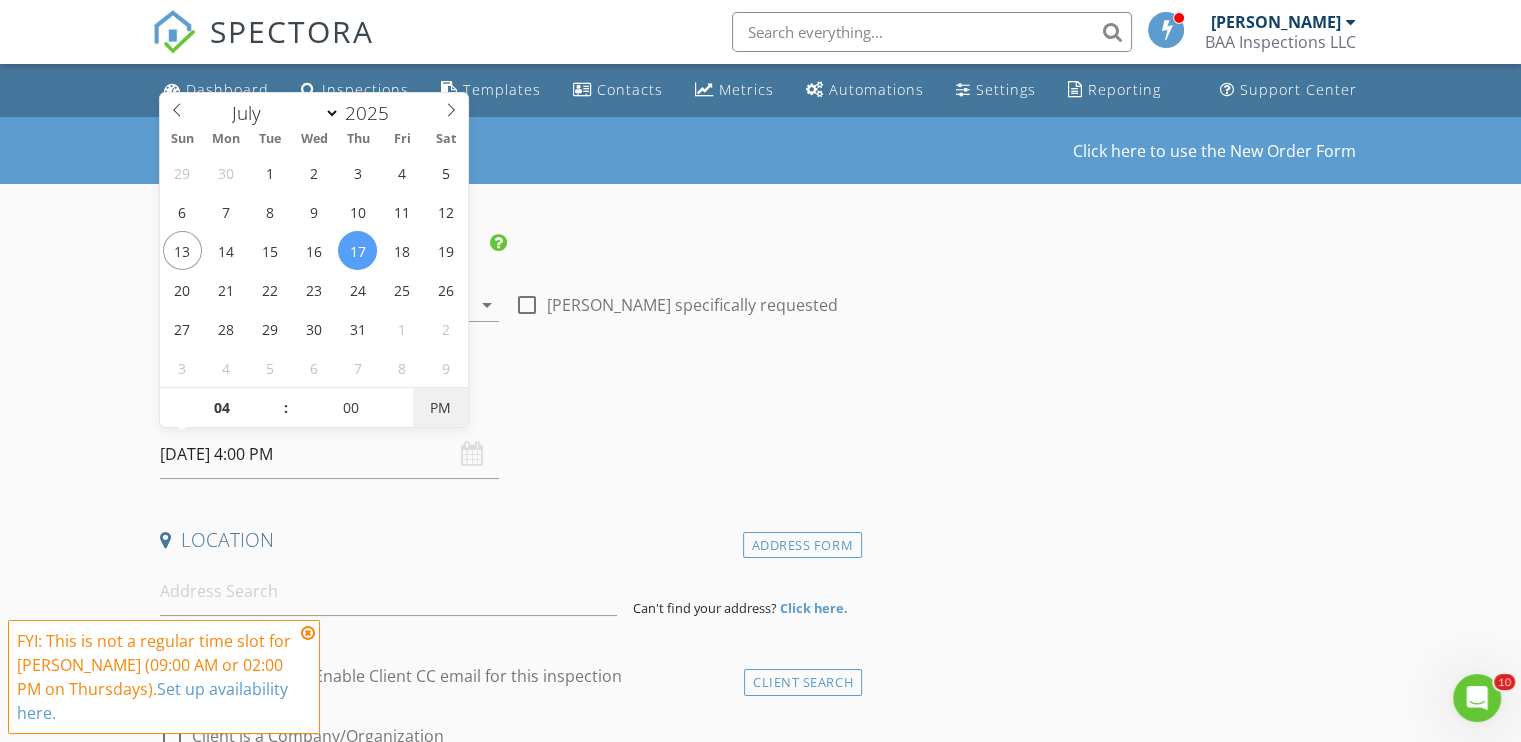 click on "PM" at bounding box center [440, 408] 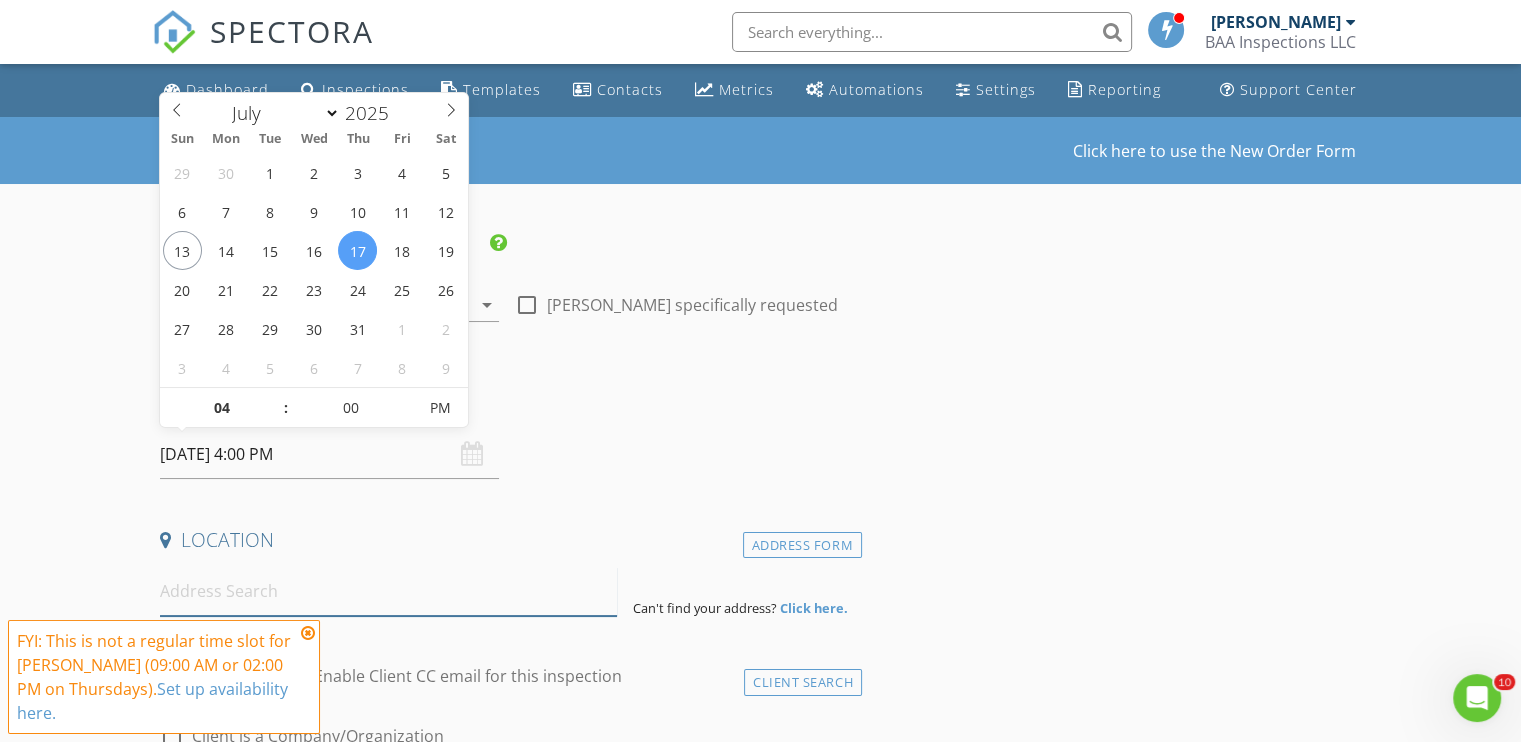 click at bounding box center [388, 591] 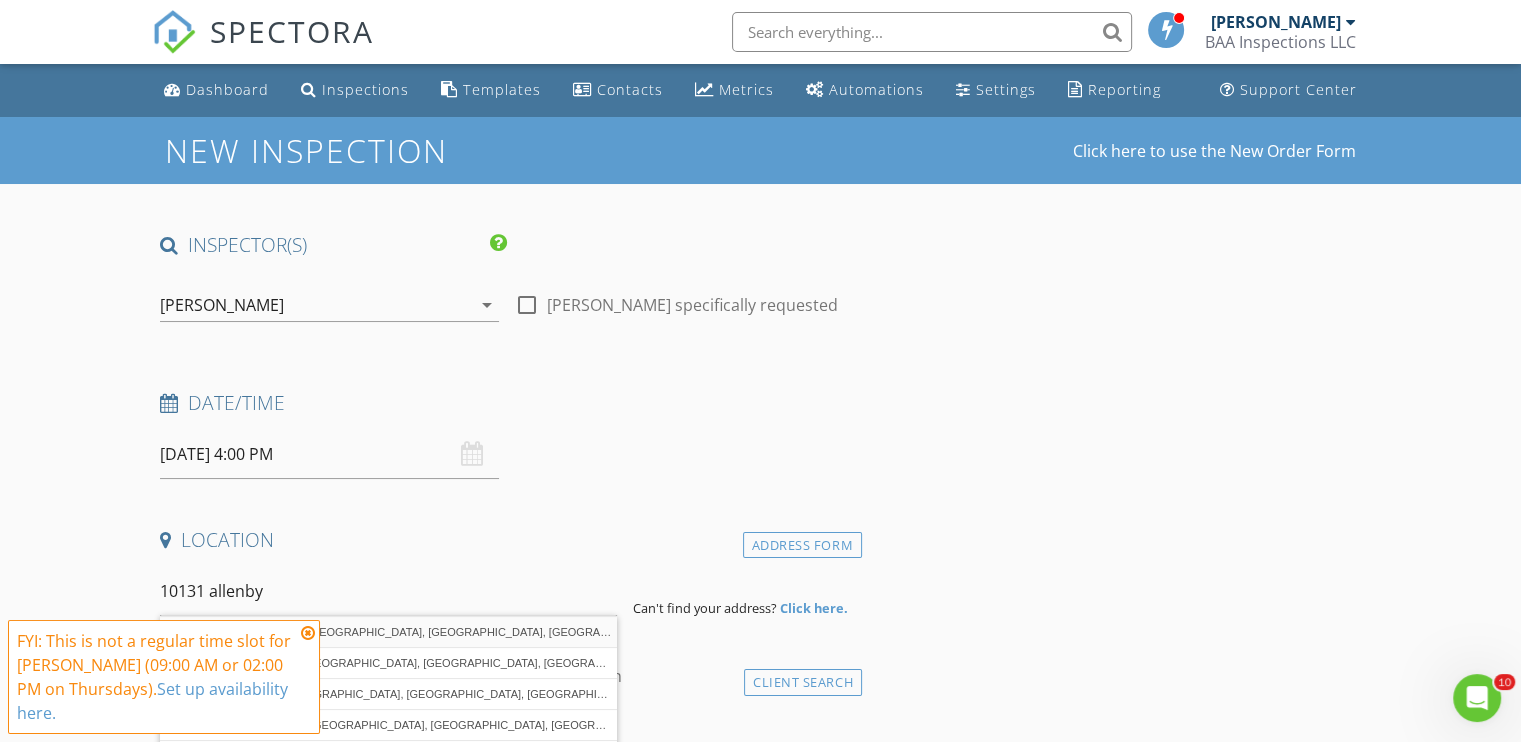 type on "10131 Allenby Court, Orlando, FL, USA" 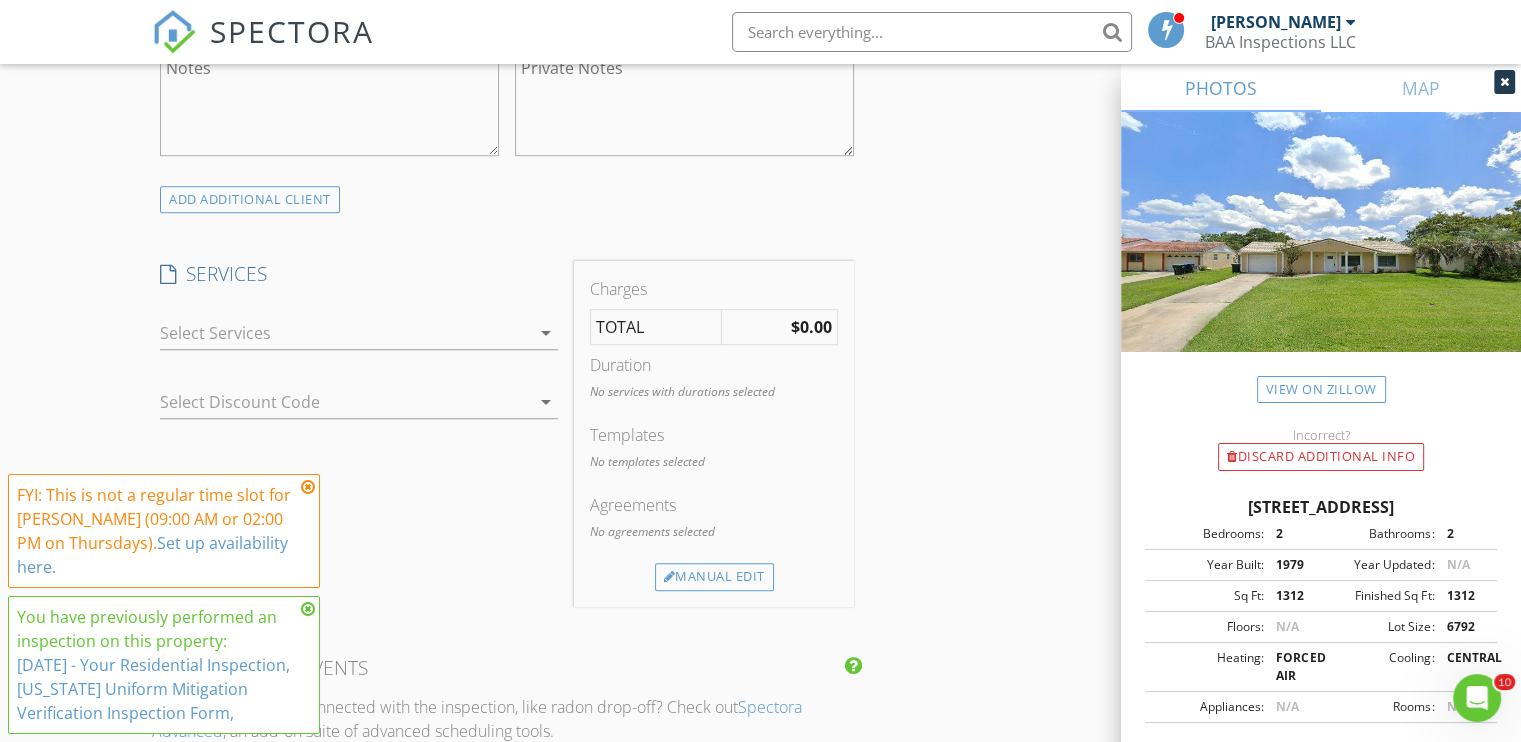 scroll, scrollTop: 1500, scrollLeft: 0, axis: vertical 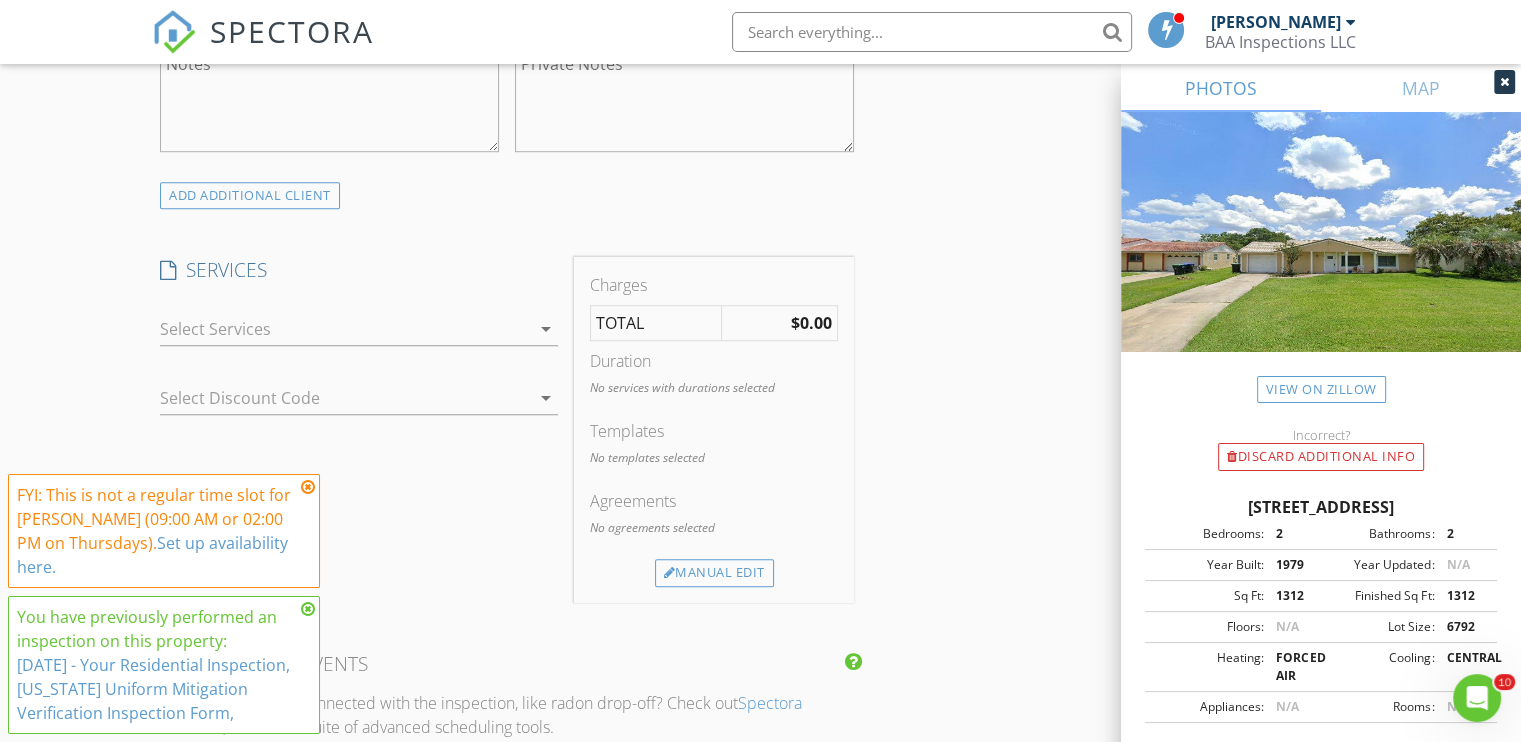 click at bounding box center (345, 329) 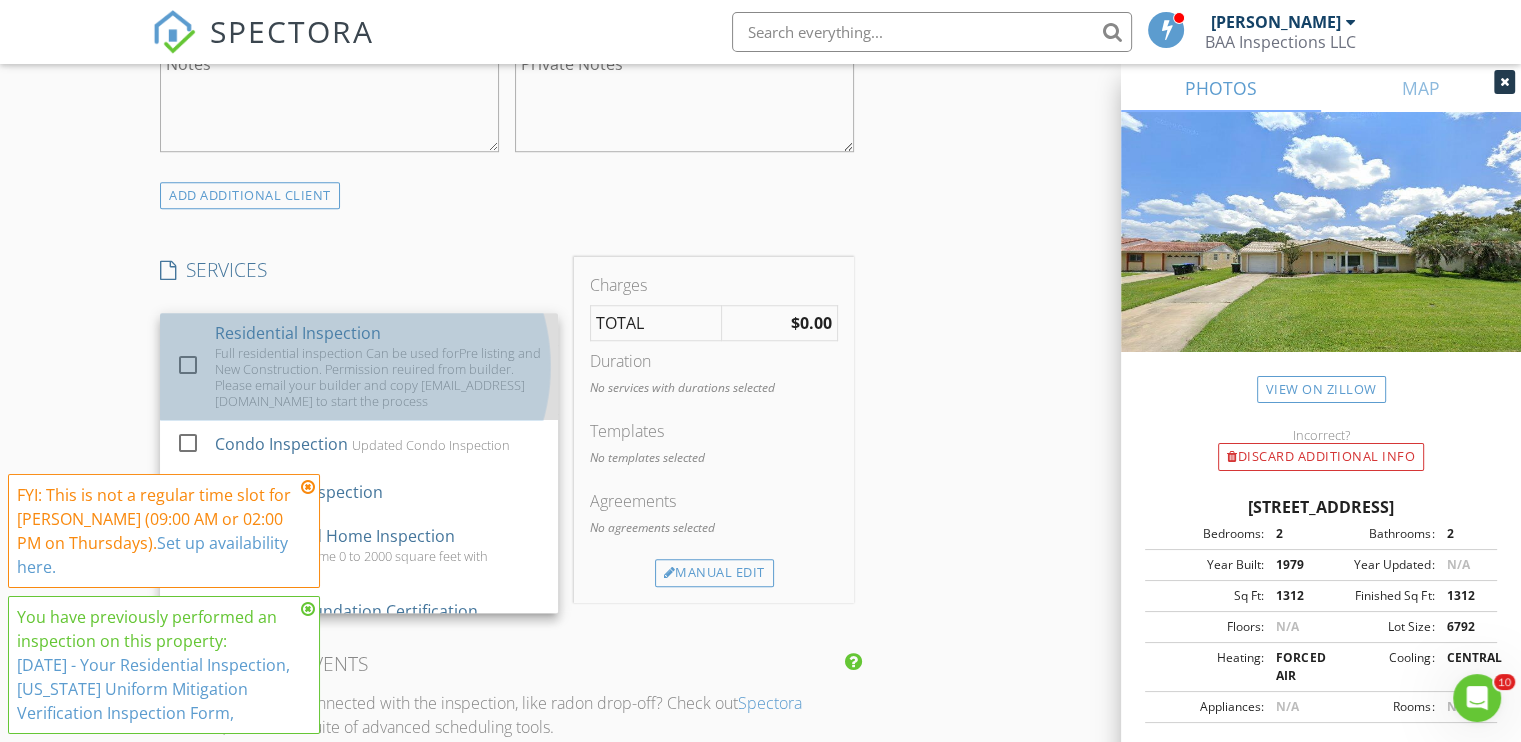 click on "Residential Inspection   Full residential inspection Can be used forPre listing and  New Construction. Permission reuired from builder. Please email  your builder and copy contact@baainspoections.com to start the process" at bounding box center (379, 366) 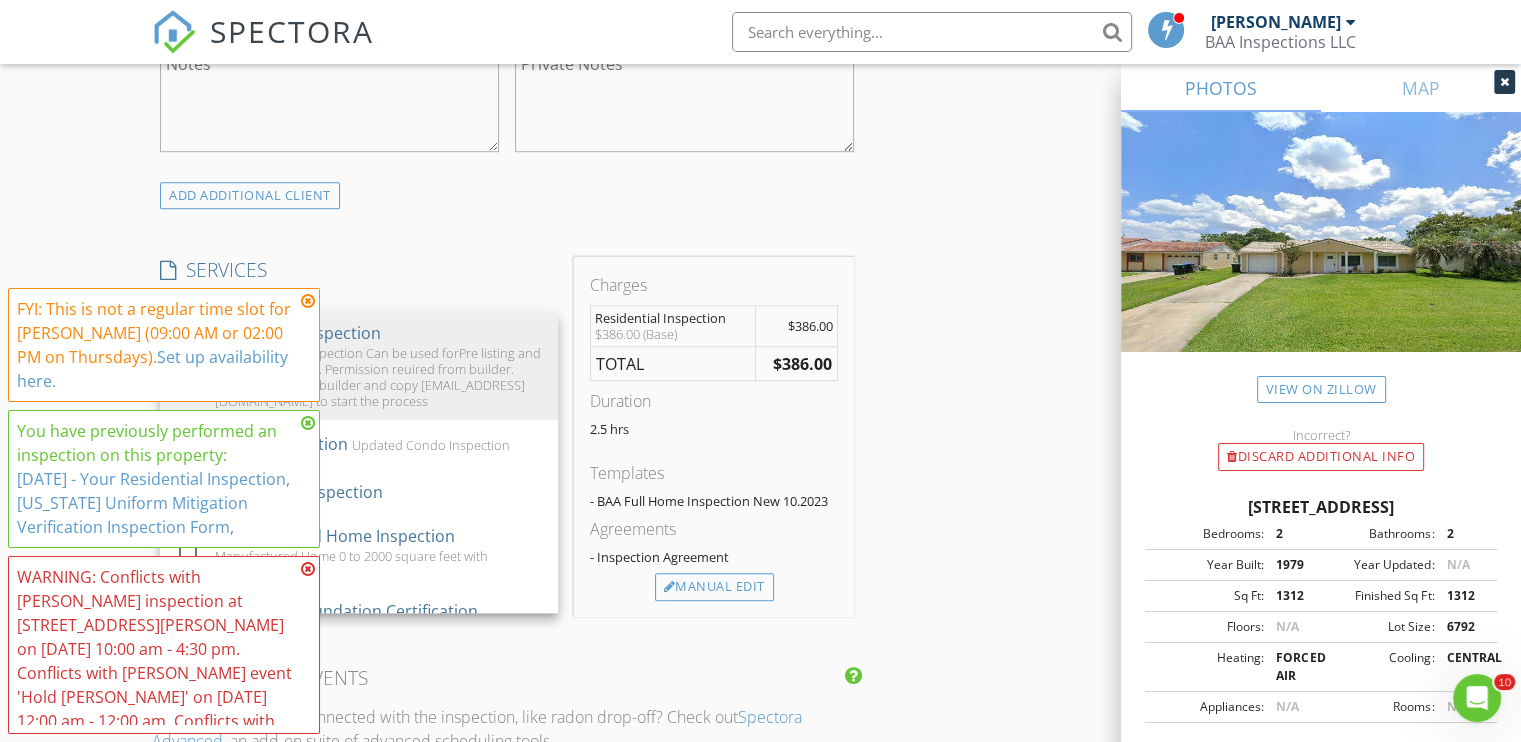 drag, startPoint x: 104, startPoint y: 214, endPoint x: 148, endPoint y: 252, distance: 58.137768 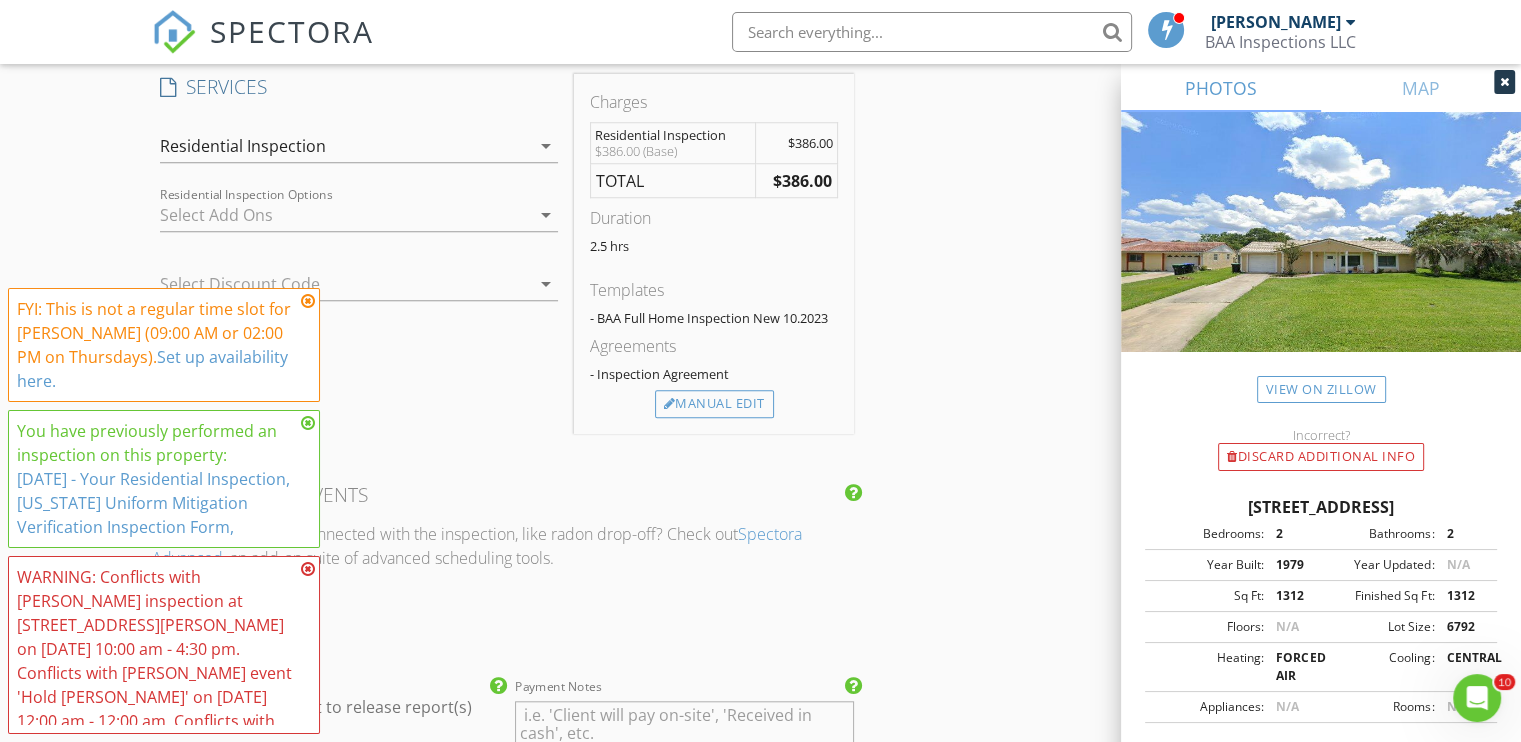 scroll, scrollTop: 1700, scrollLeft: 0, axis: vertical 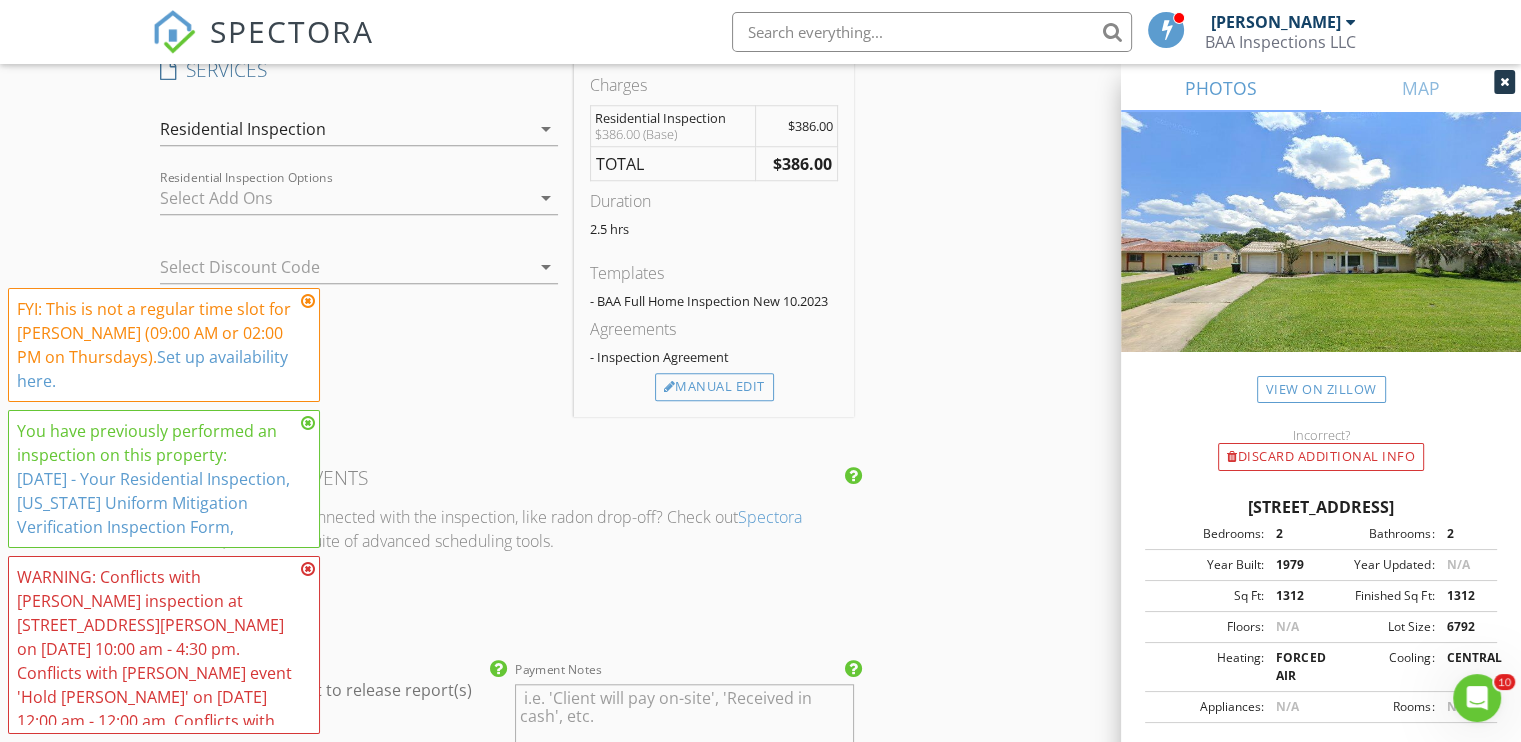 click at bounding box center [345, 198] 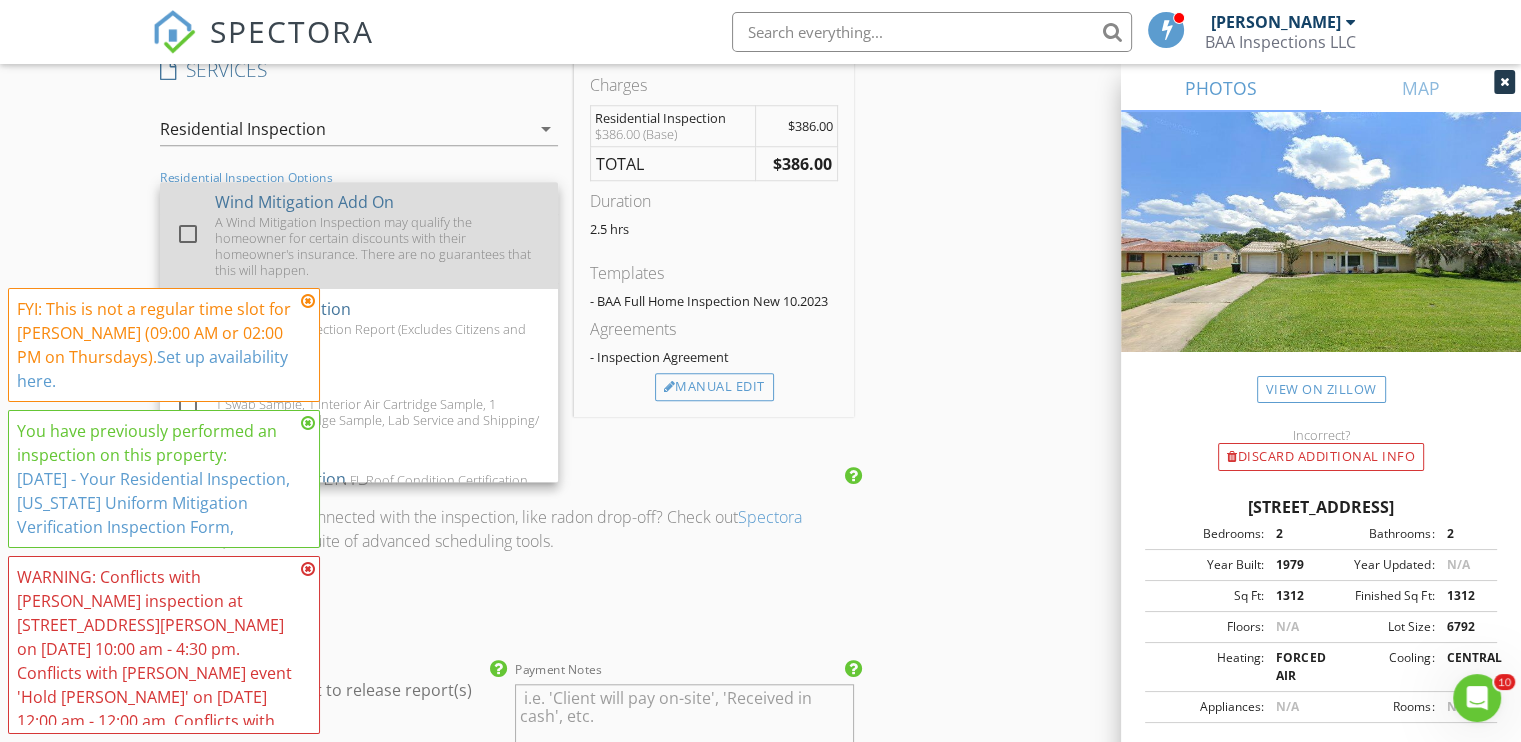 click on "Wind Mitigation Add On   A Wind Mitigation Inspection may qualify the homeowner for certain discounts with their homeowner's insurance. There are no guarantees that this will happen." at bounding box center (379, 235) 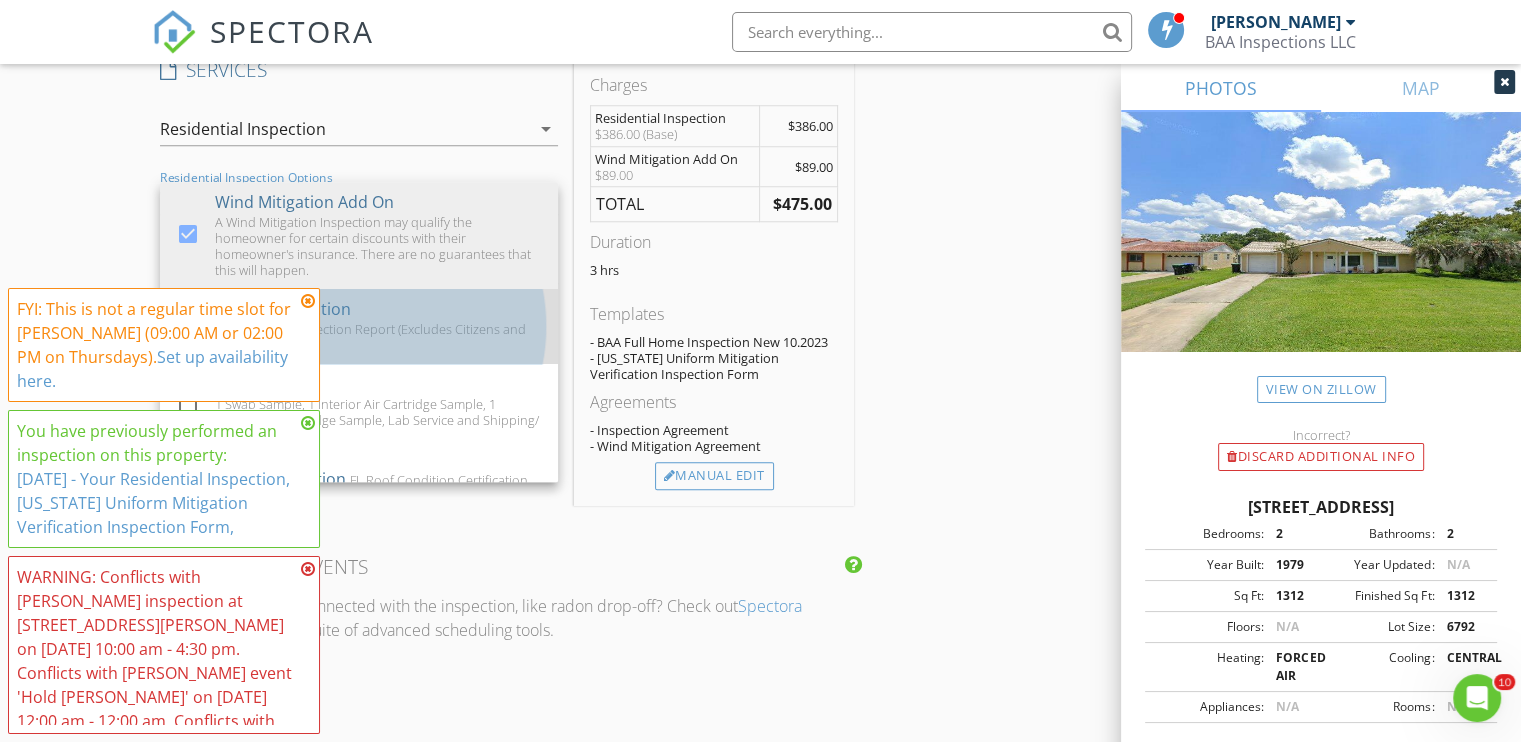click on "4 Point Inspection   Basic 4 Point Inspection Report (Excludes Citizens and State Farm)" at bounding box center (379, 326) 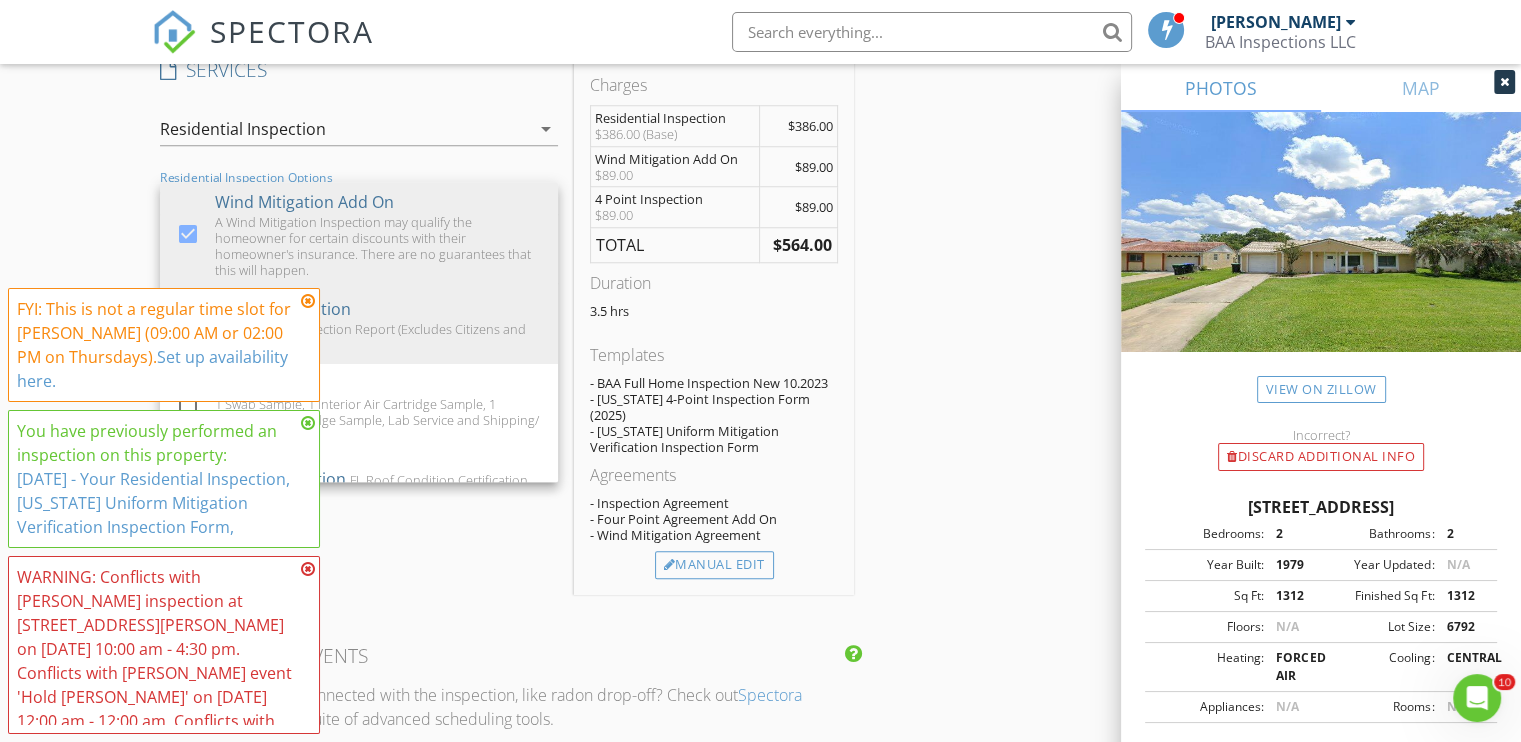 click on "INSPECTOR(S)
check_box   Joe Lester   PRIMARY   Joe Lester arrow_drop_down   check_box_outline_blank Joe Lester specifically requested
Date/Time
07/17/2025 4:00 PM
Location
Address Search       Address 10131 Allenby Ct   Unit   City Orlando   State FL   Zip 32821   County Orange     Square Feet 1312   Year Built 1979   Foundation arrow_drop_down     Joe Lester     16.7 miles     (28 minutes)
client
check_box Enable Client CC email for this inspection   Client Search     check_box_outline_blank Client is a Company/Organization     First Name   Last Name   Email   CC Email   Phone   Address   City   State   Zip       Notes   Private Notes
ADD ADDITIONAL client
SERVICES
check_box   Residential Inspection   check_box_outline_blank   Condo Inspection   Updated Condo Inspection" at bounding box center [760, 439] 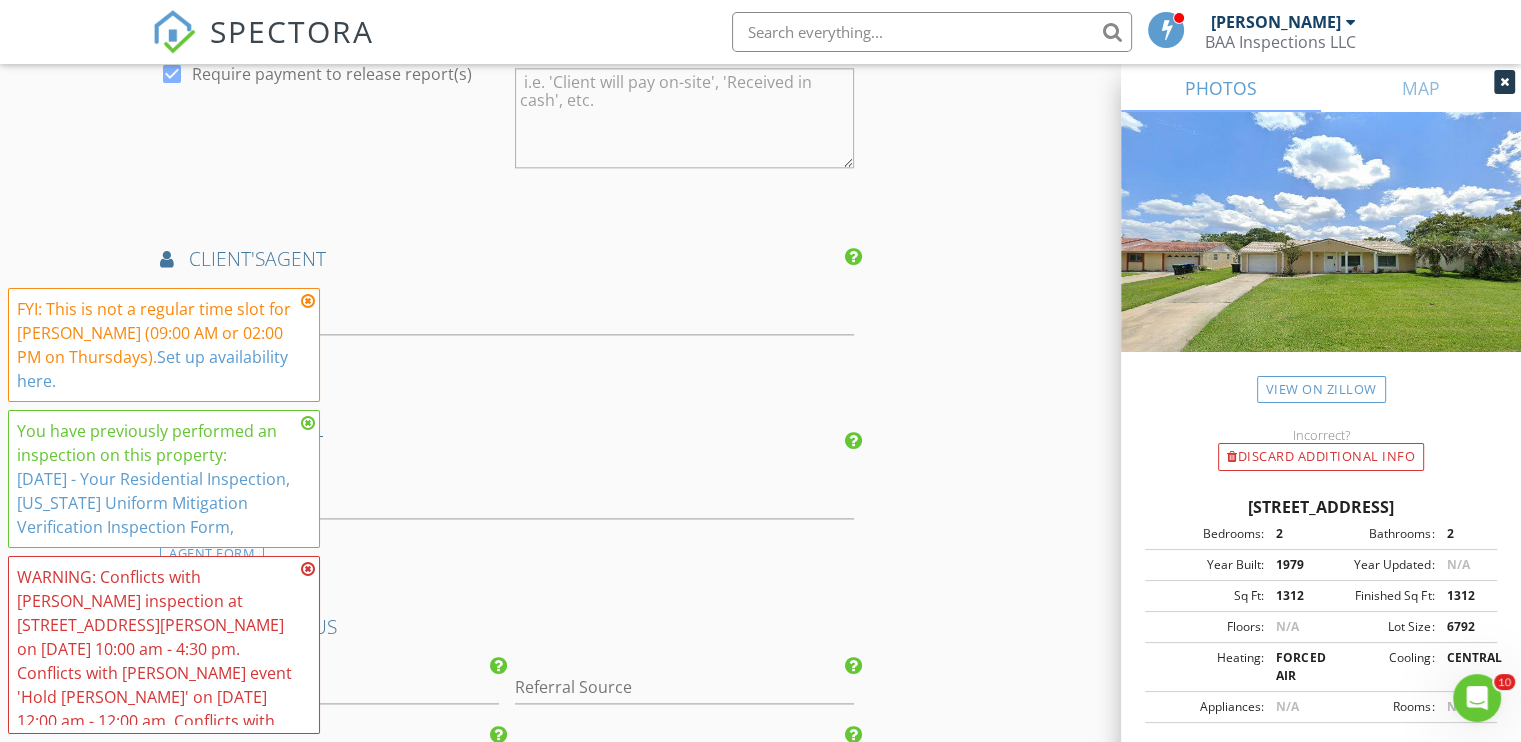 scroll, scrollTop: 2500, scrollLeft: 0, axis: vertical 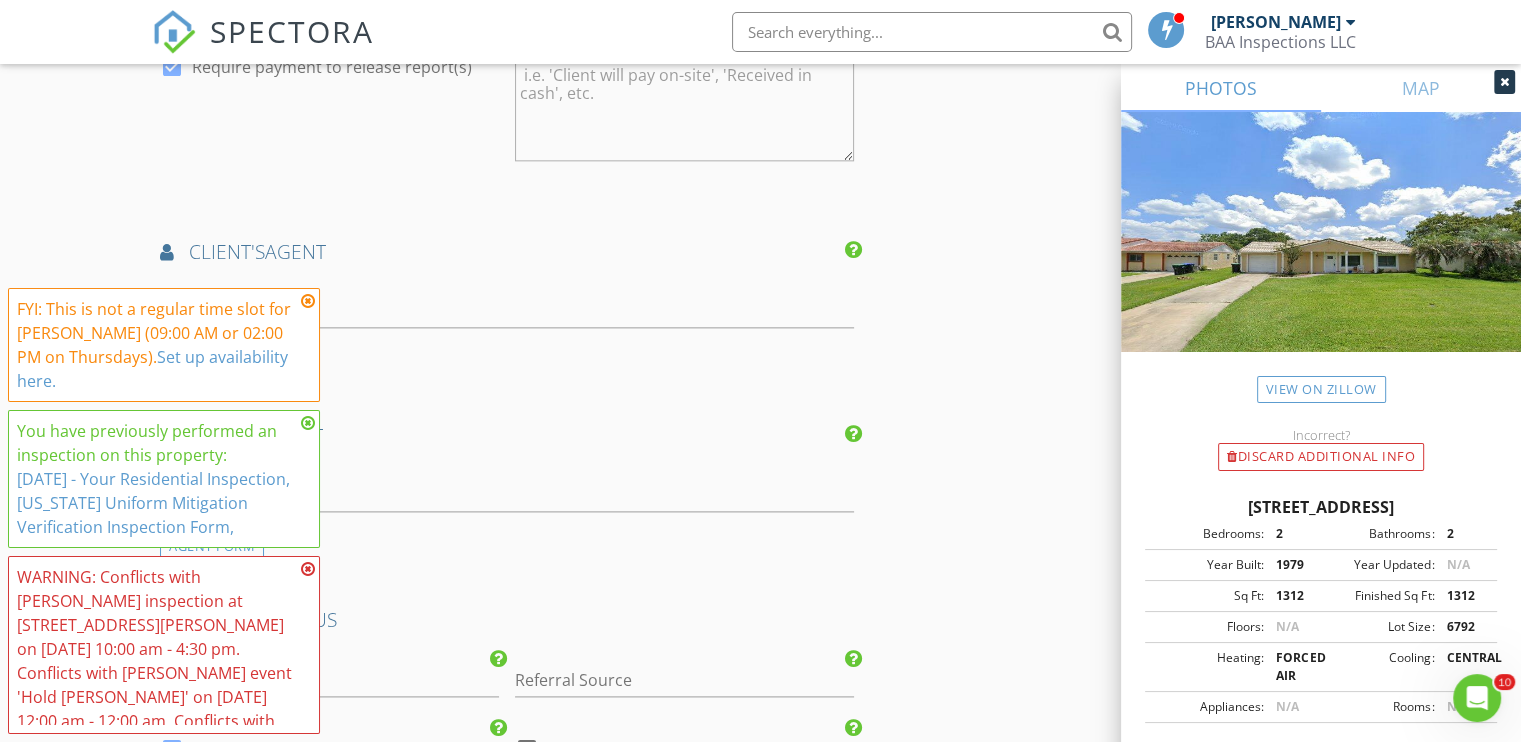 drag, startPoint x: 480, startPoint y: 270, endPoint x: 488, endPoint y: 279, distance: 12.0415945 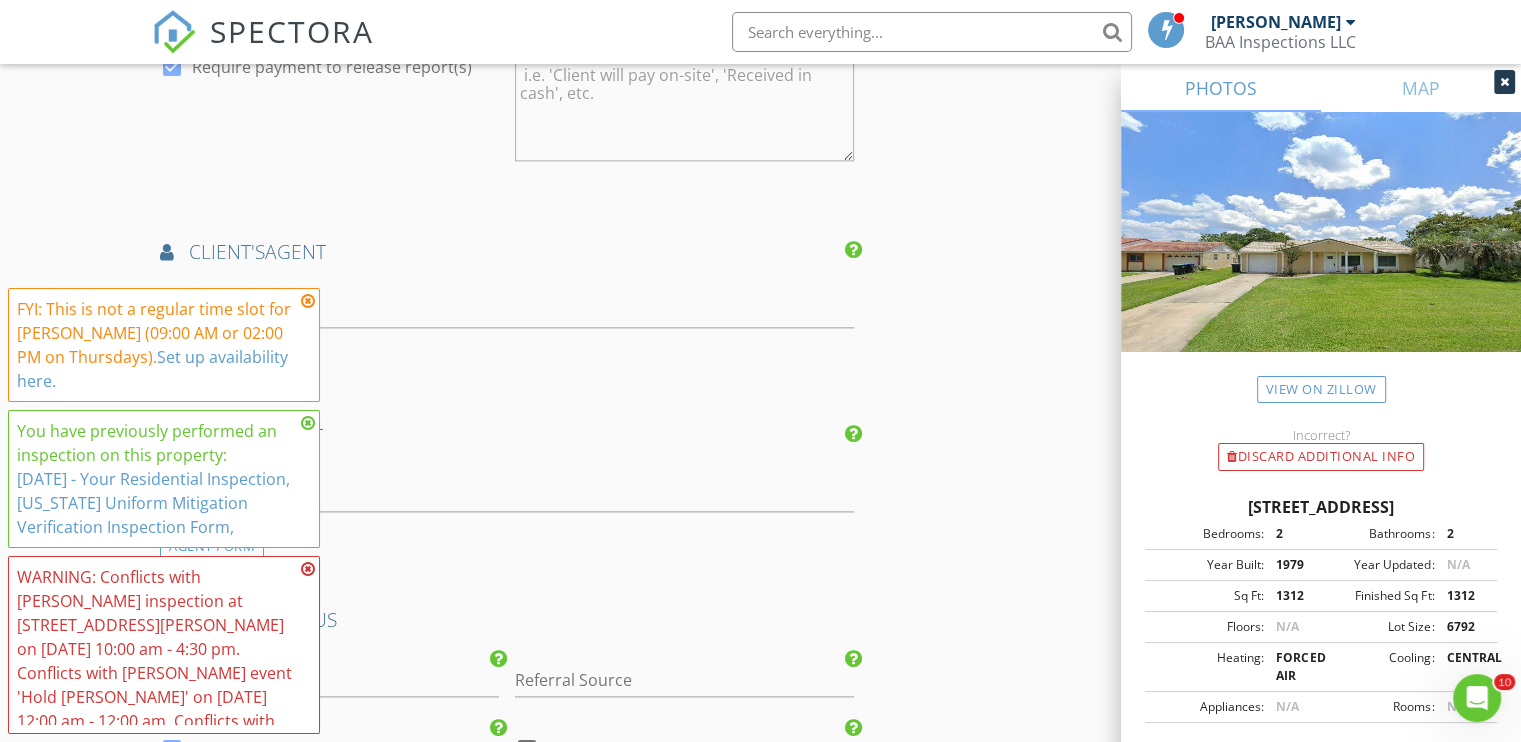 click at bounding box center (308, 569) 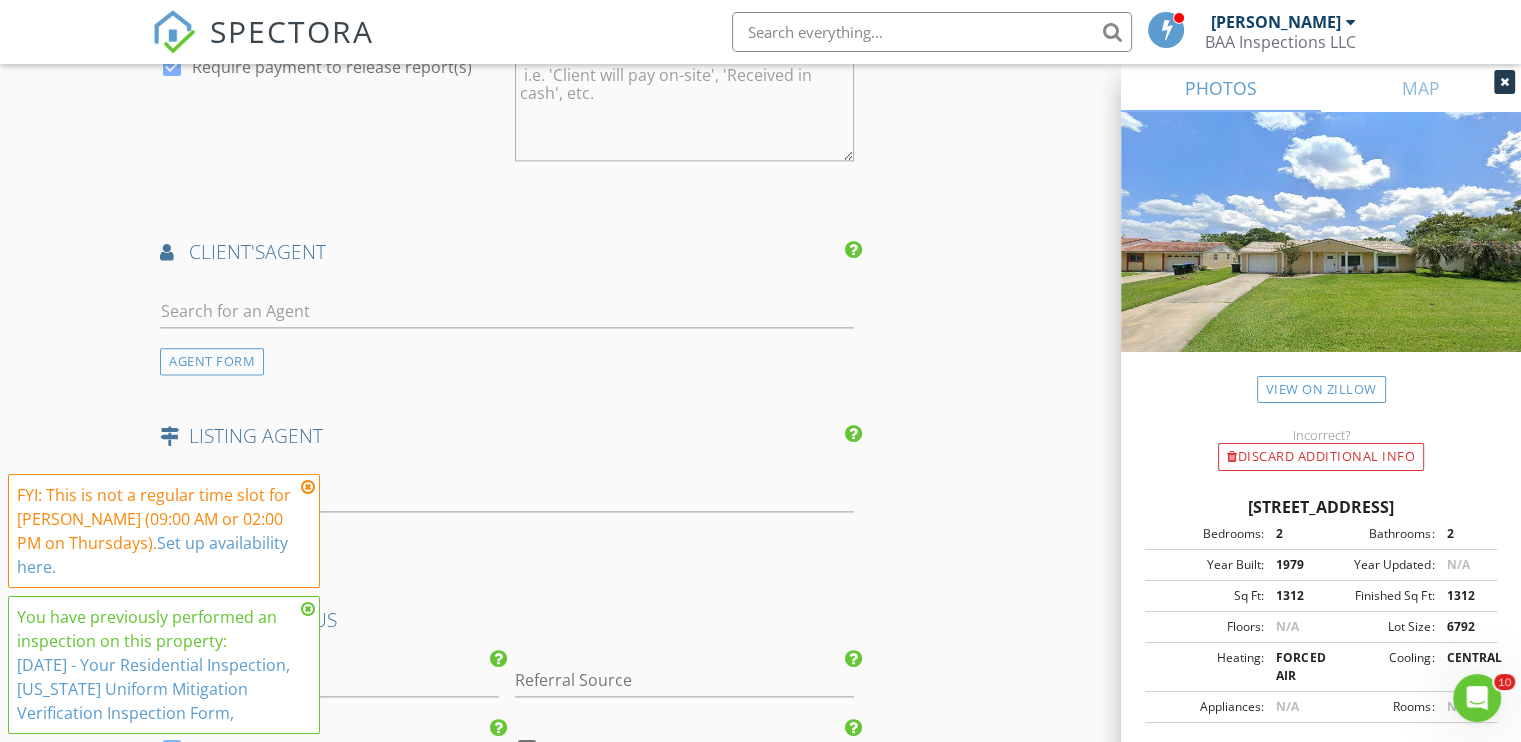 click at bounding box center [308, 487] 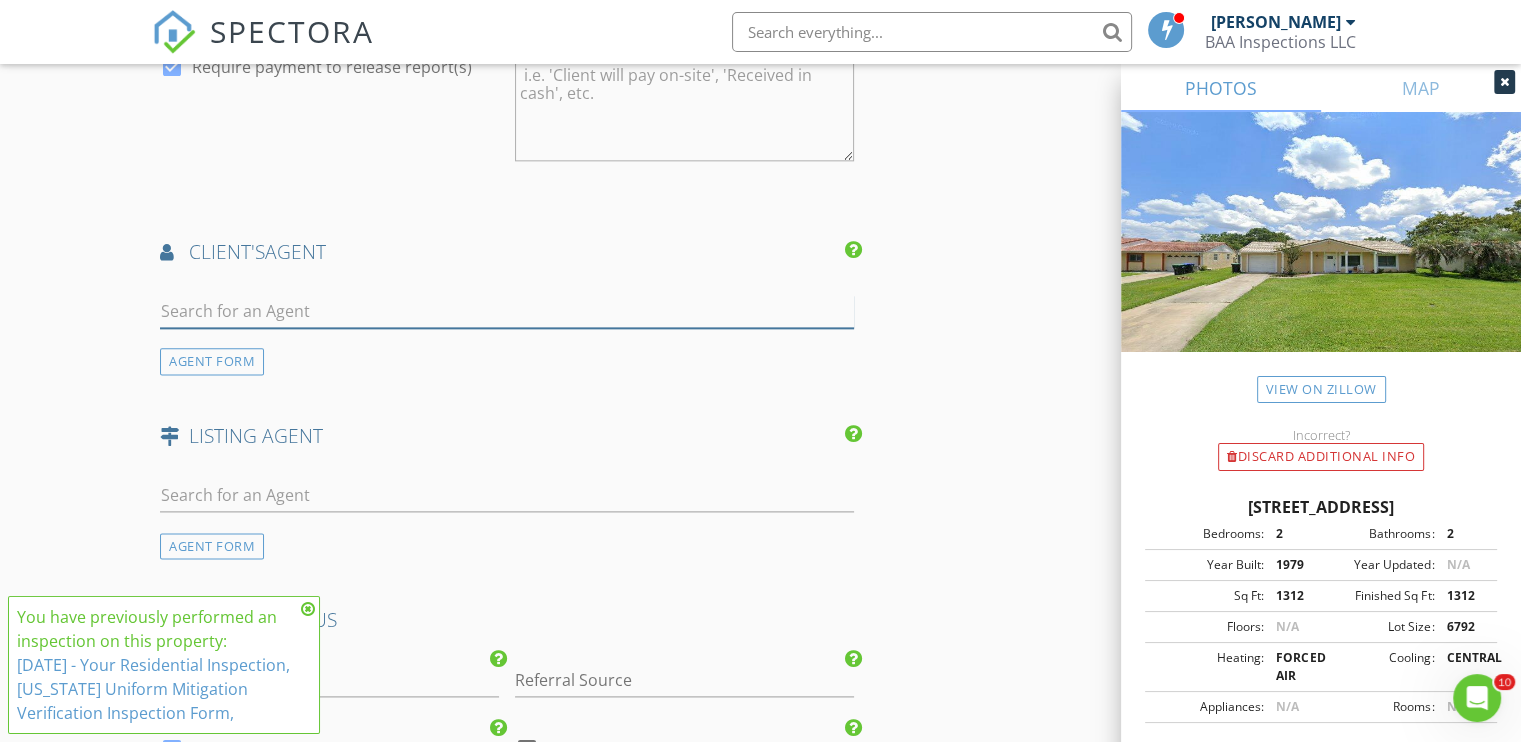 click at bounding box center (507, 311) 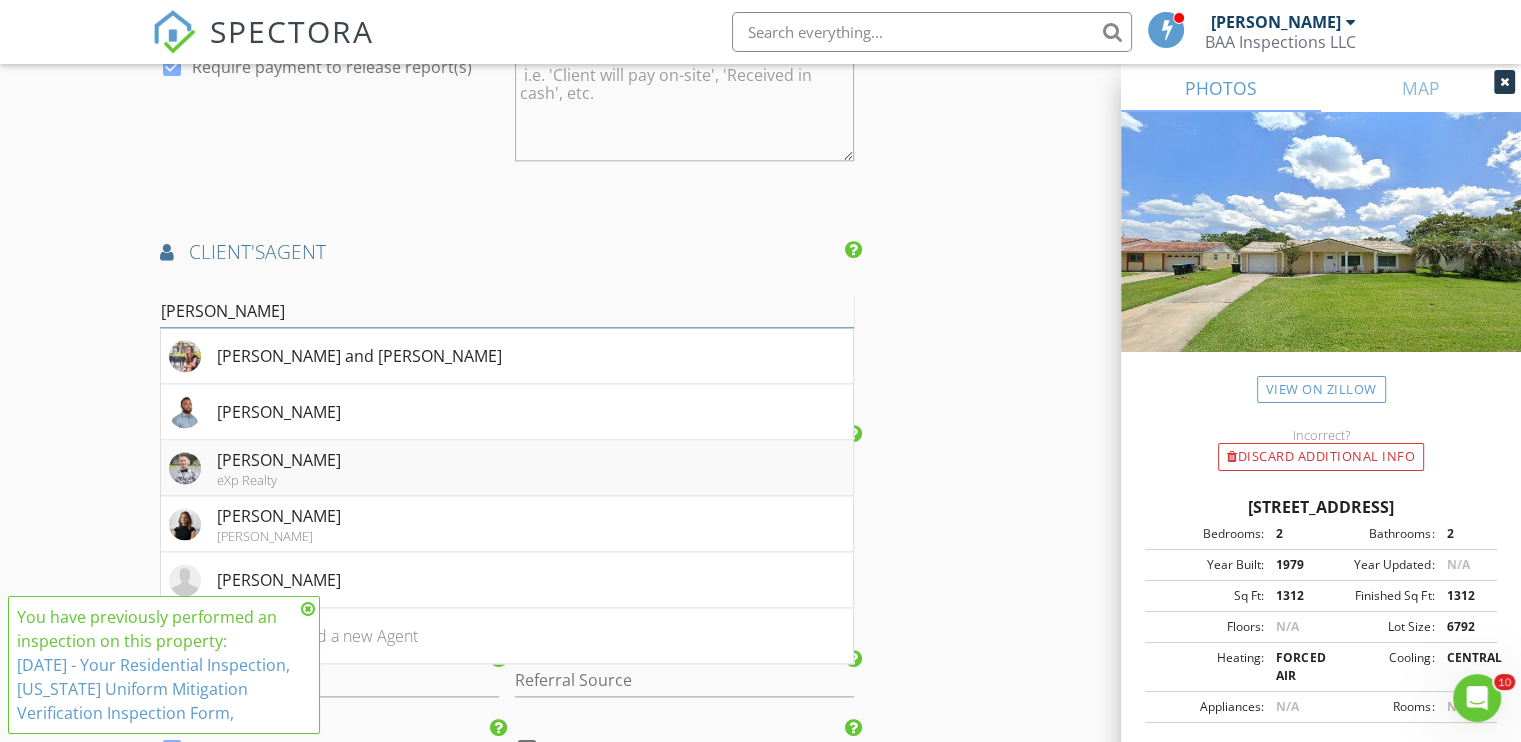 type on "nick" 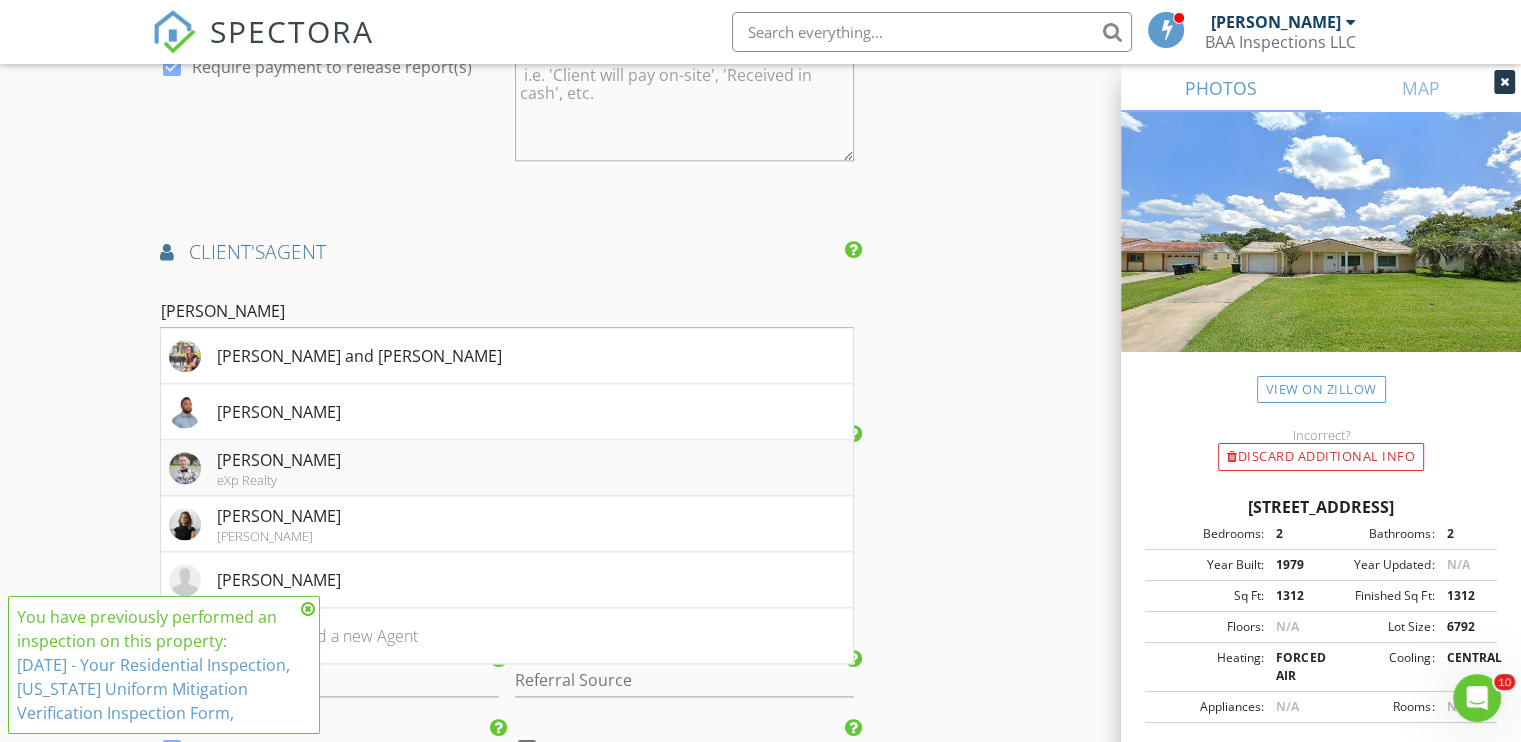 click on "[PERSON_NAME]" at bounding box center (279, 460) 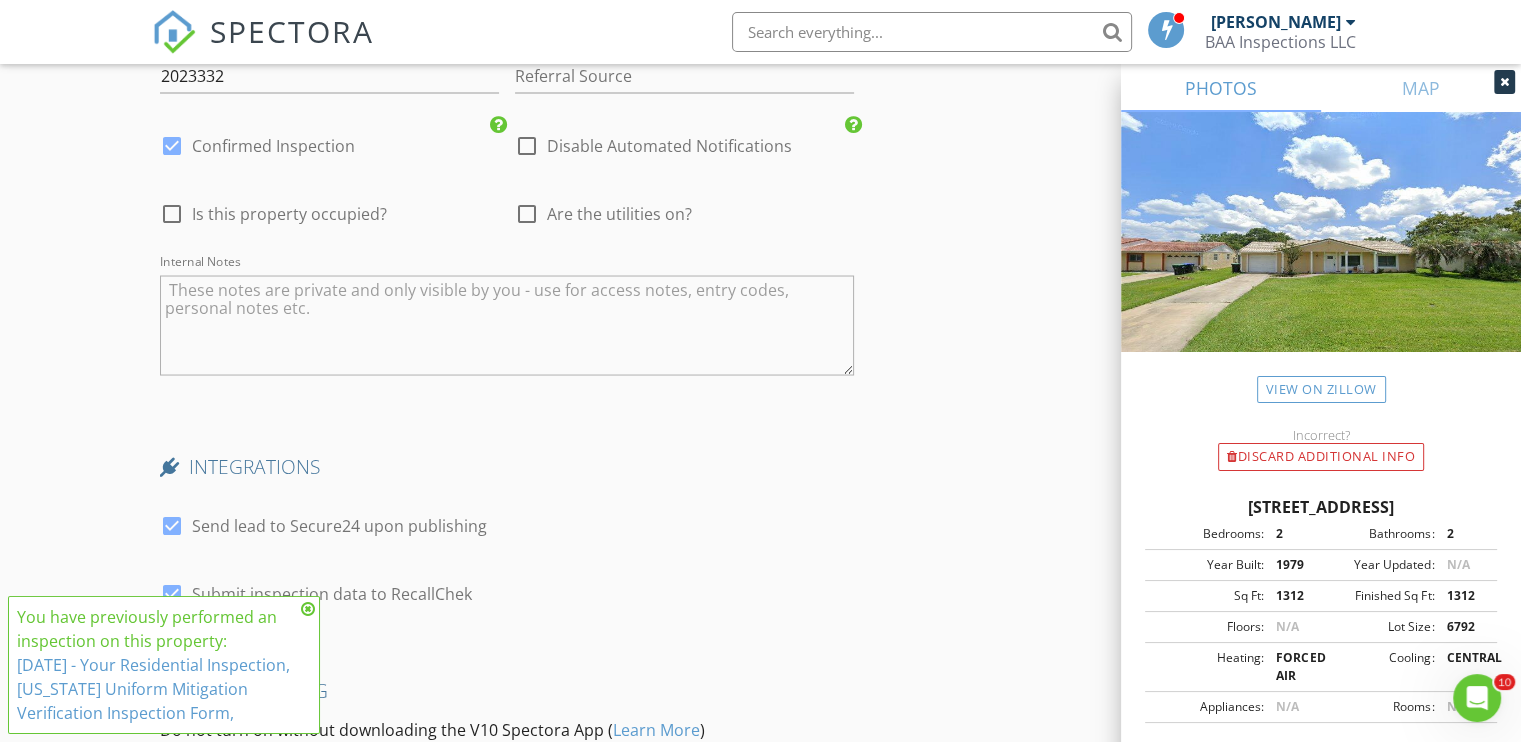scroll, scrollTop: 3920, scrollLeft: 0, axis: vertical 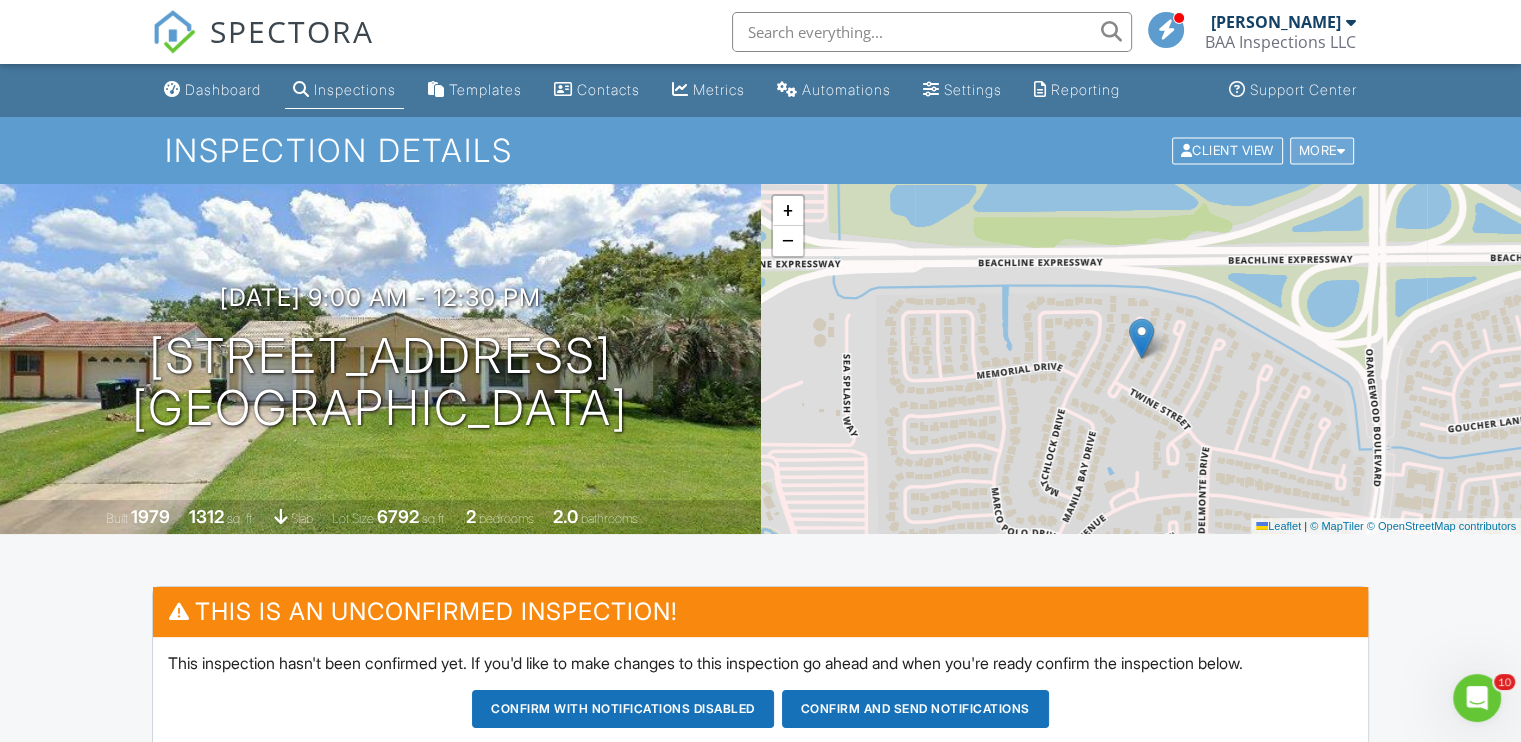 click at bounding box center [1341, 150] 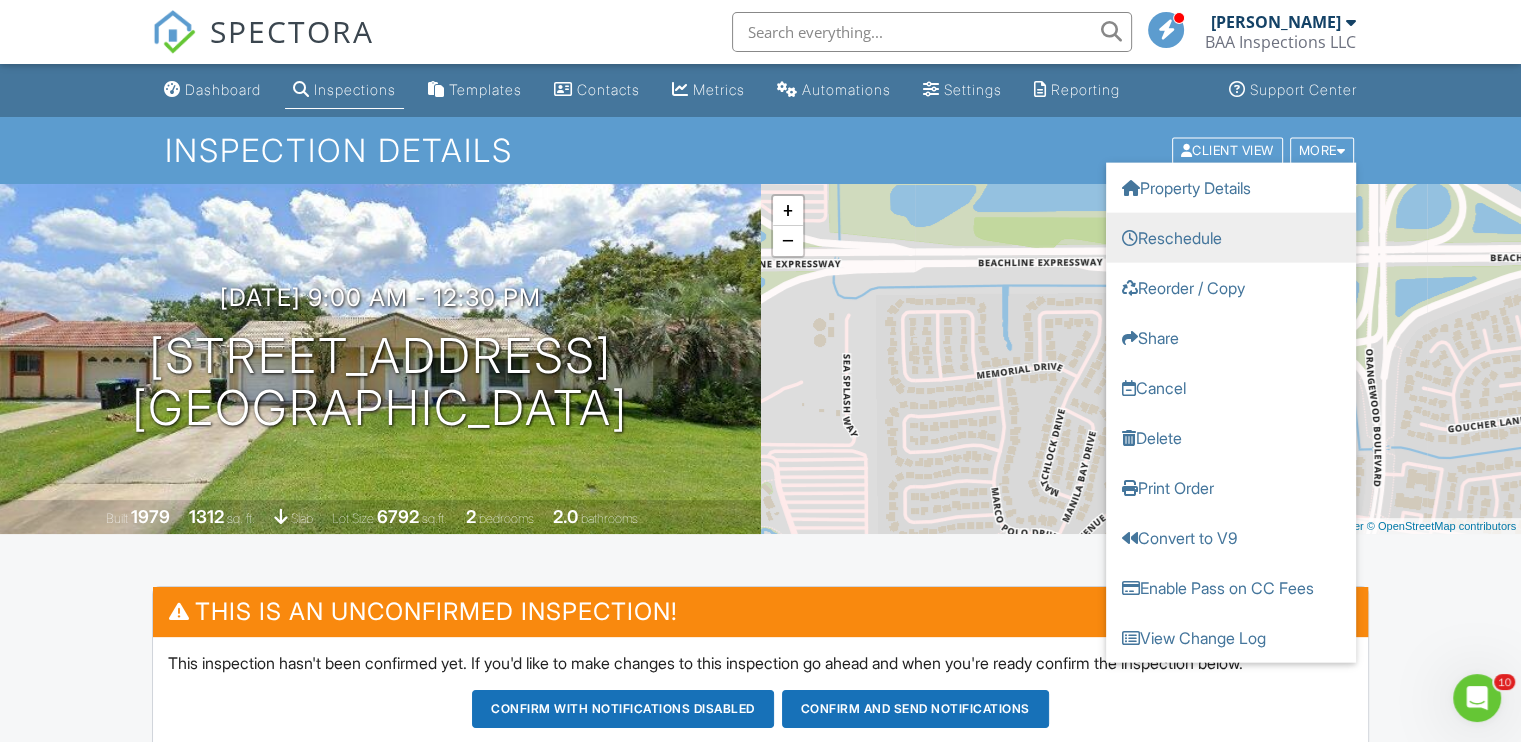 click on "Reschedule" at bounding box center (1231, 237) 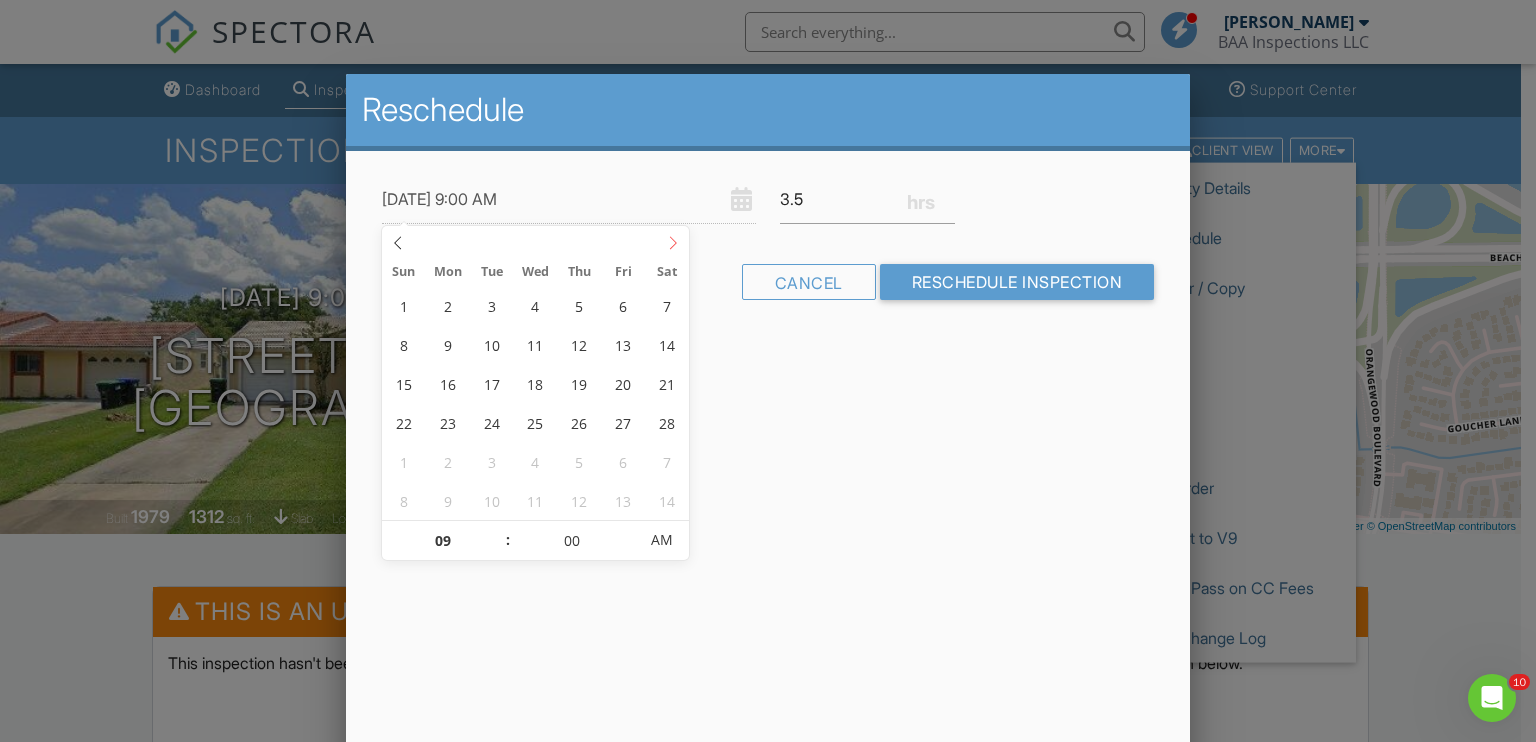 click 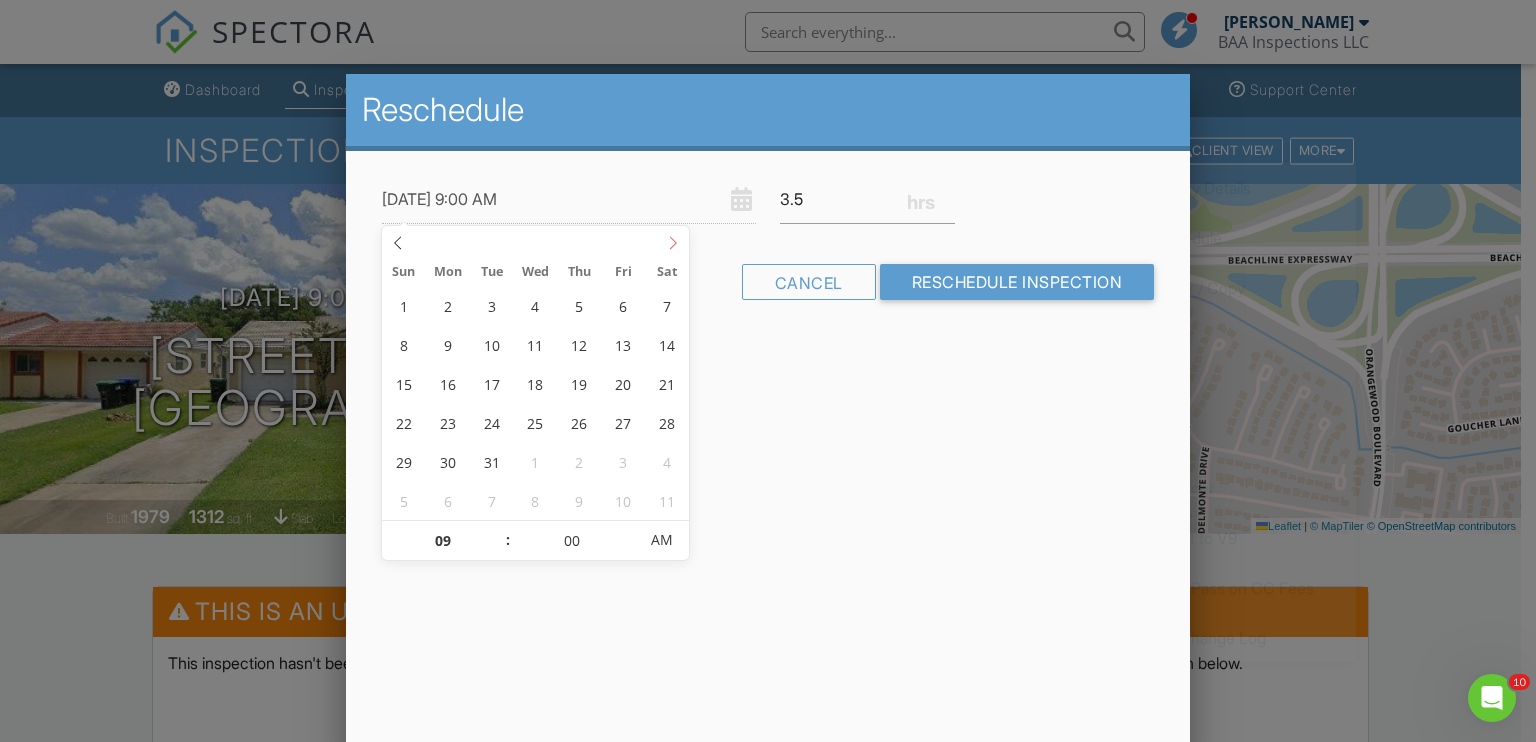 click 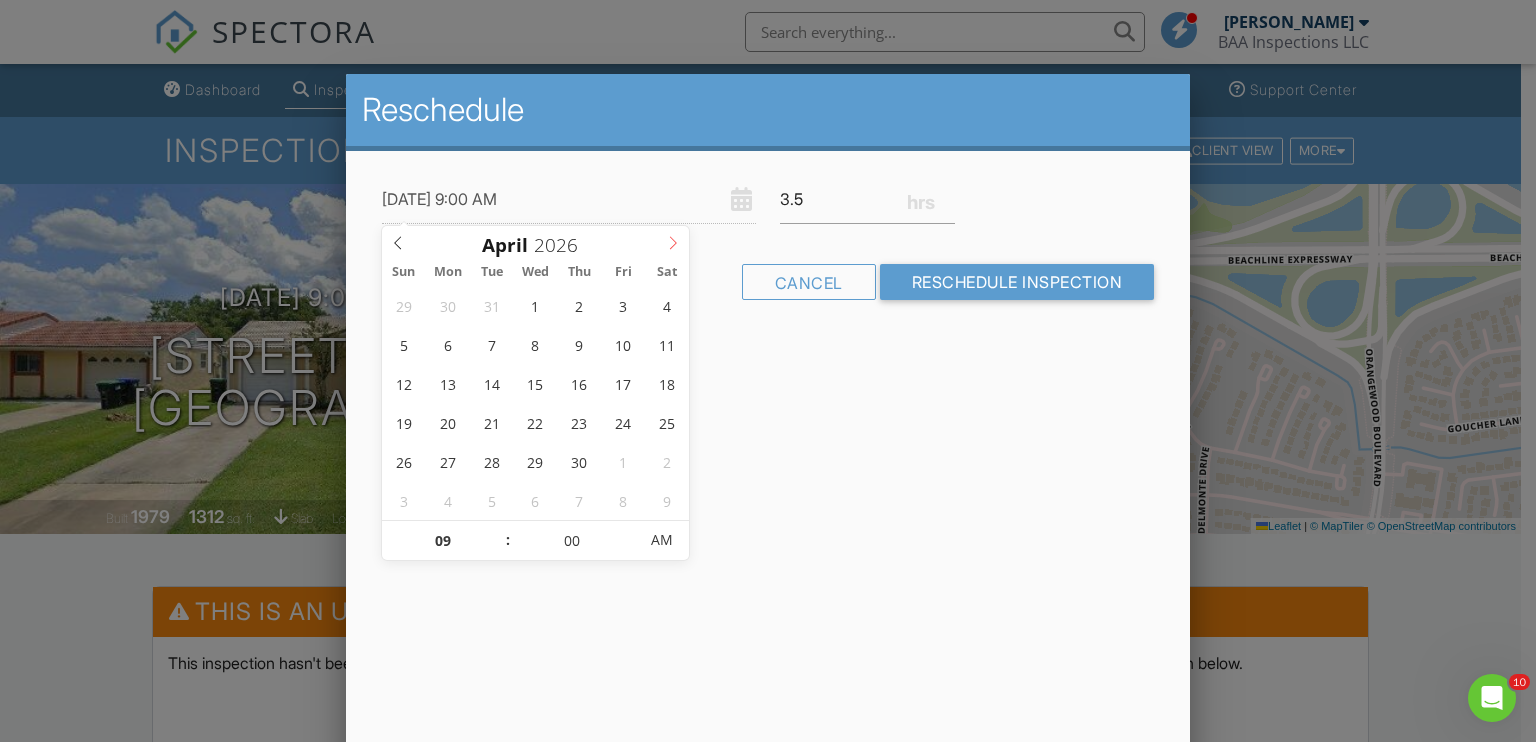 click 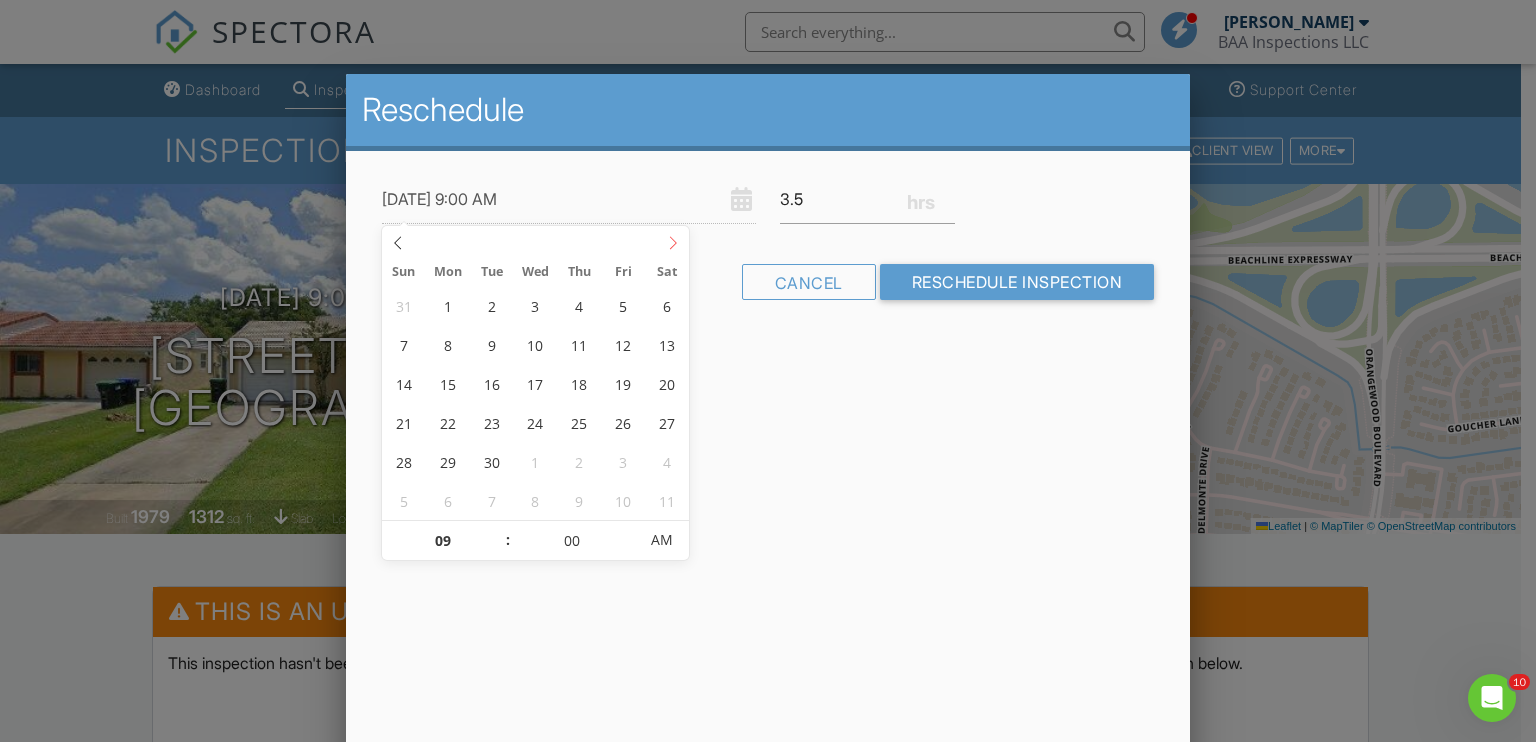 click 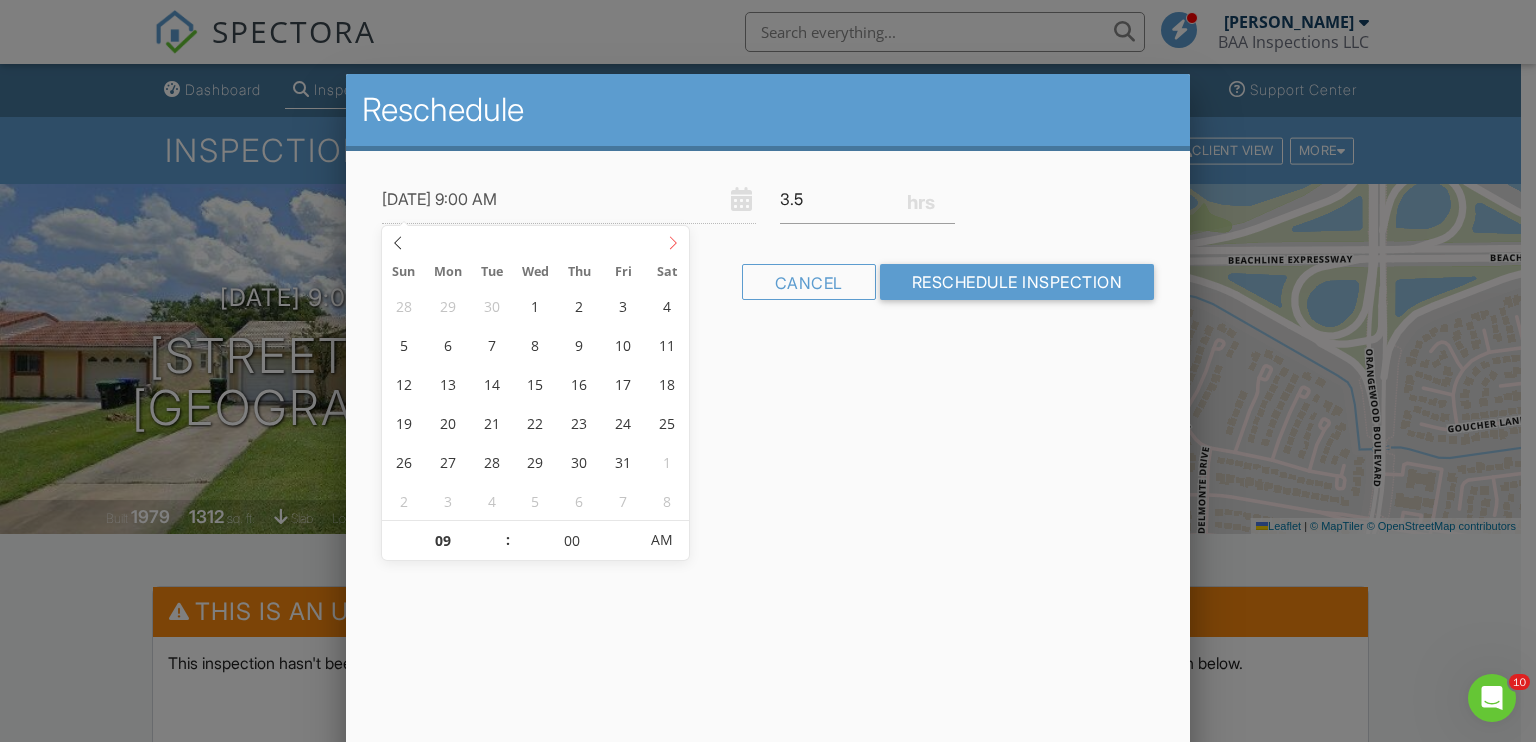 click 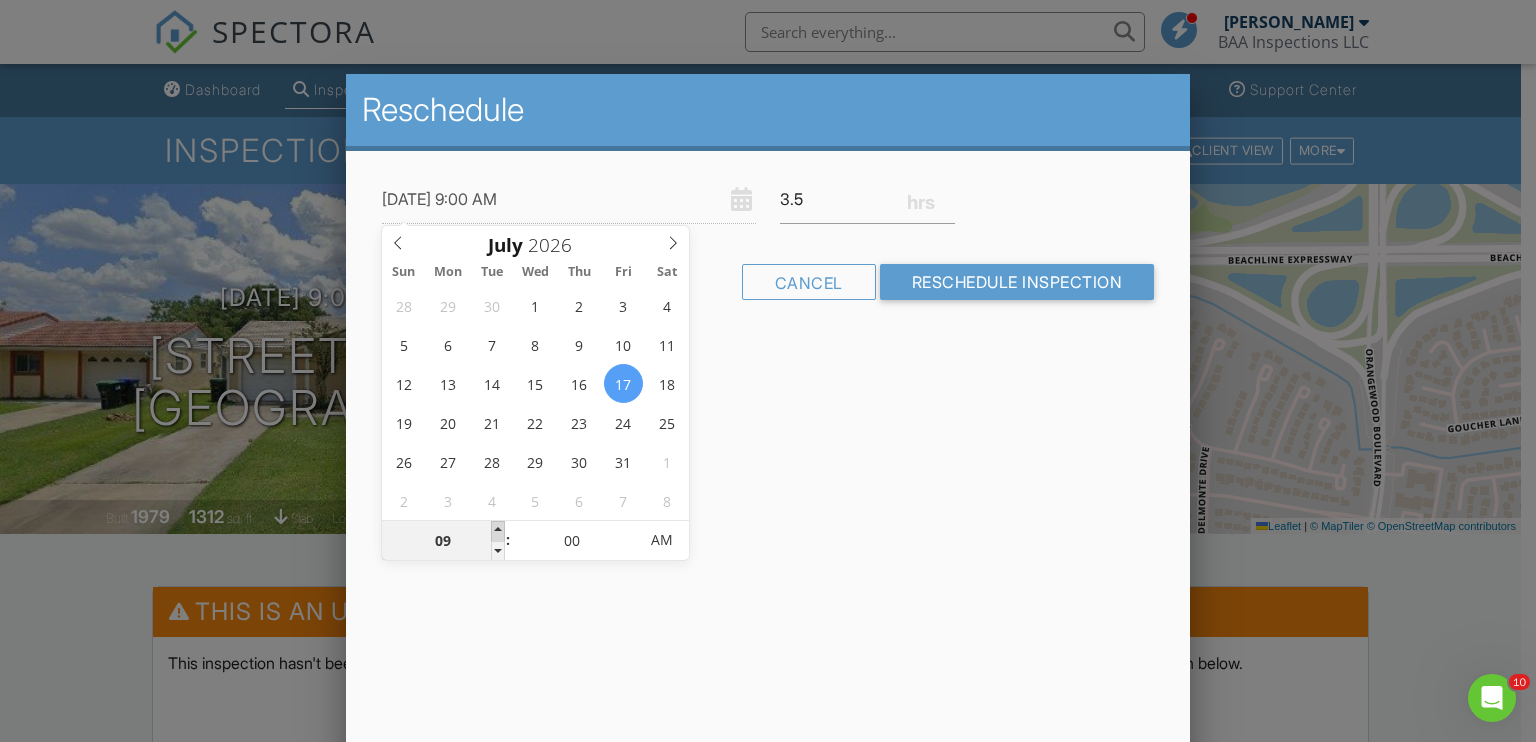 type on "07/17/2026 10:00 AM" 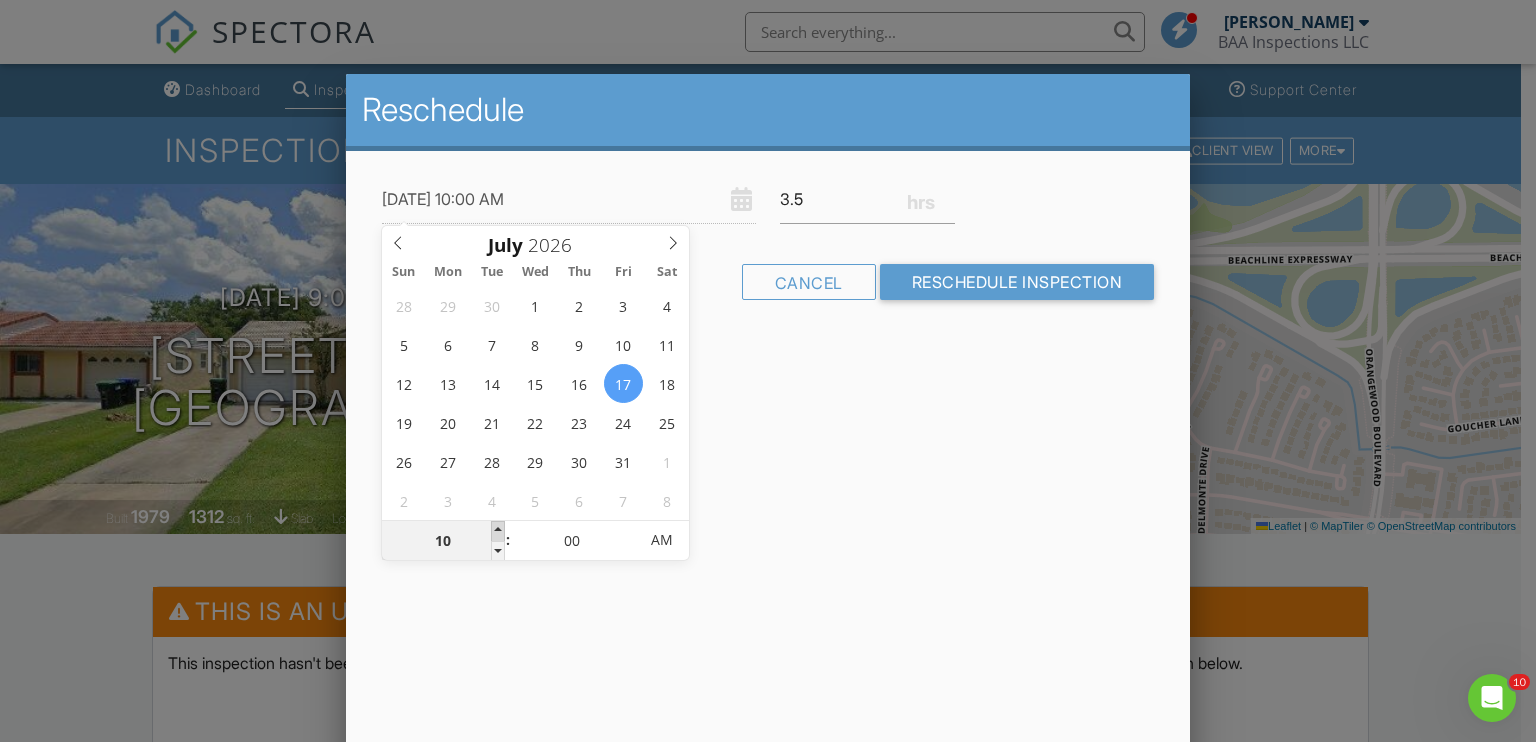 click at bounding box center [498, 531] 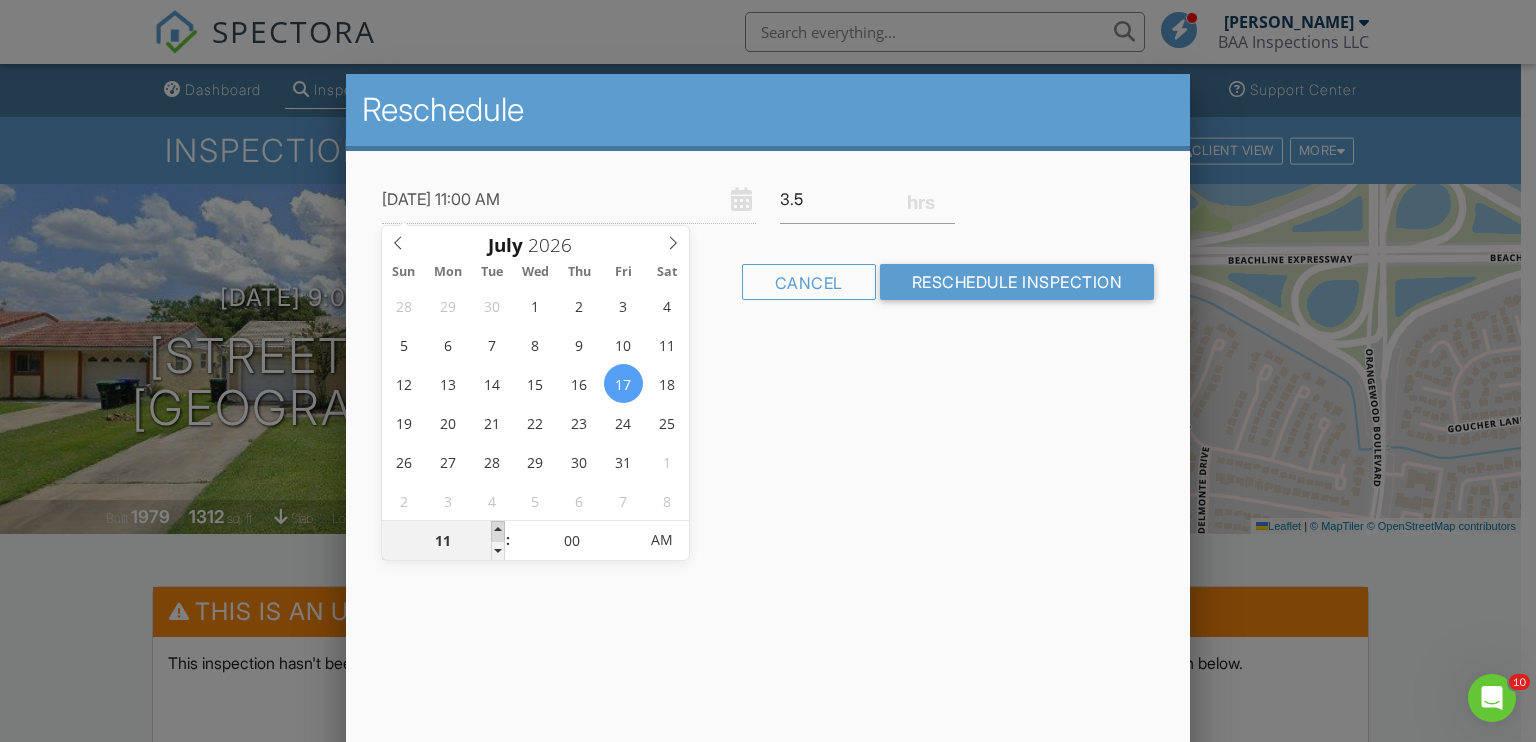 click at bounding box center (498, 531) 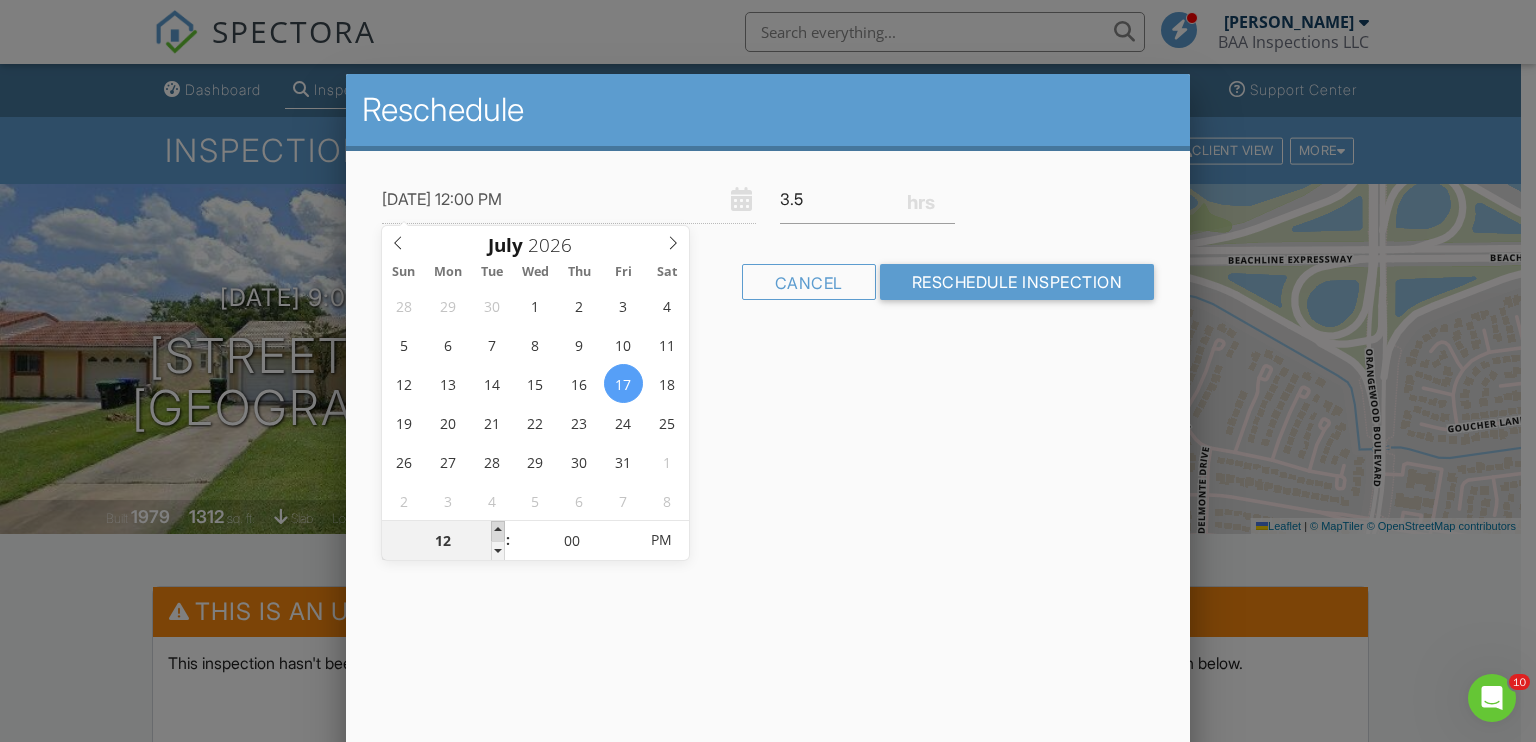 click at bounding box center (498, 531) 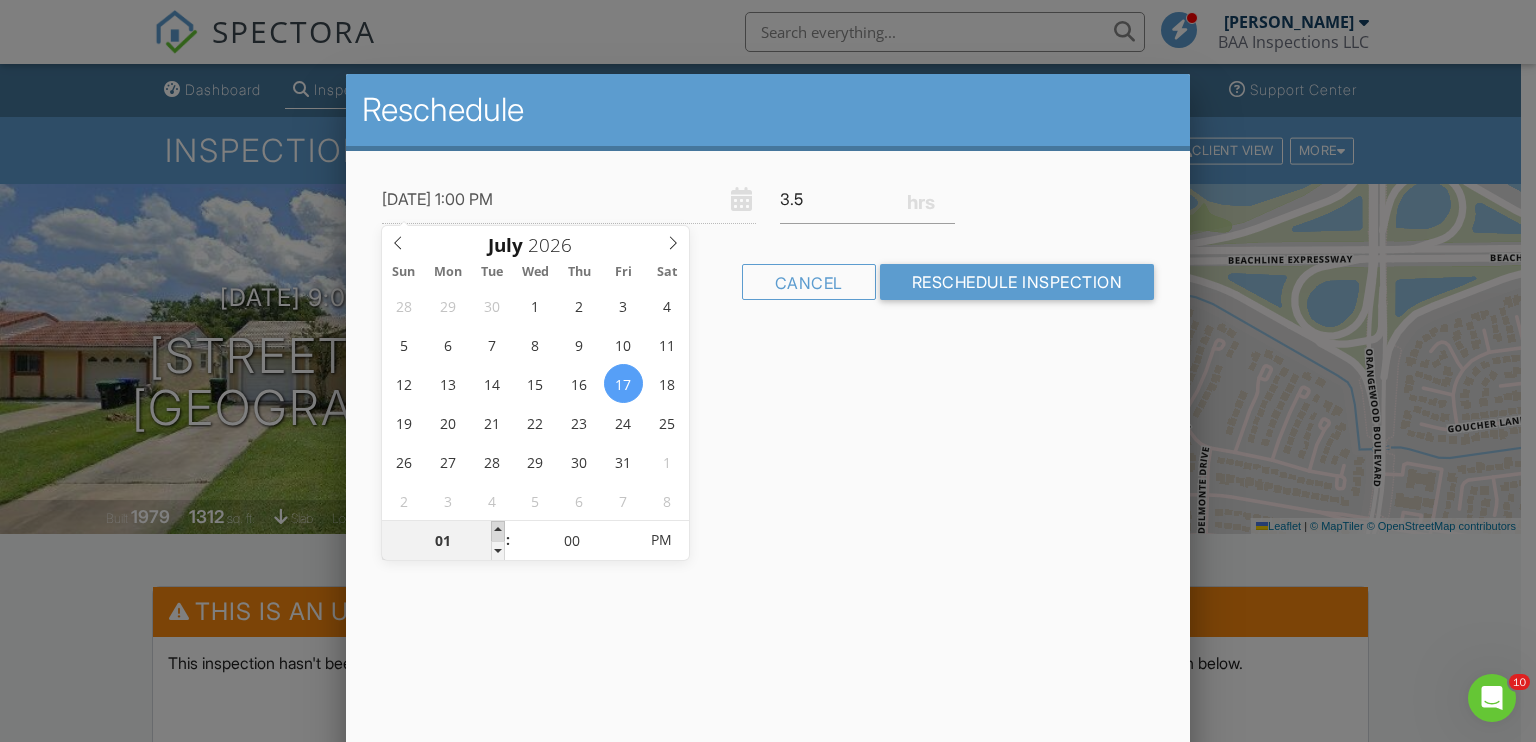 click at bounding box center [498, 531] 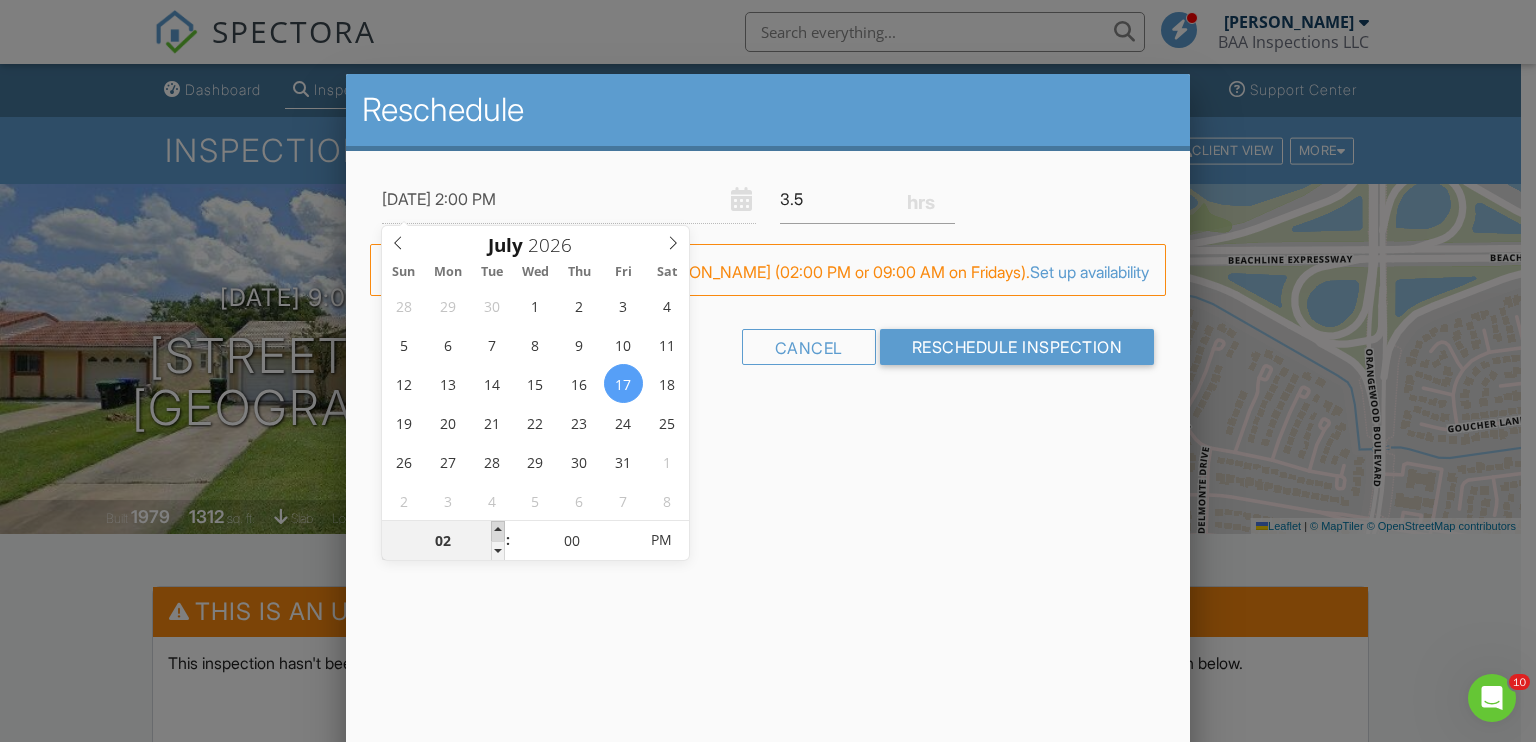 click at bounding box center [498, 531] 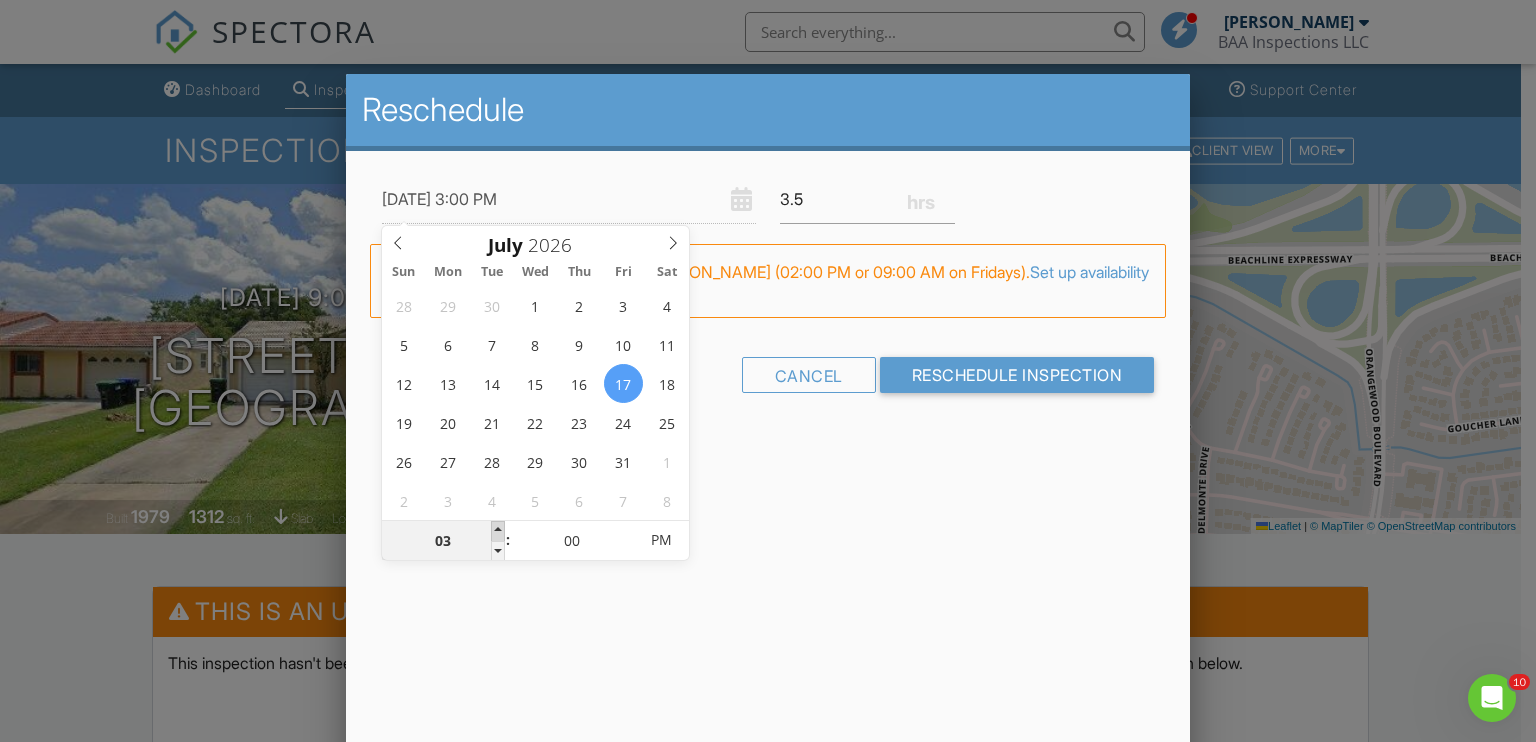 click at bounding box center (498, 531) 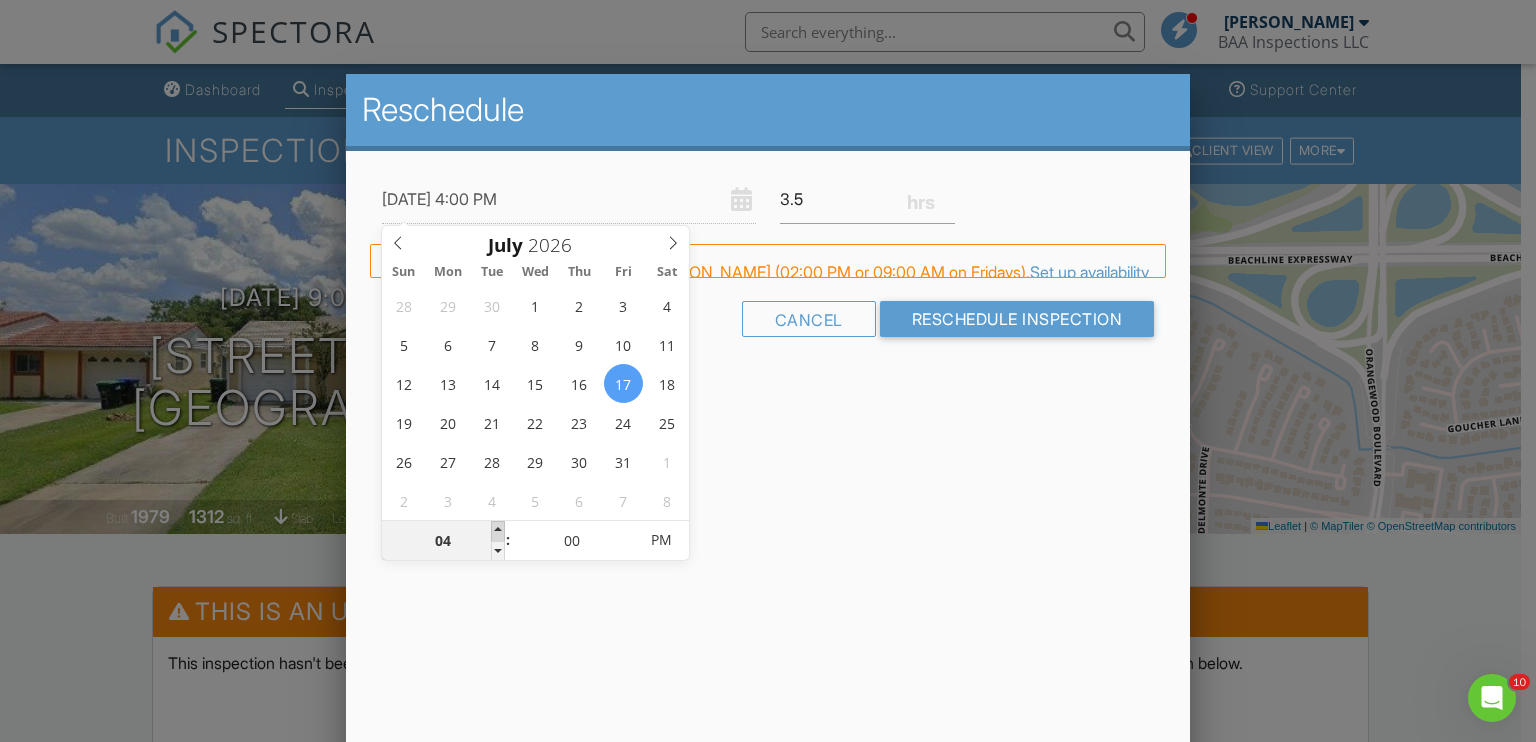 click at bounding box center (498, 531) 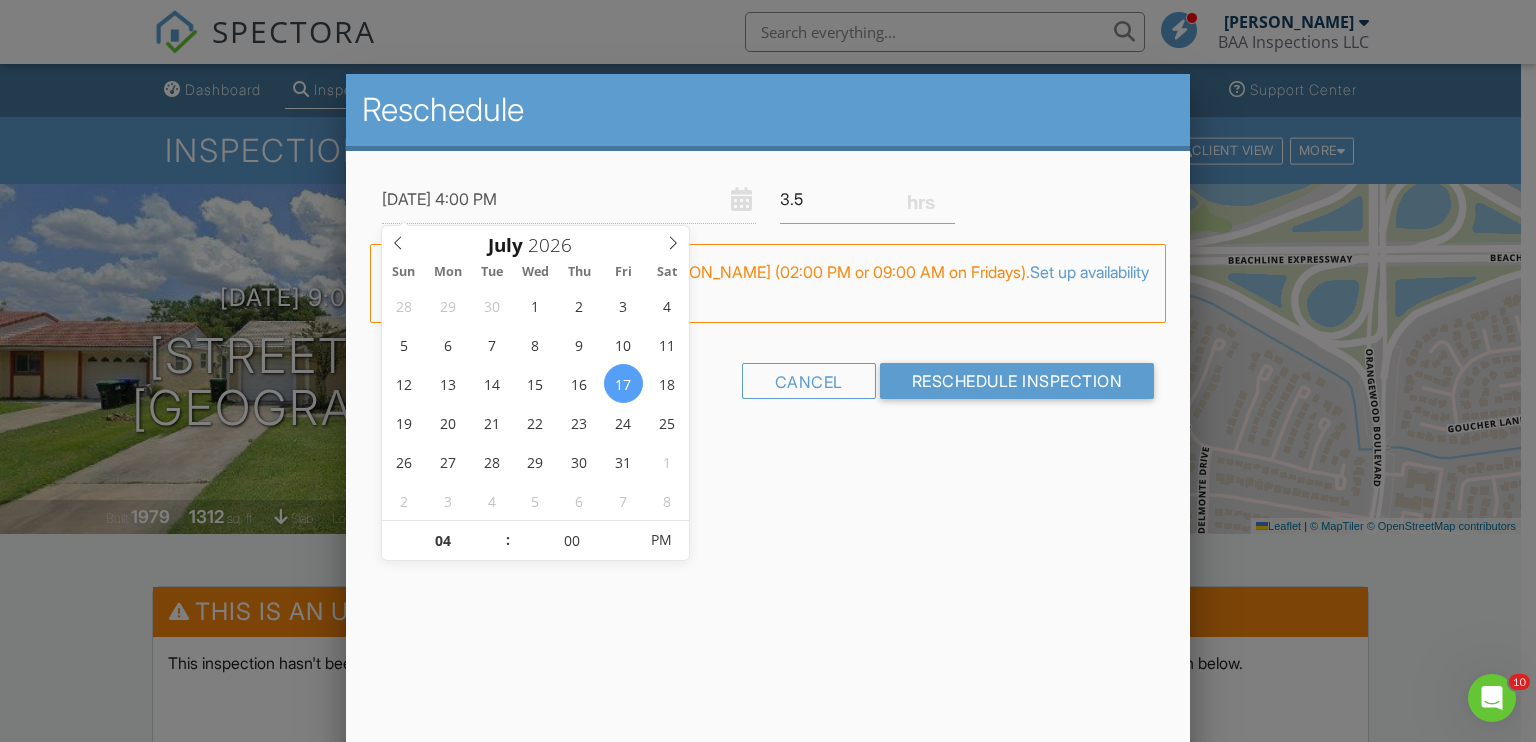 drag, startPoint x: 808, startPoint y: 554, endPoint x: 784, endPoint y: 573, distance: 30.610456 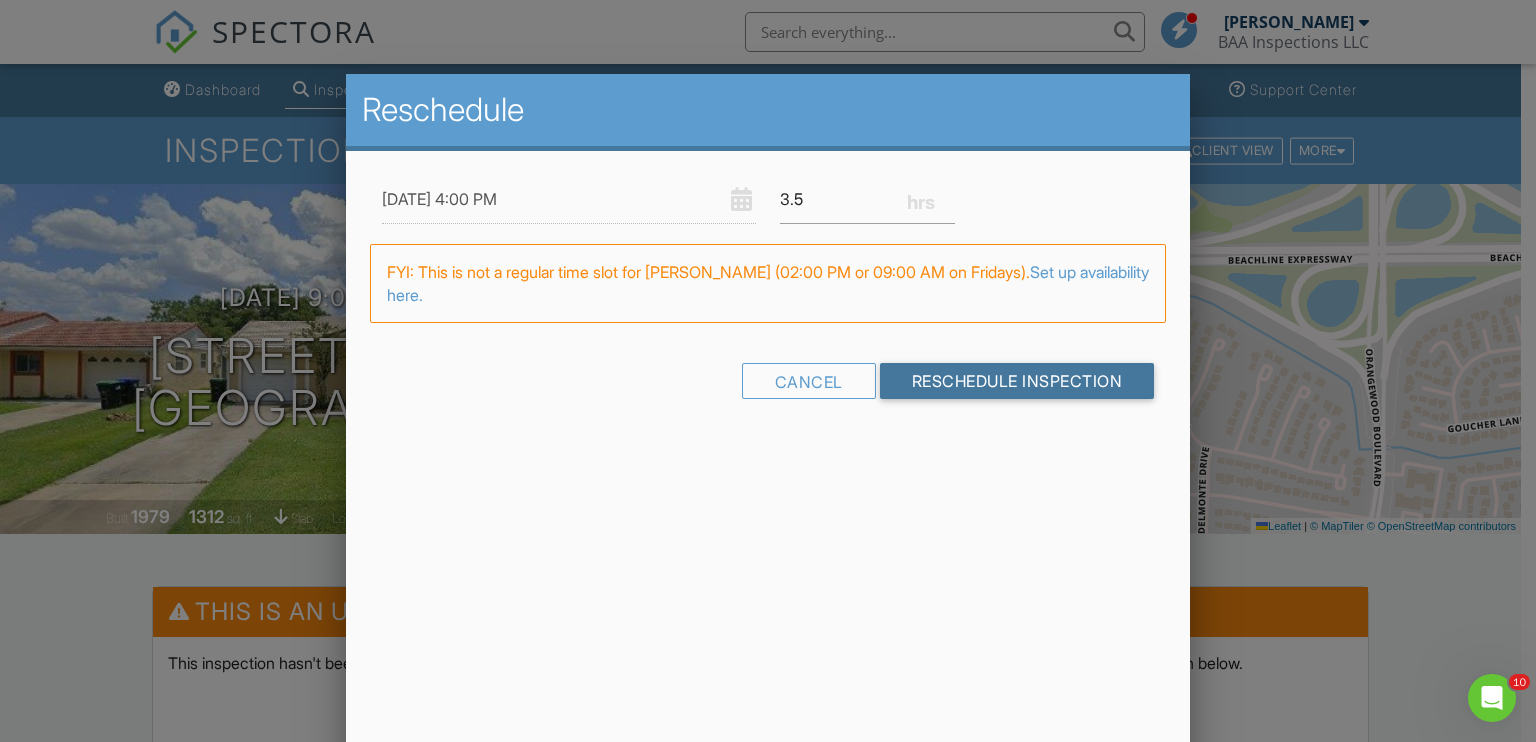click on "Reschedule Inspection" at bounding box center [1017, 381] 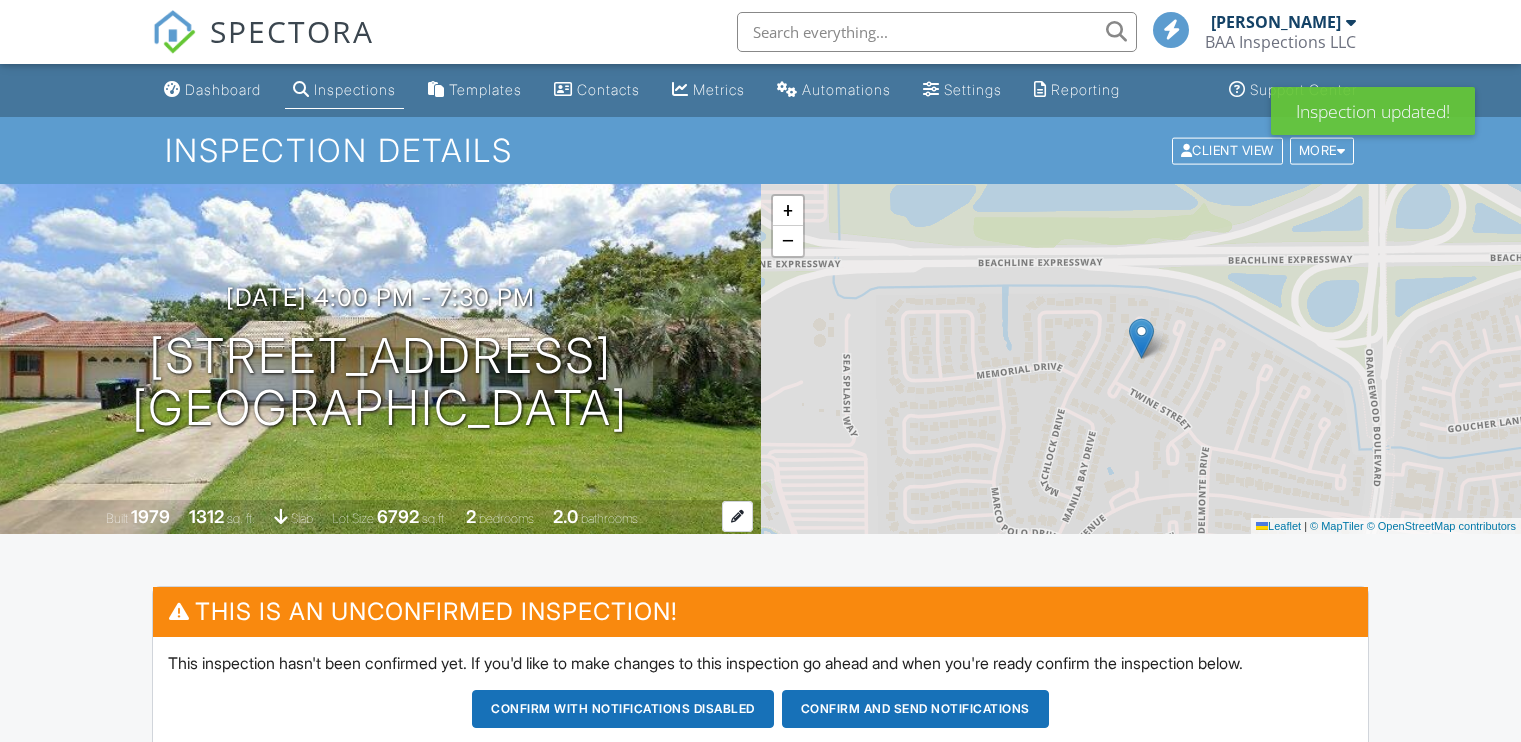 scroll, scrollTop: 0, scrollLeft: 0, axis: both 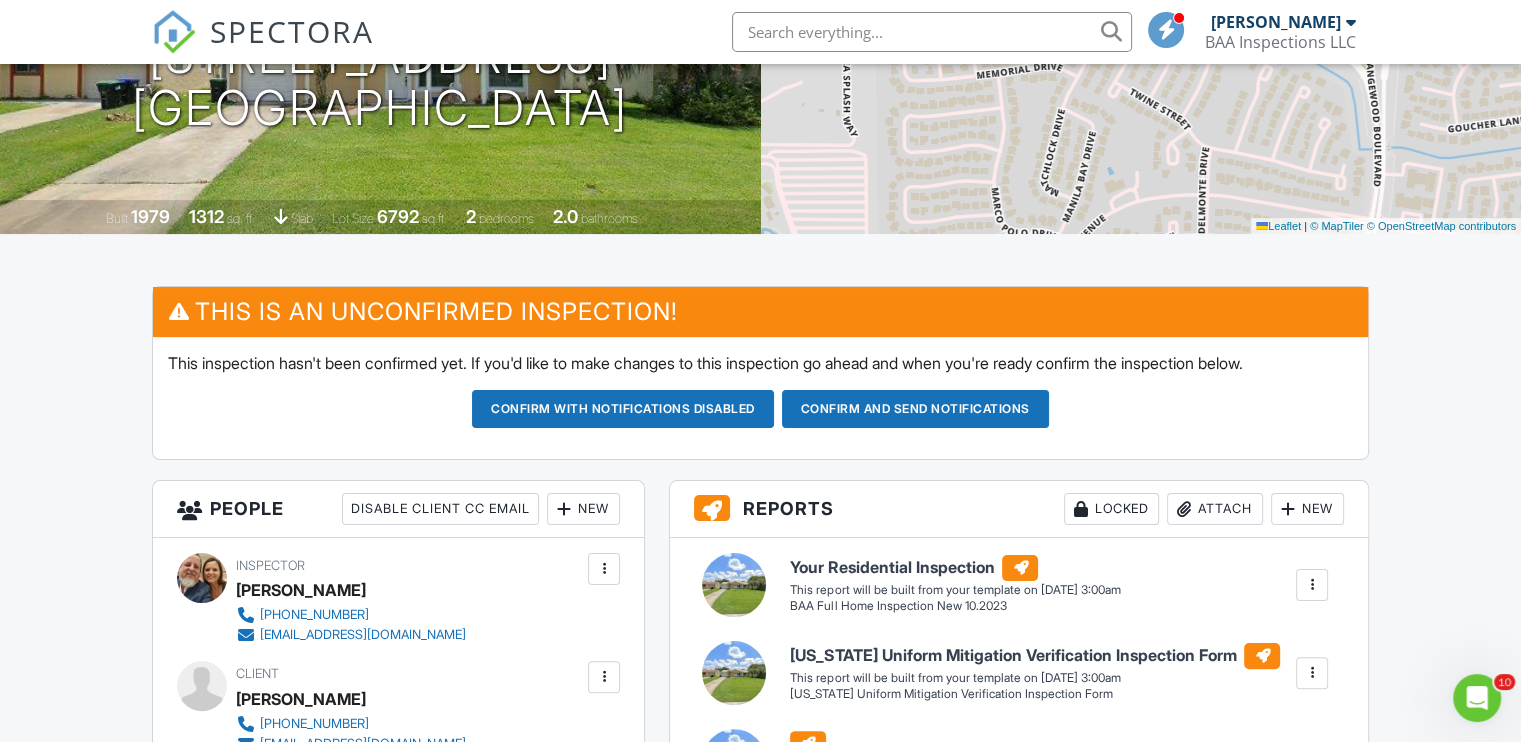 click on "Dashboard
Inspections
Templates
Contacts
Metrics
Automations
Settings
Reporting
Support Center
Inspection Details
Client View
More
Property Details
Reschedule
Reorder / Copy
Share
Cancel
[GEOGRAPHIC_DATA]
Print Order
Convert to V9
Enable Pass on CC Fees
View Change Log
[DATE]  4:00 pm
- 7:30 pm
[STREET_ADDRESS]
[GEOGRAPHIC_DATA], FL 32821
Built
1979
1312
sq. ft.
slab
Lot Size
6792
sq.ft.
2
bedrooms
2.0
bathrooms
+ −  Leaflet   |   © MapTiler   © OpenStreetMap contributors
This is an Unconfirmed Inspection!
This inspection hasn't been confirmed yet. If you'd like to make changes to this inspection go ahead and when you're ready confirm the inspection below." at bounding box center [760, 1485] 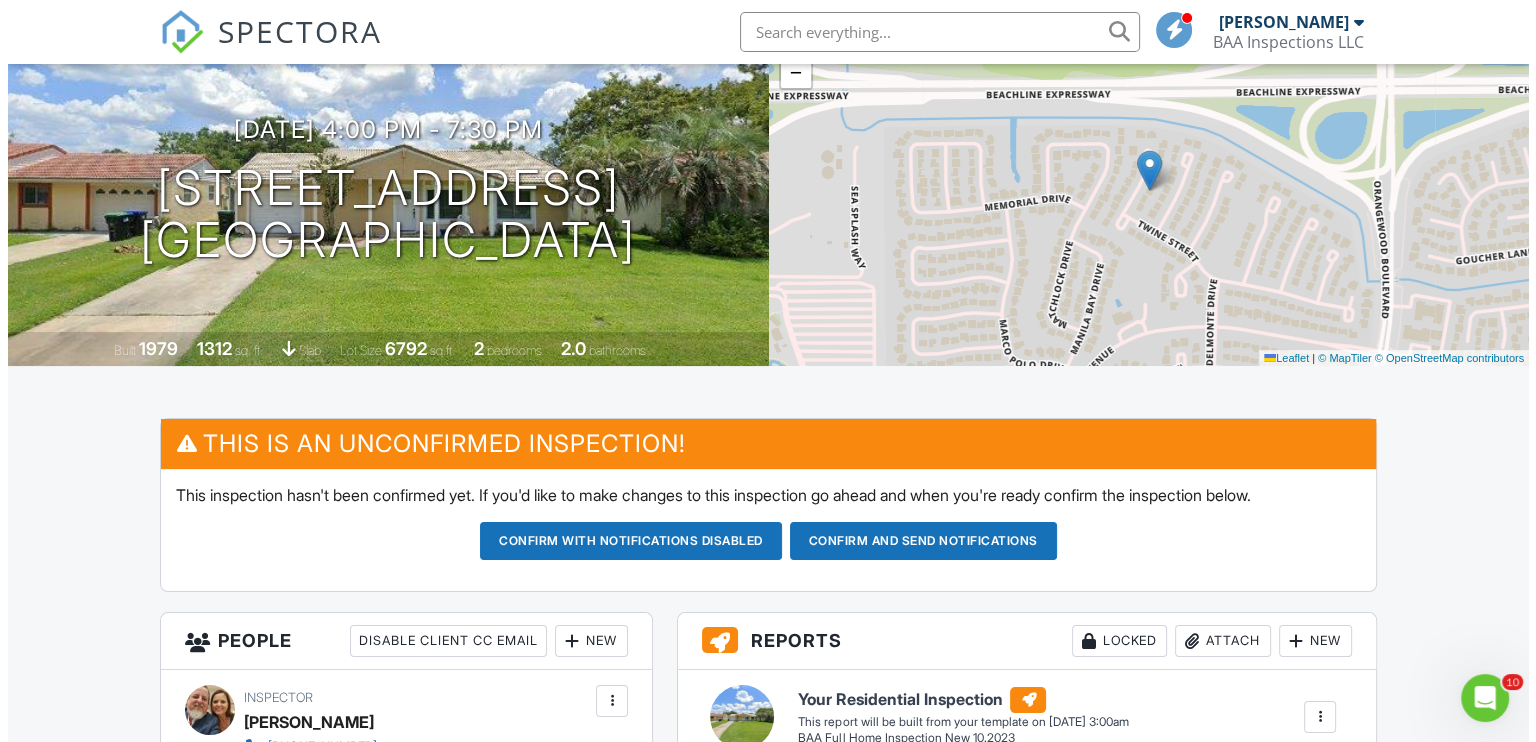 scroll, scrollTop: 0, scrollLeft: 0, axis: both 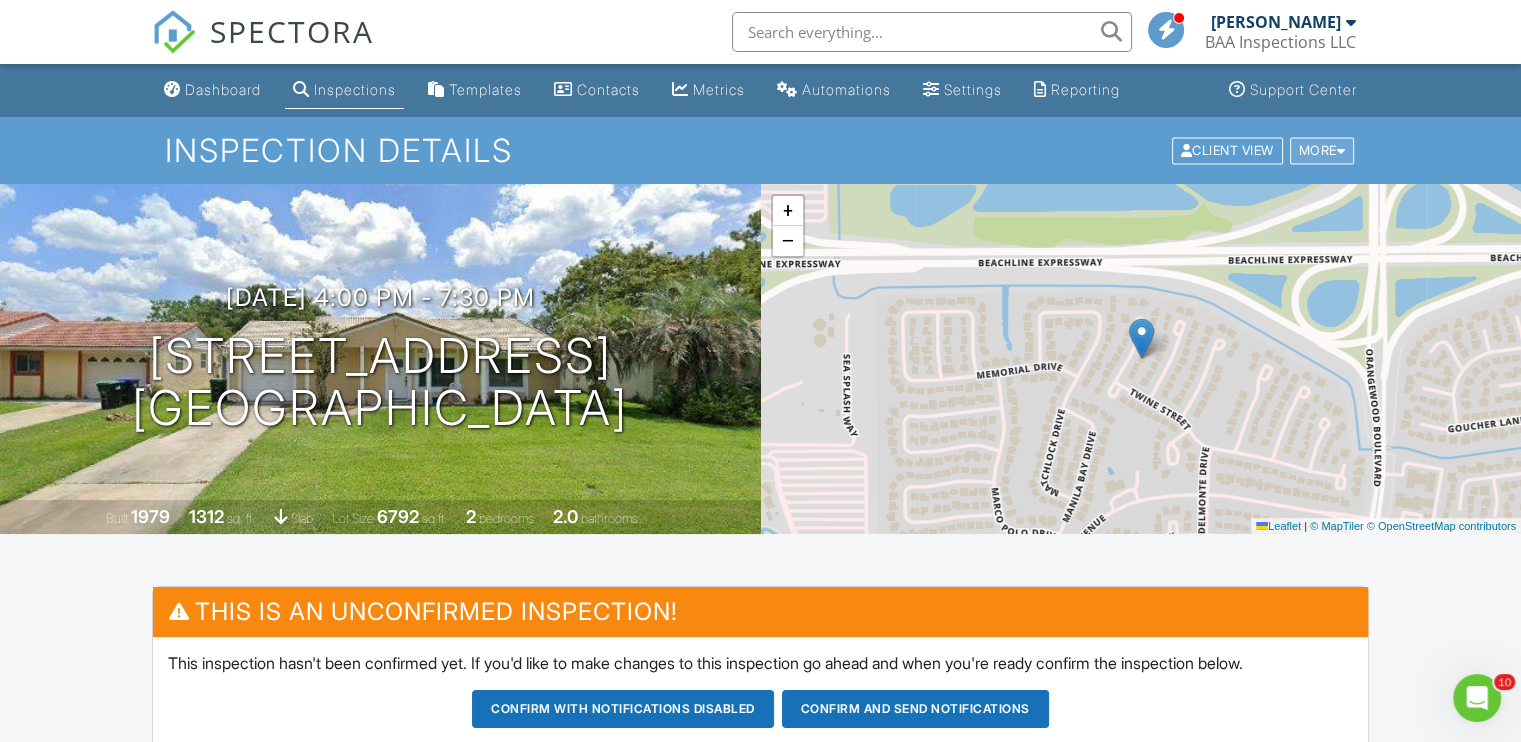 click on "More" at bounding box center (1322, 150) 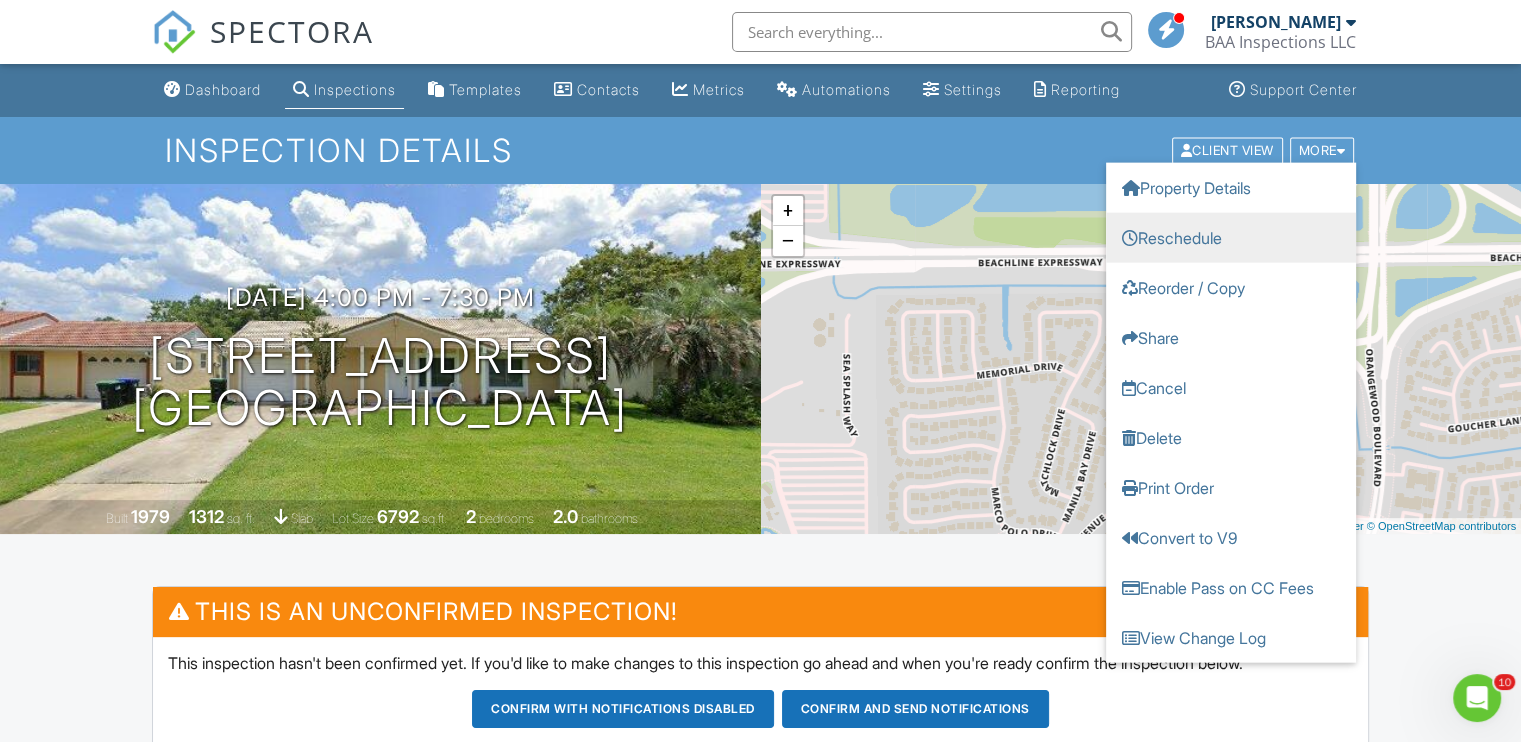 click on "Reschedule" at bounding box center [1231, 237] 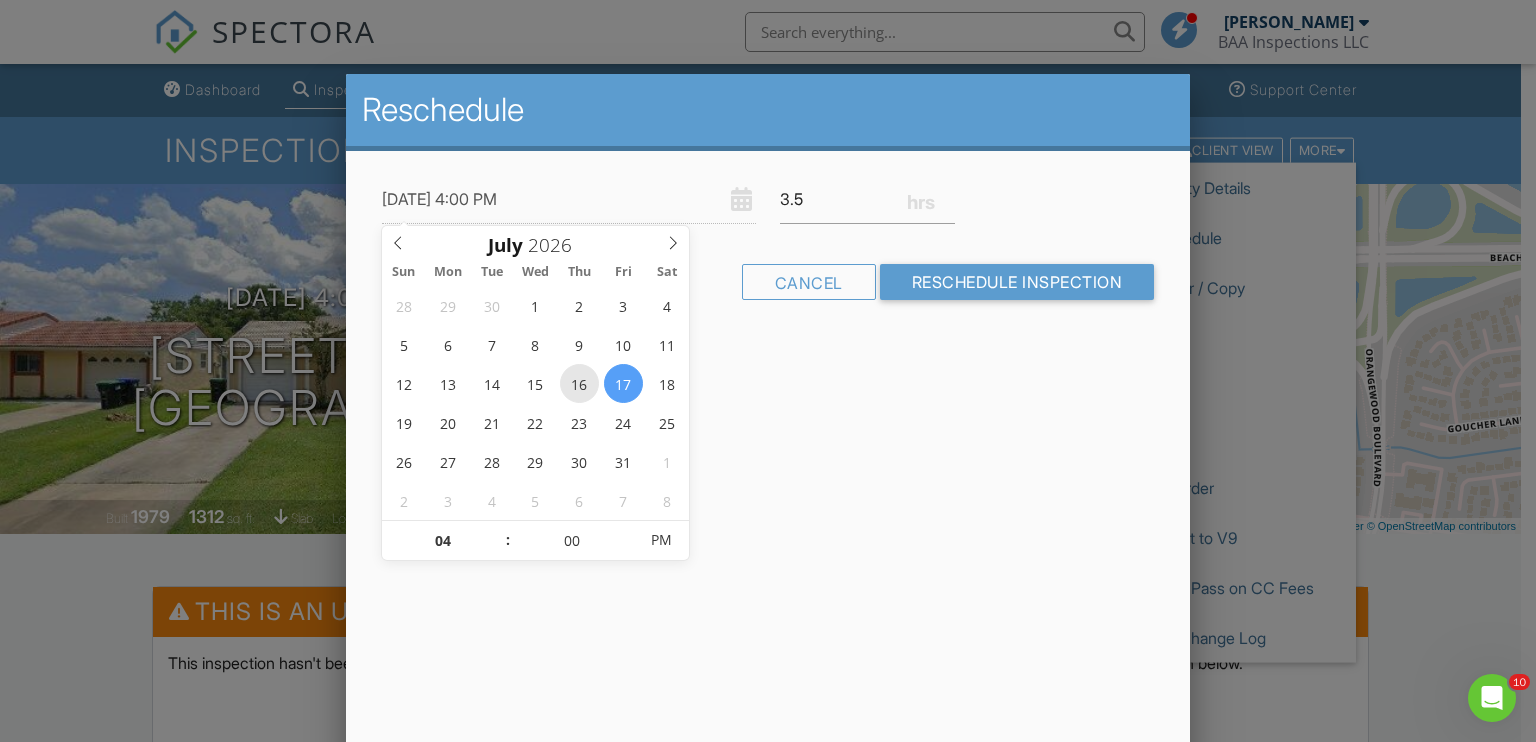 type on "[DATE] 4:00 PM" 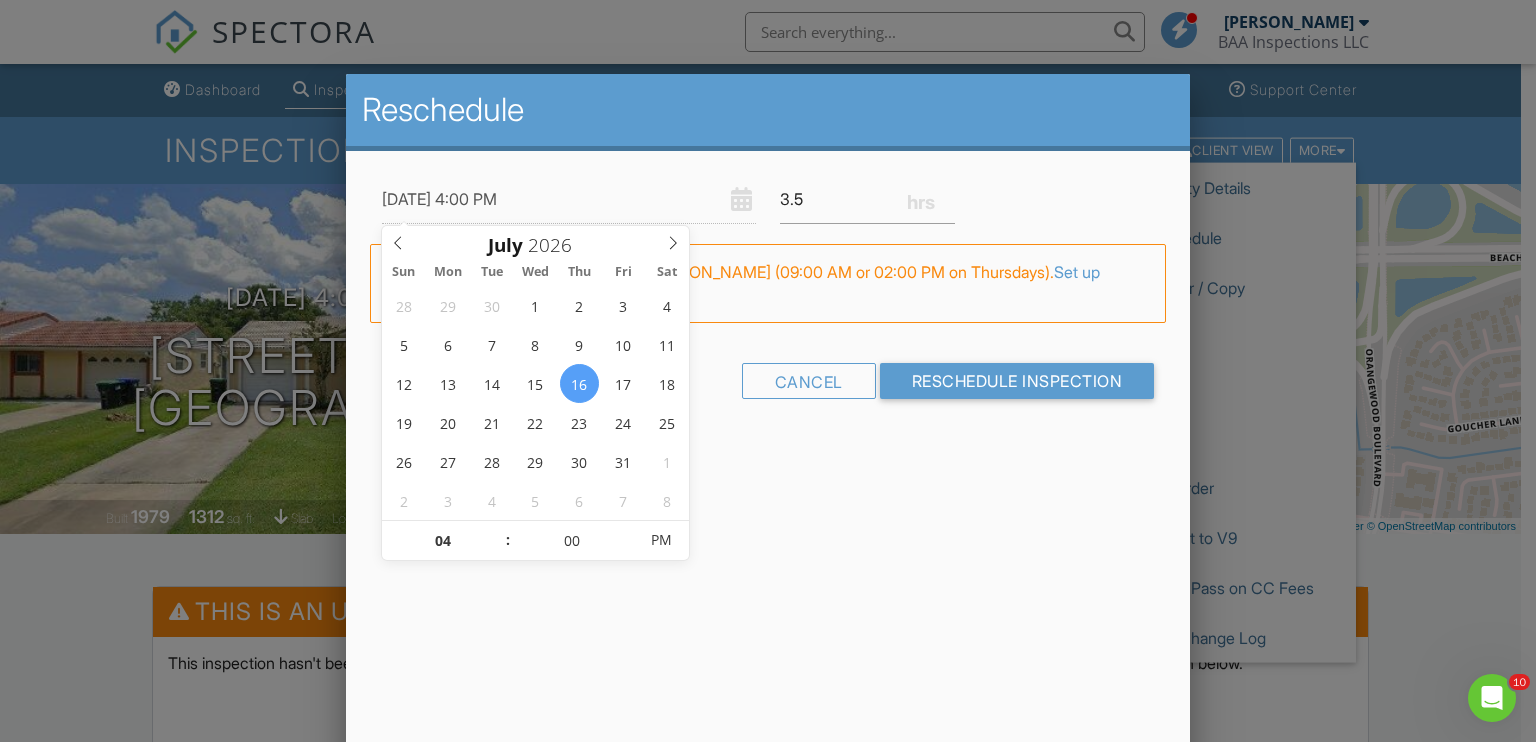 drag, startPoint x: 932, startPoint y: 581, endPoint x: 919, endPoint y: 579, distance: 13.152946 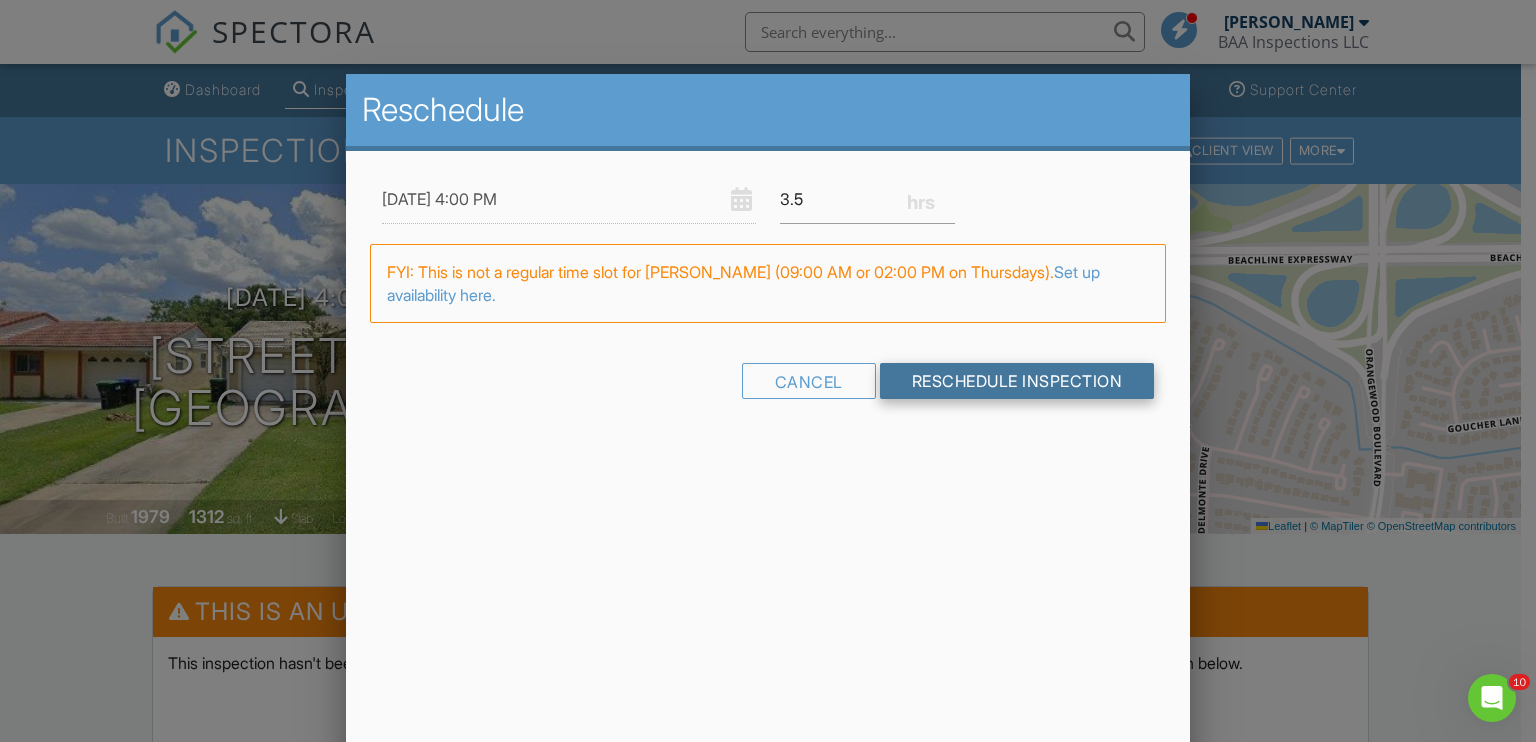 click on "Reschedule Inspection" at bounding box center (1017, 381) 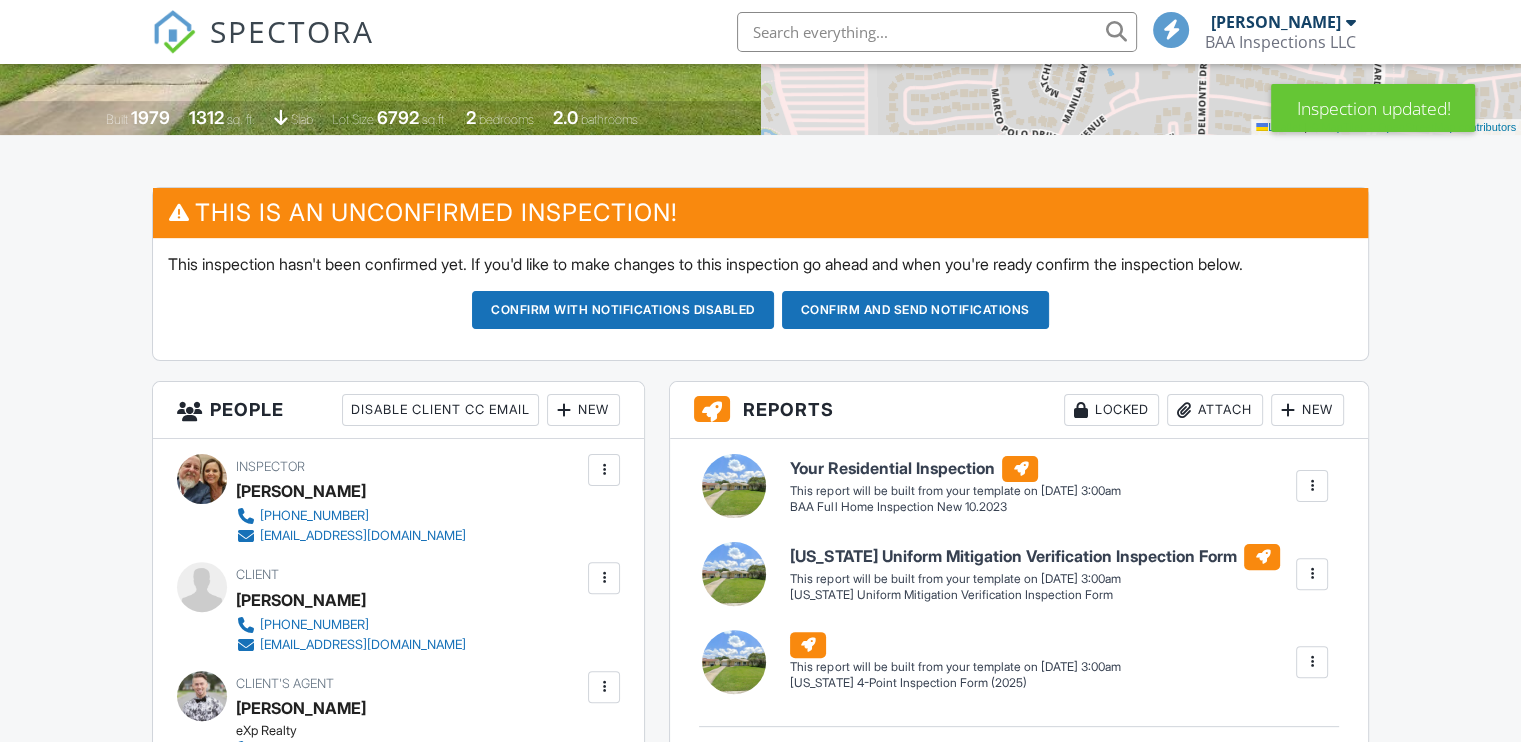 scroll, scrollTop: 400, scrollLeft: 0, axis: vertical 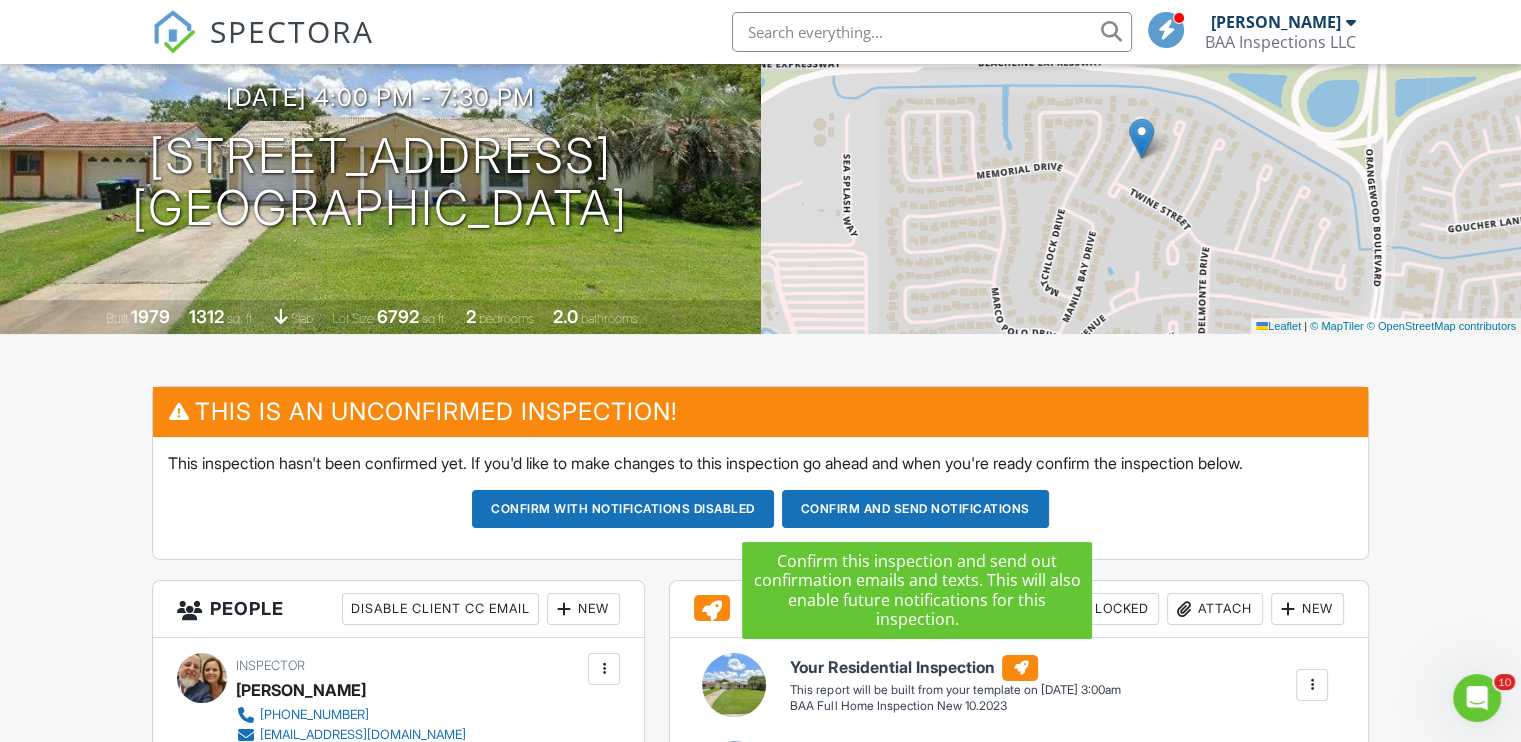 click on "Confirm and send notifications" at bounding box center [623, 509] 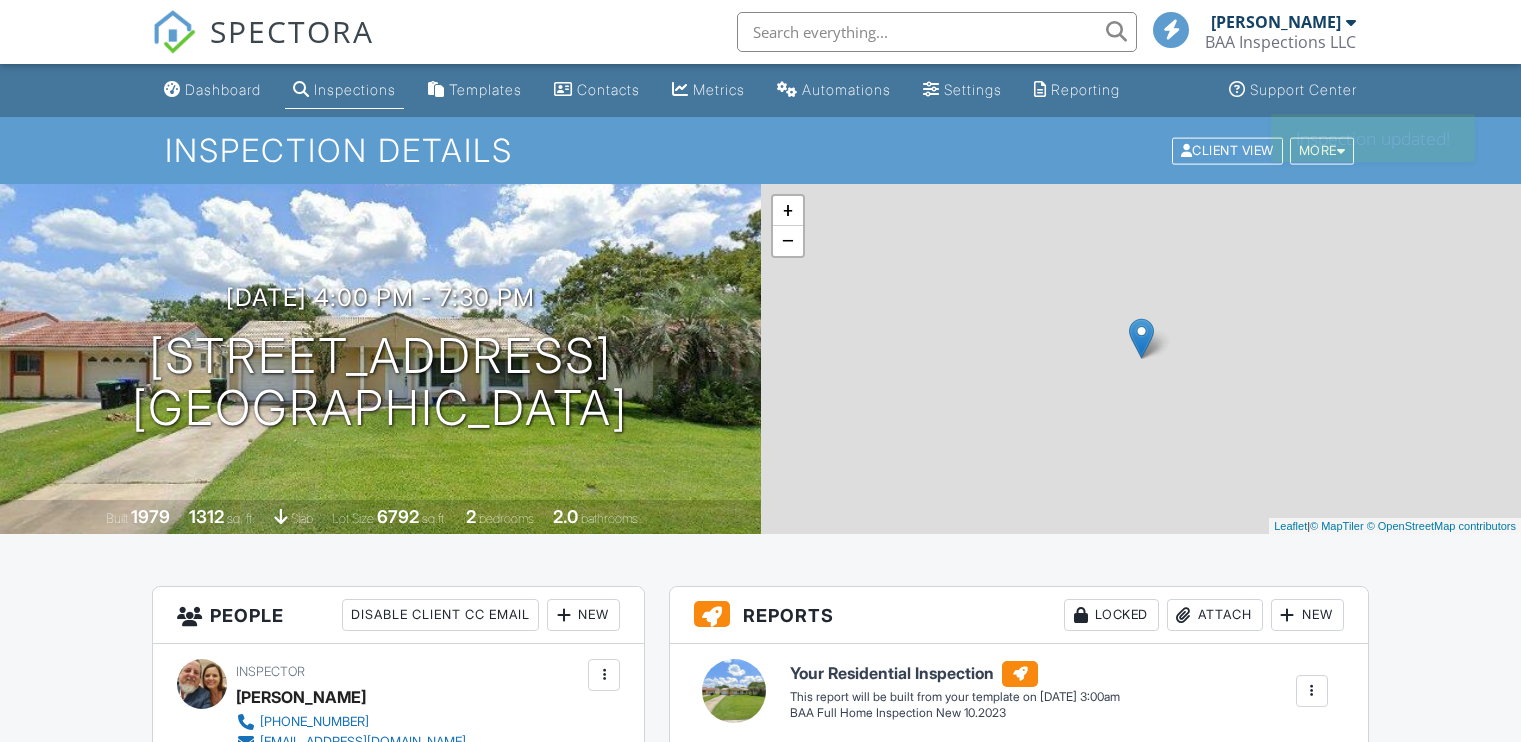 scroll, scrollTop: 0, scrollLeft: 0, axis: both 